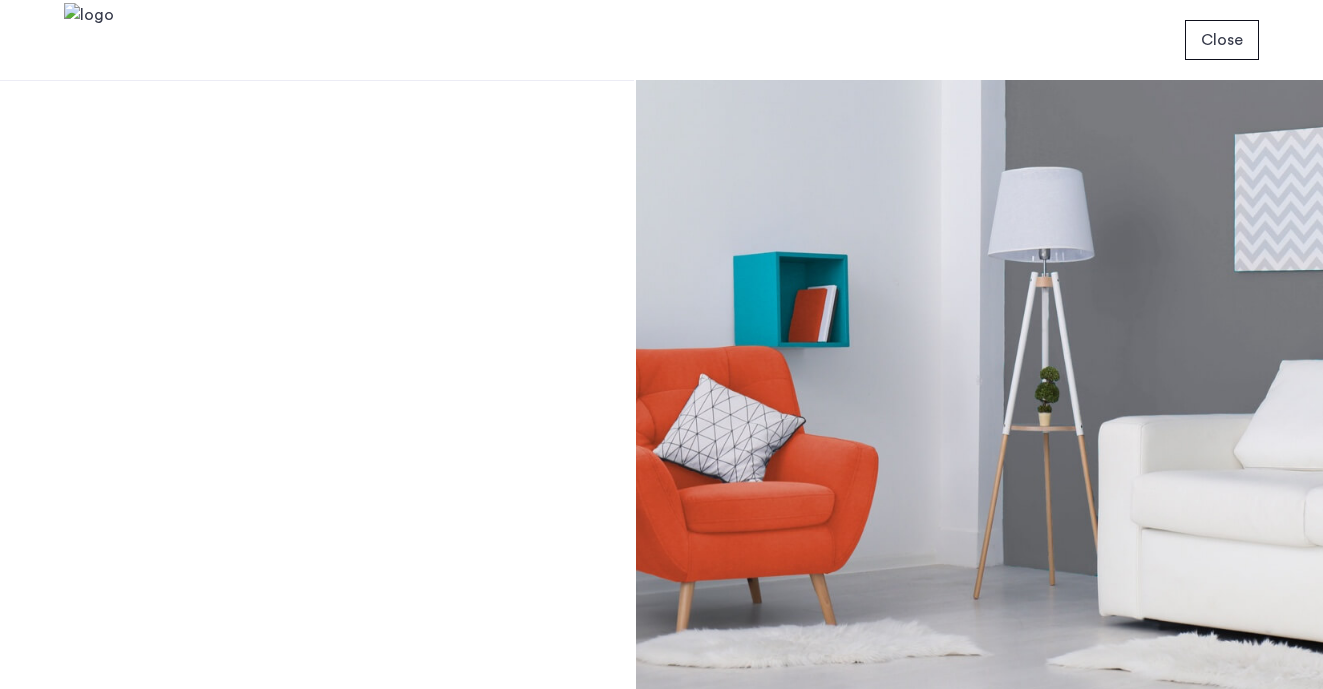 scroll, scrollTop: 0, scrollLeft: 0, axis: both 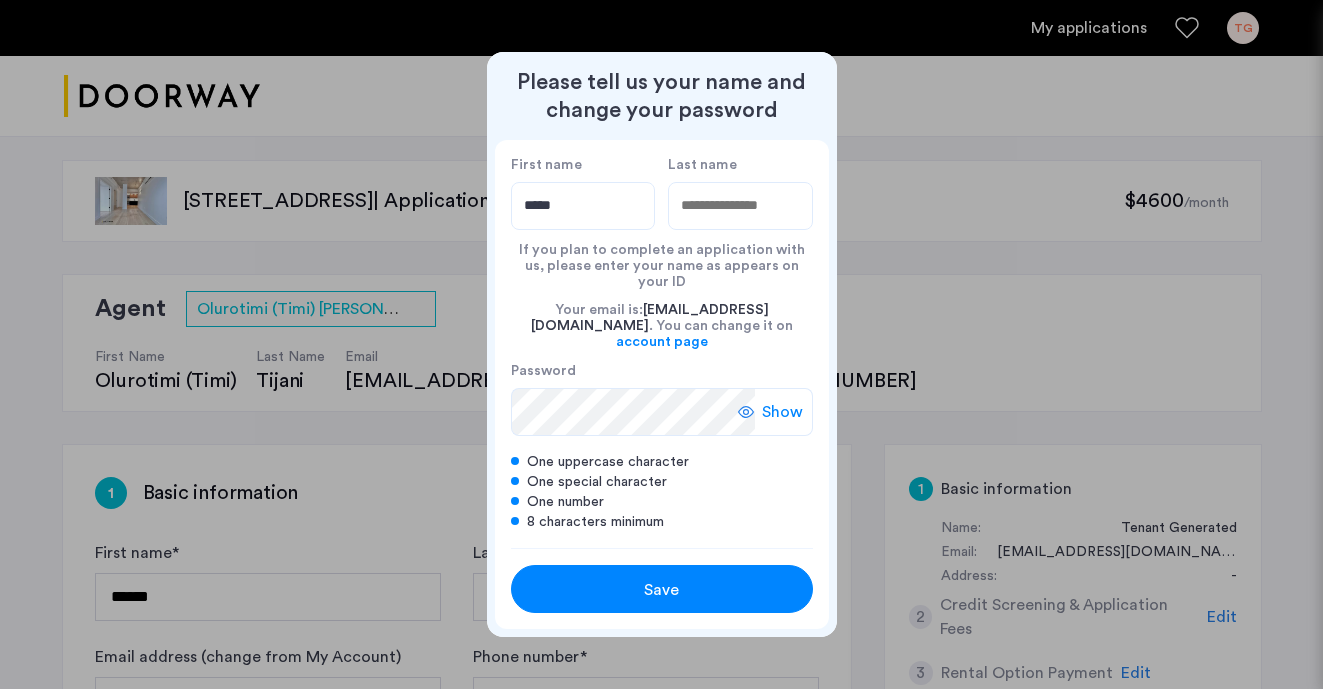 type on "*****" 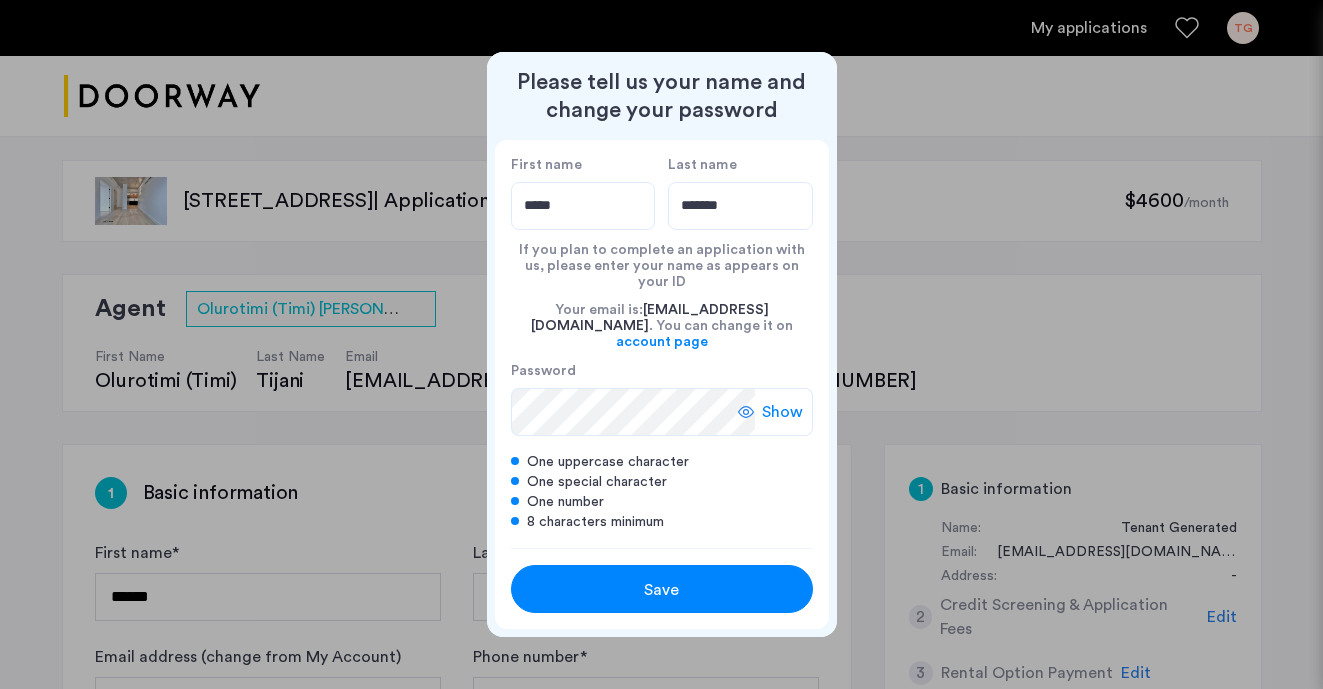 type on "*******" 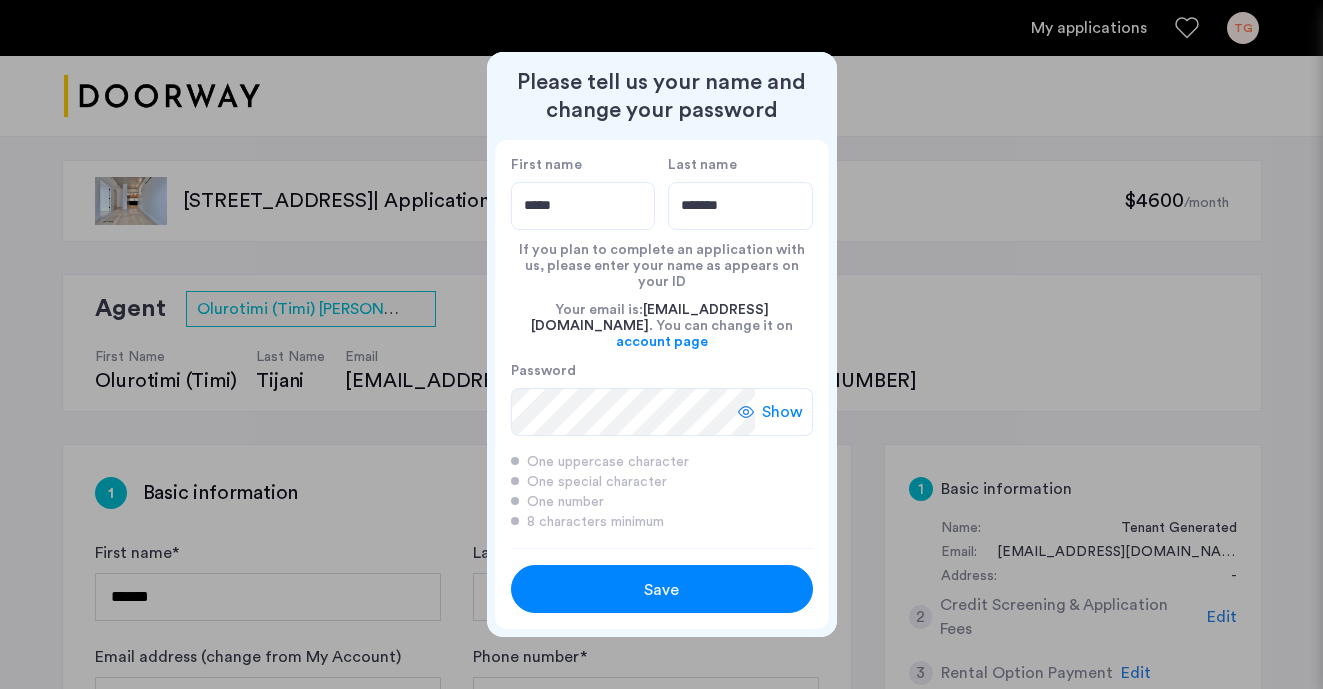 click on "Save" at bounding box center (662, 589) 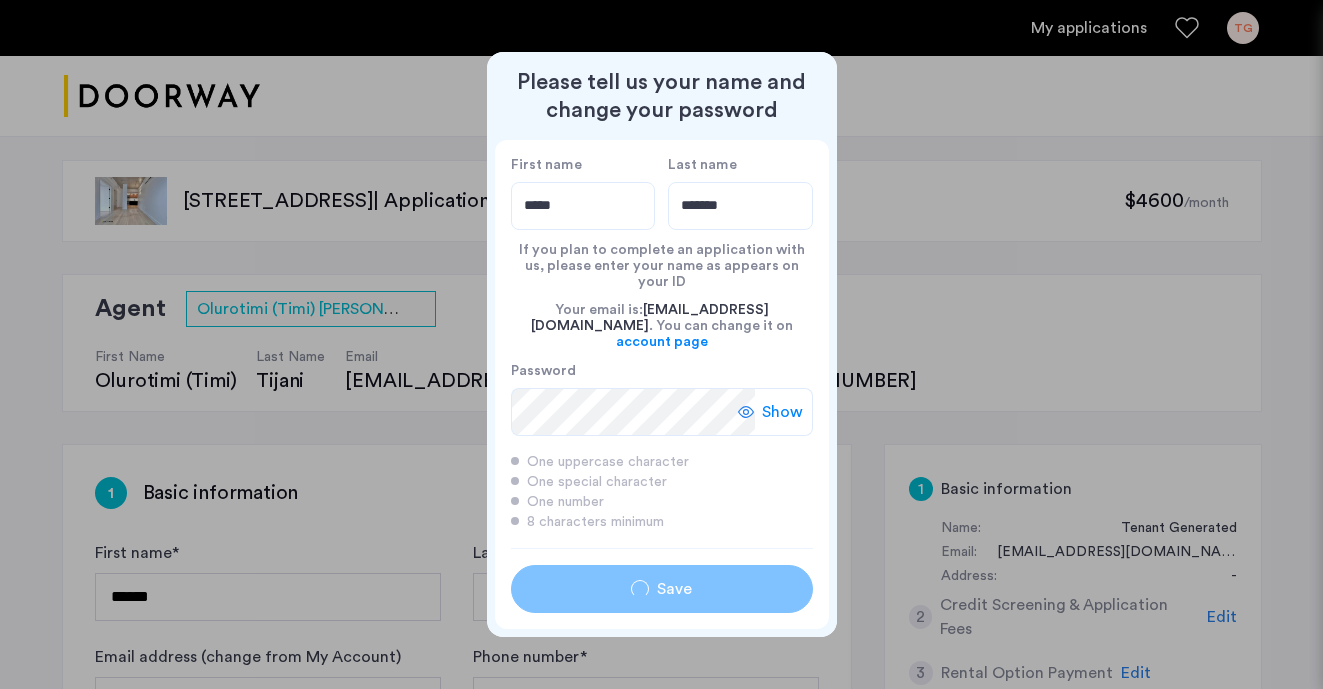 type on "*****" 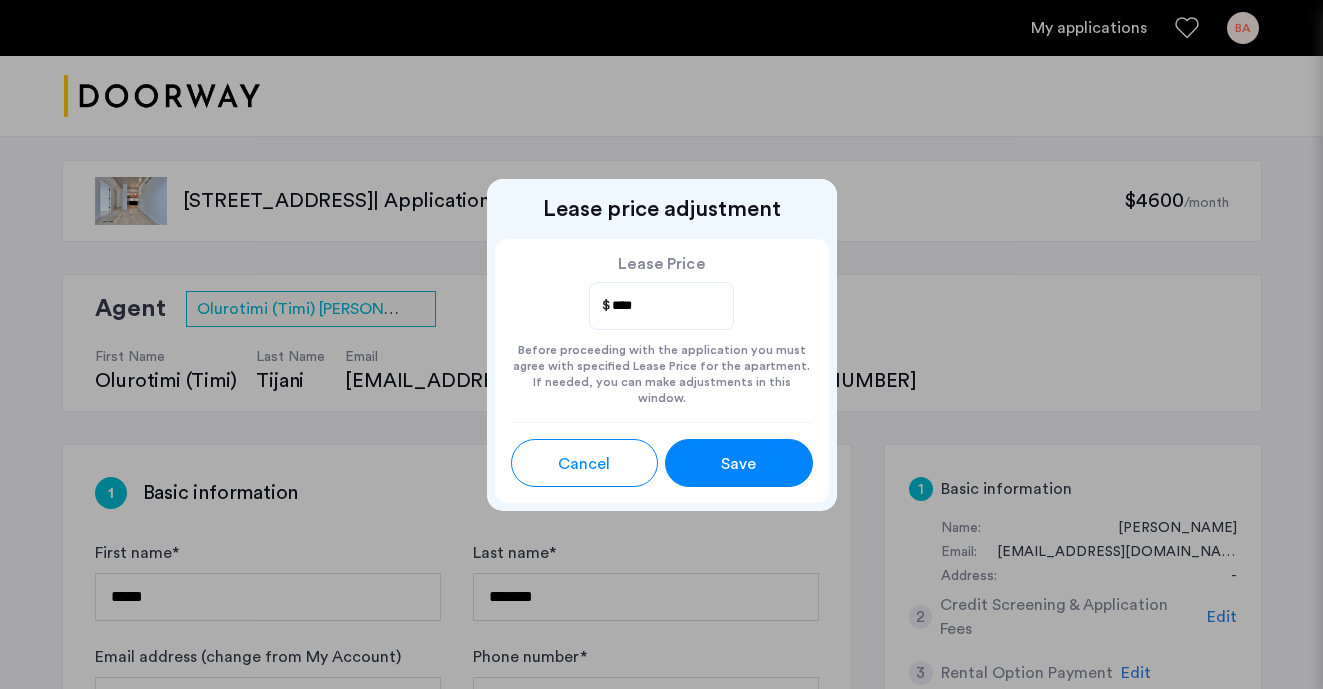 click on "Save" at bounding box center [739, 463] 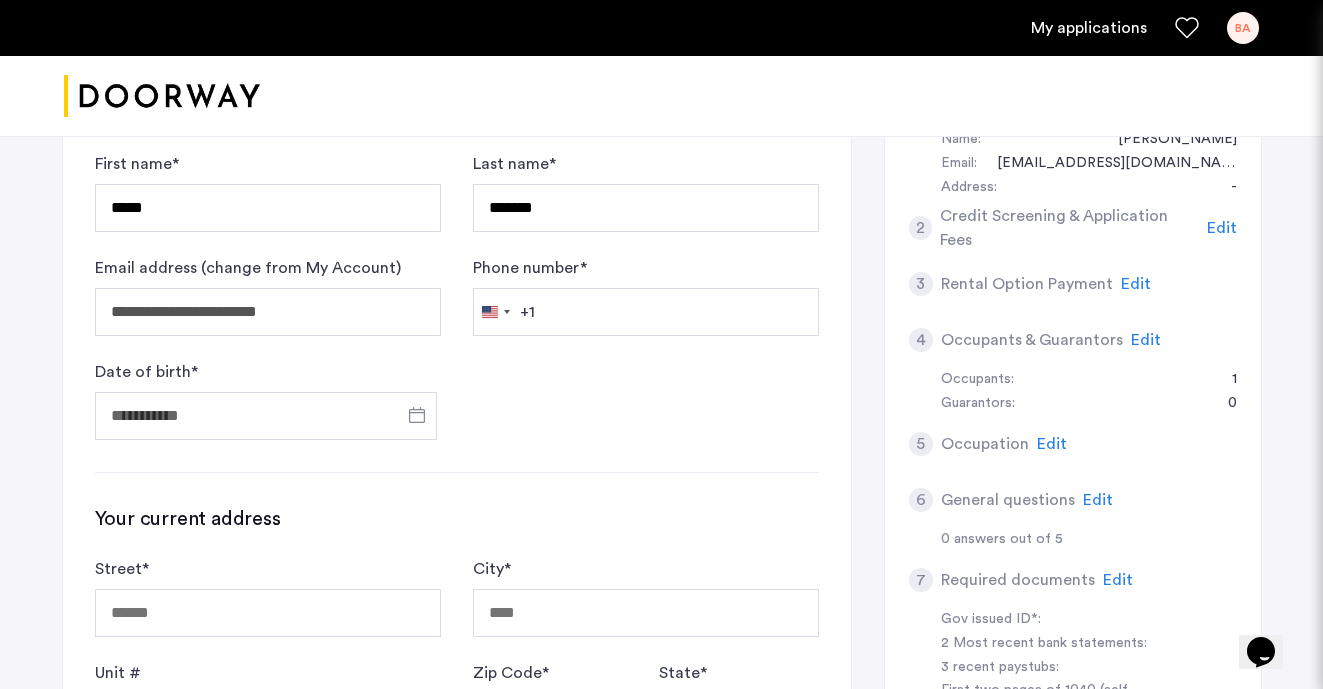 scroll, scrollTop: 390, scrollLeft: 0, axis: vertical 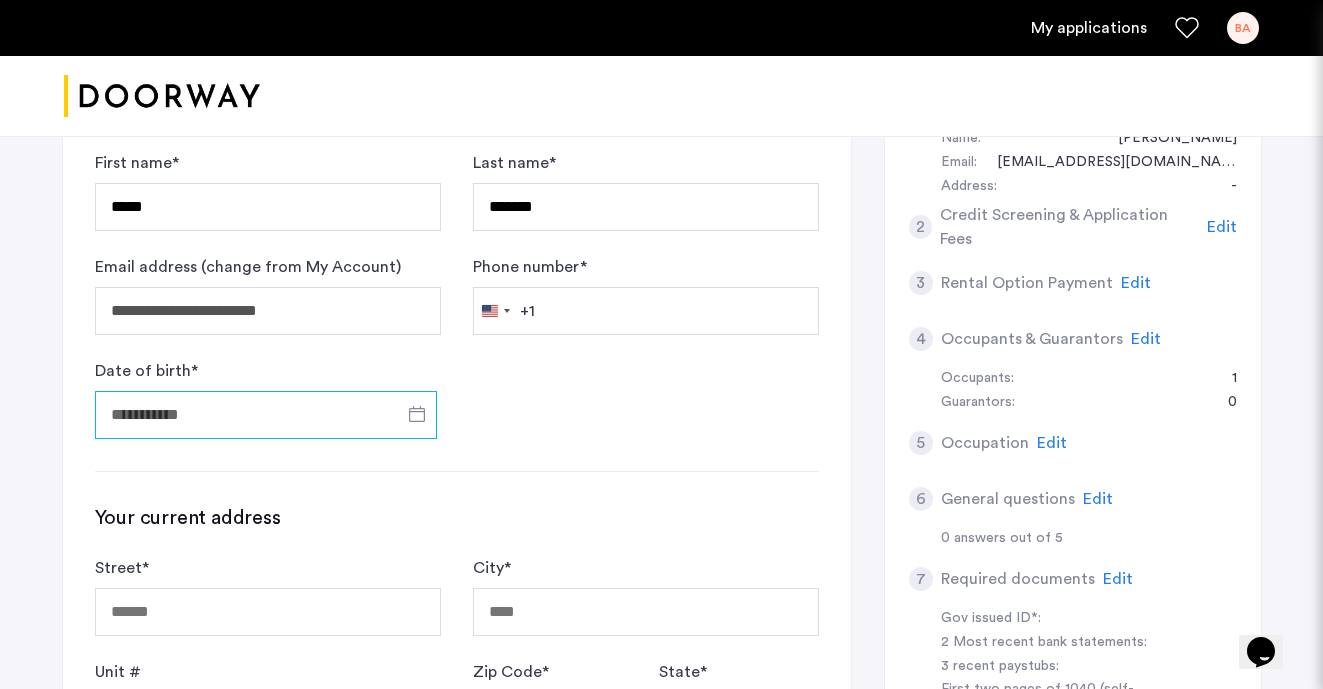 click on "Date of birth  *" at bounding box center (266, 415) 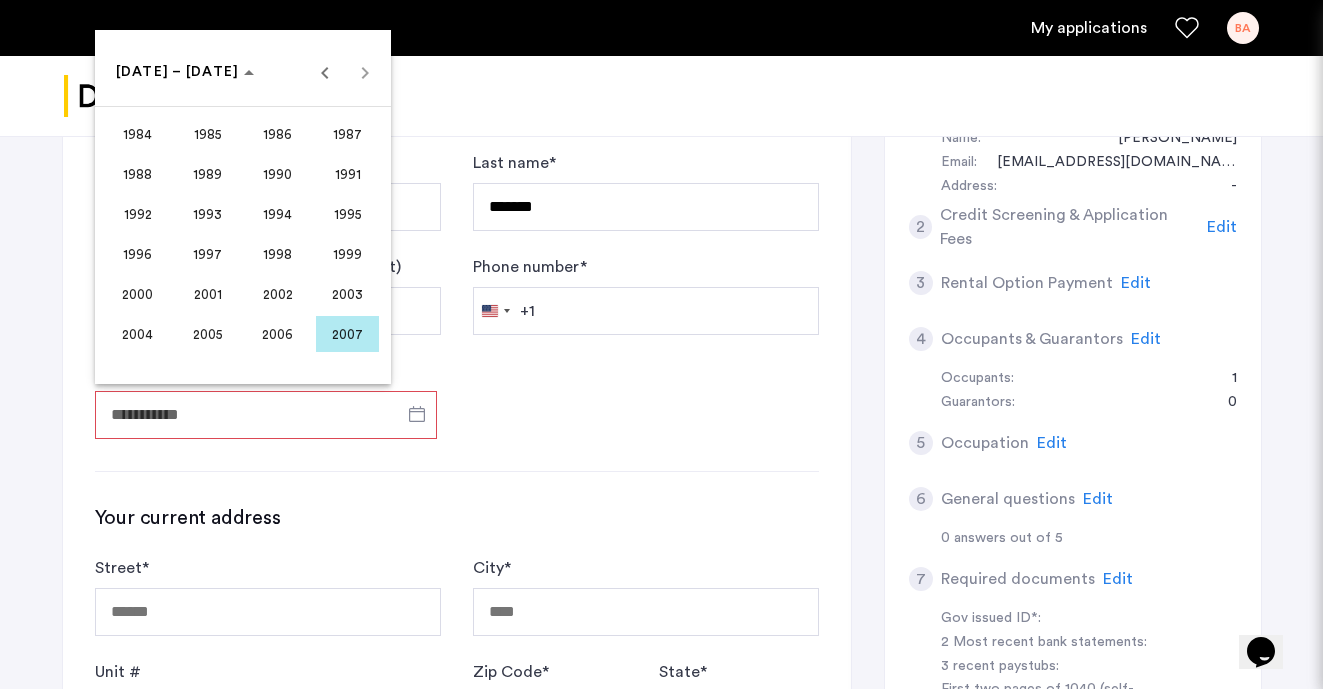 click at bounding box center (661, 344) 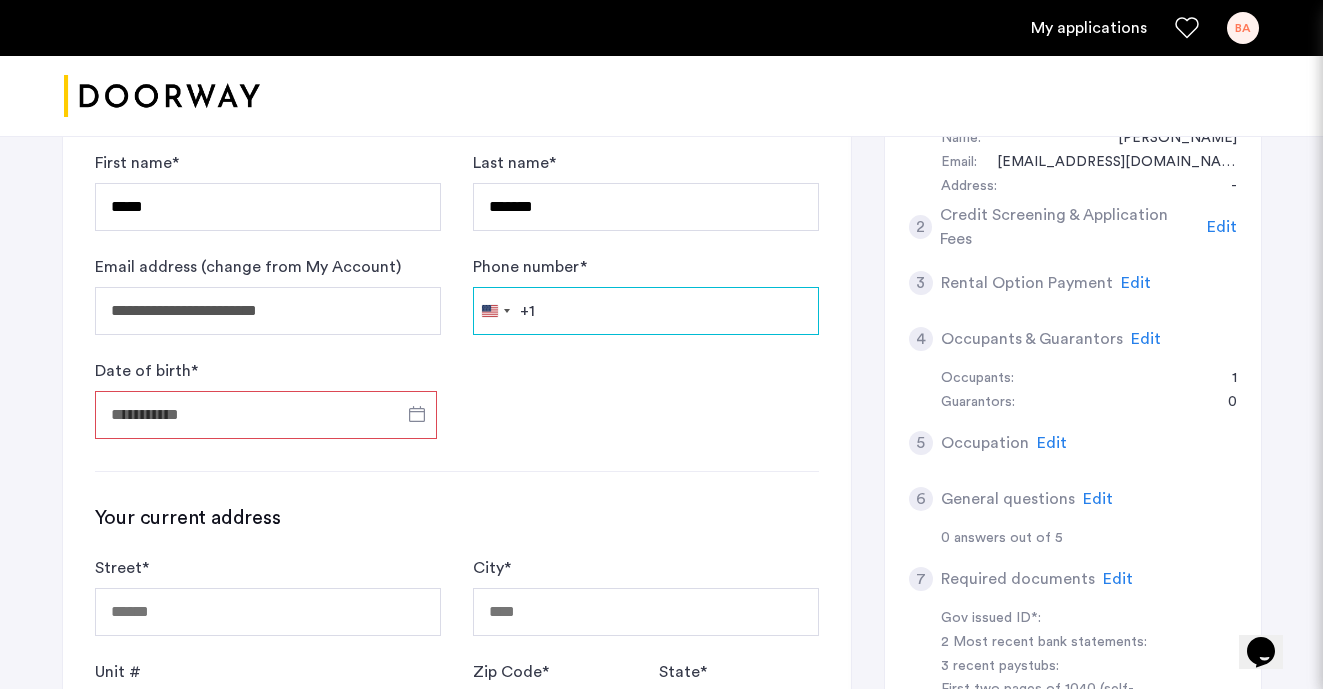 click on "Phone number  *" at bounding box center (646, 311) 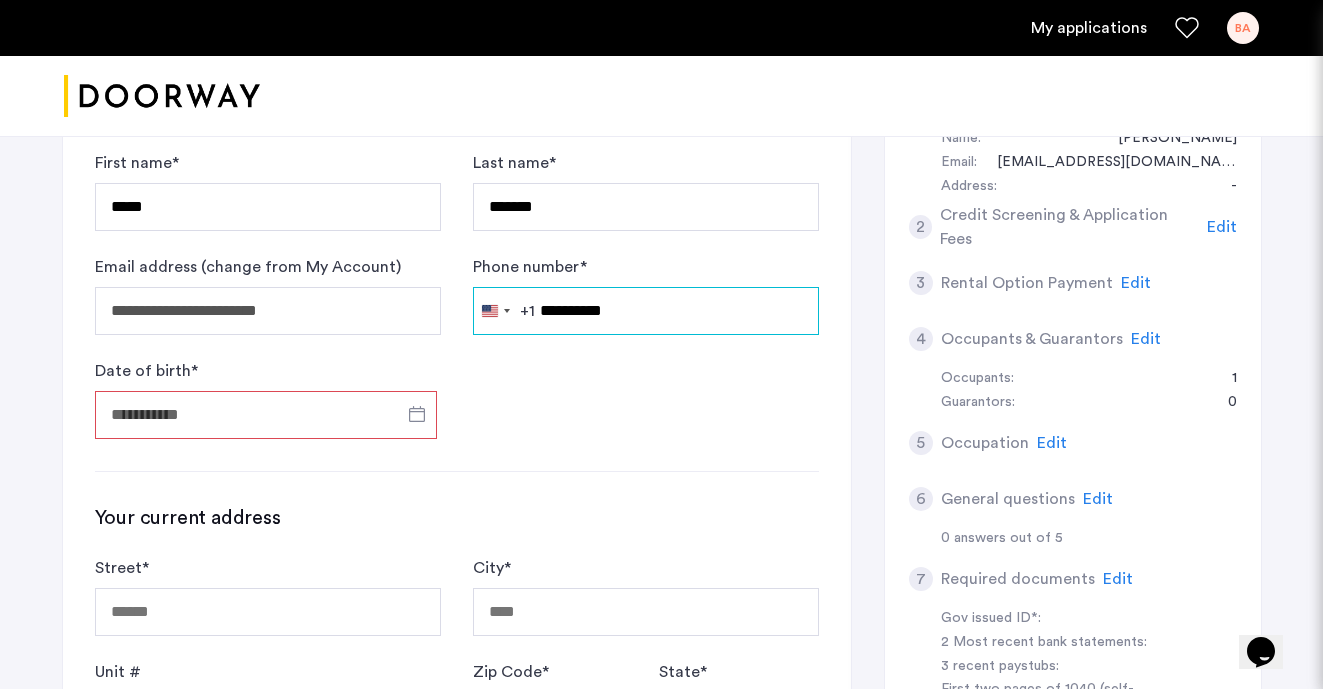 type on "**********" 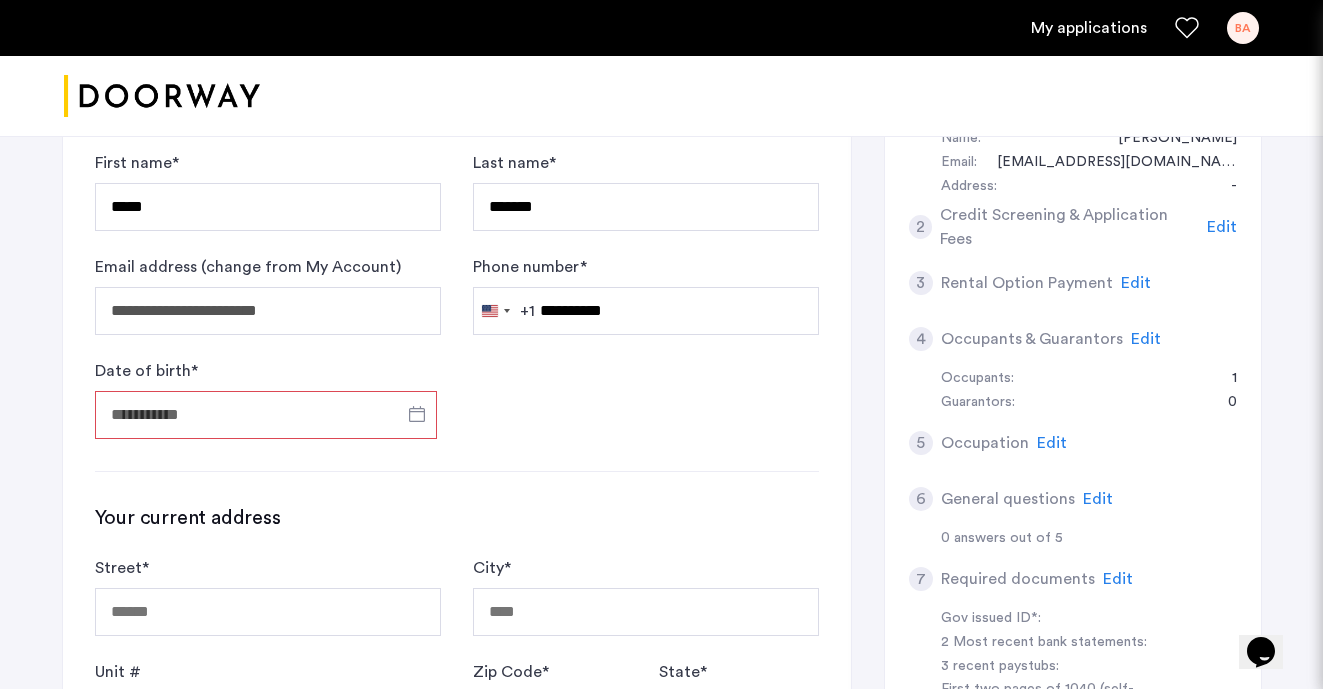 click on "Date of birth  *" at bounding box center [266, 415] 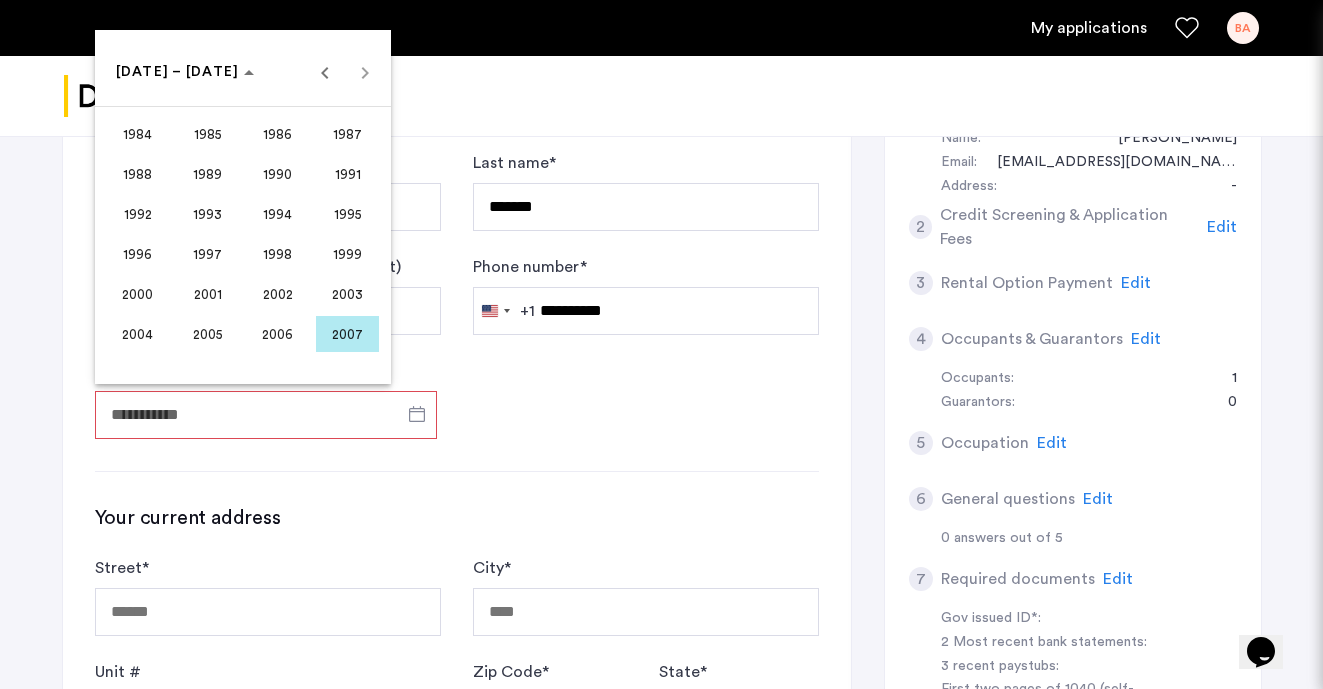 click on "1995" at bounding box center (347, 214) 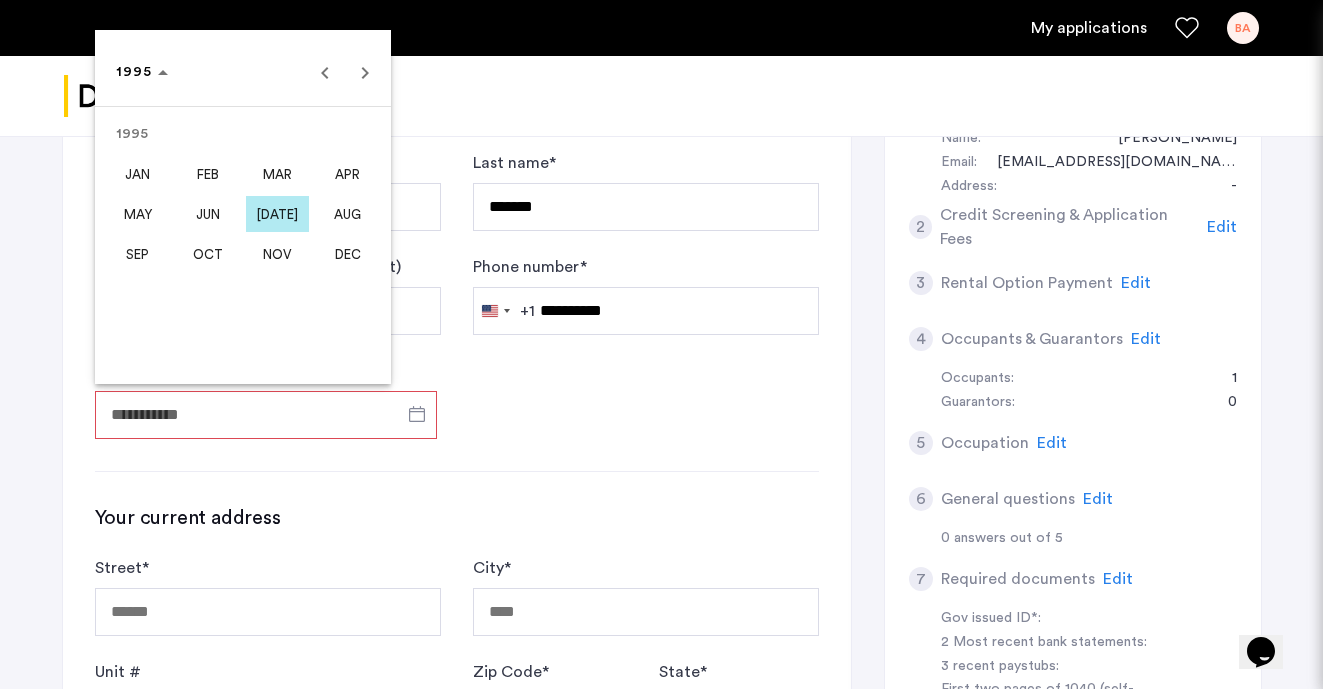 click on "DEC" at bounding box center [347, 254] 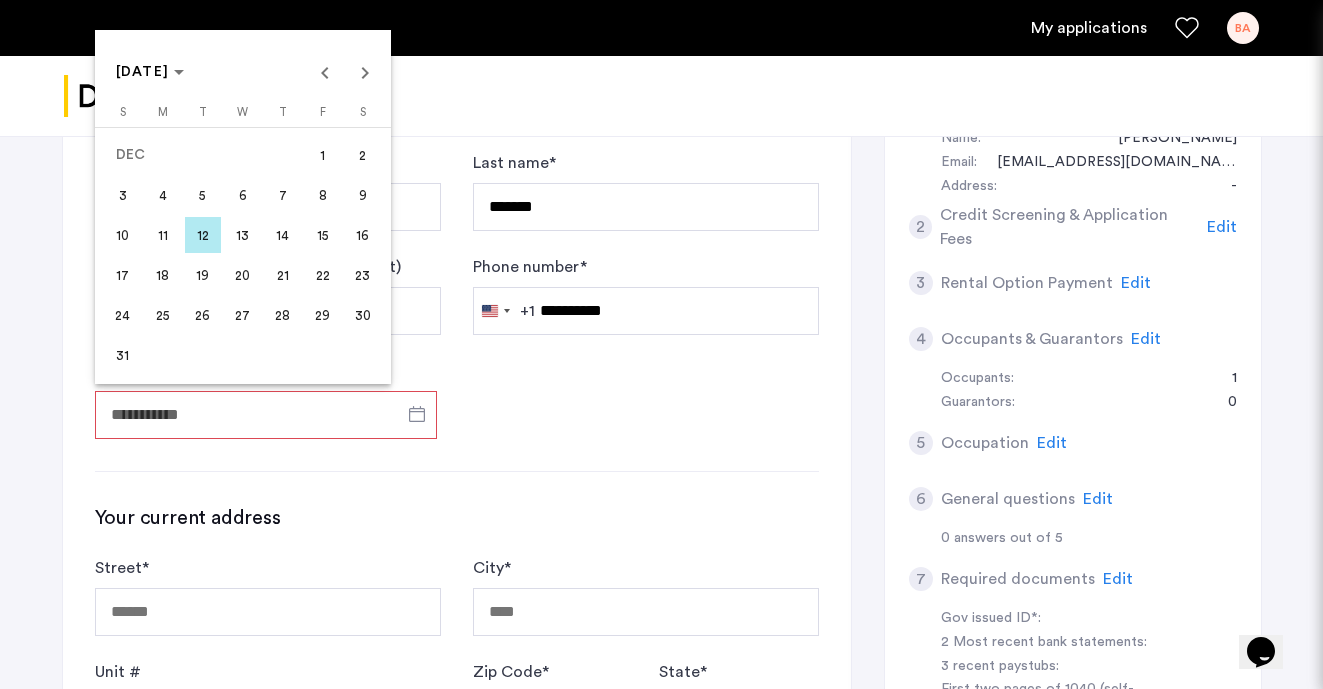 click on "9" at bounding box center [363, 195] 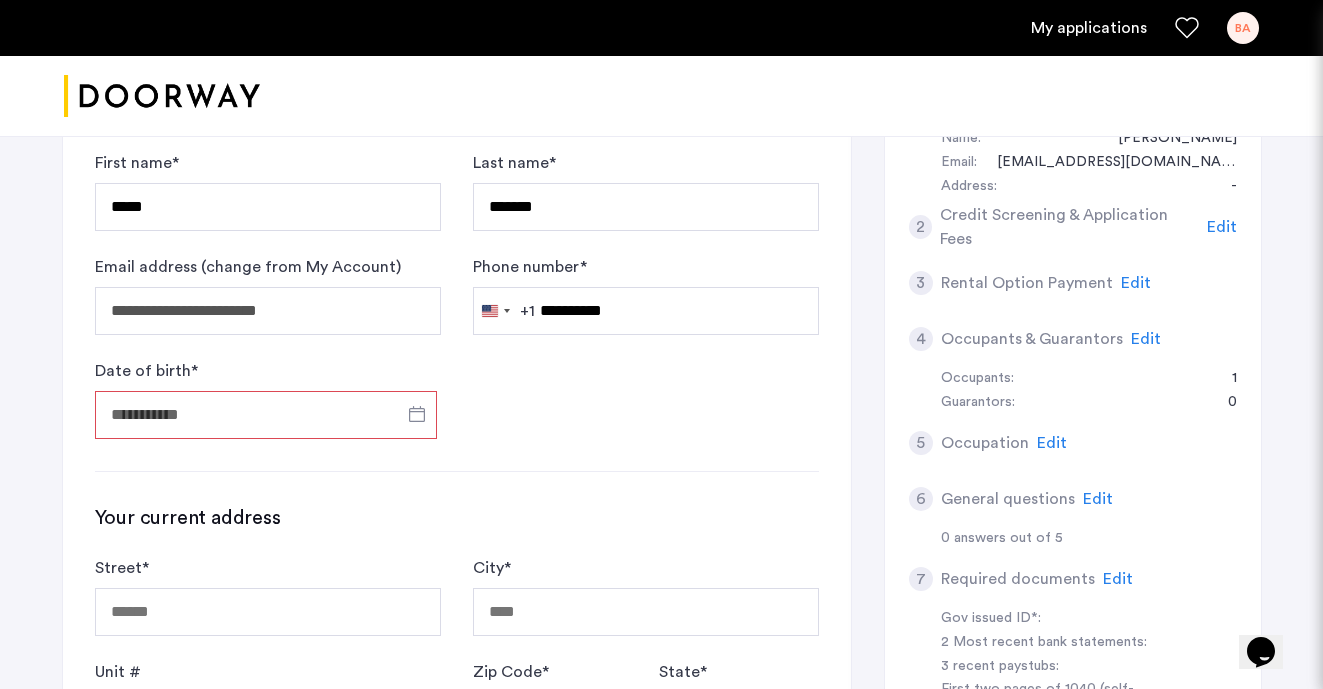 type on "**********" 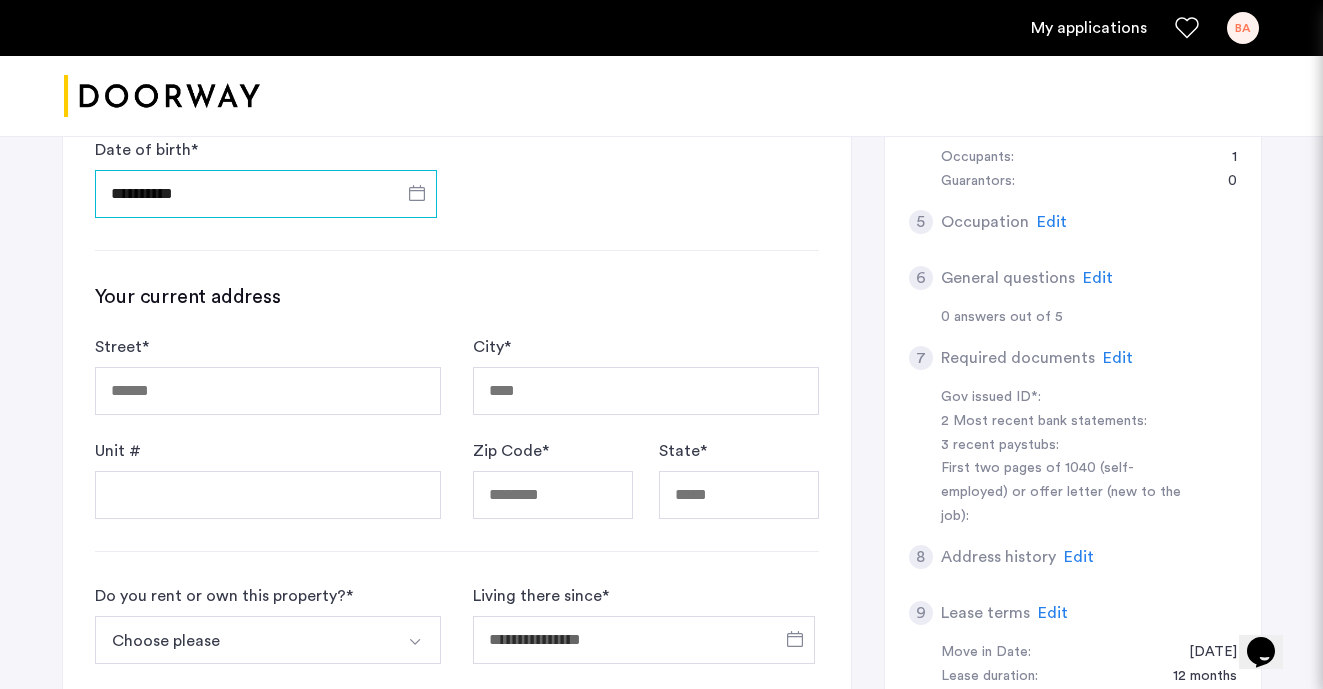 scroll, scrollTop: 621, scrollLeft: 0, axis: vertical 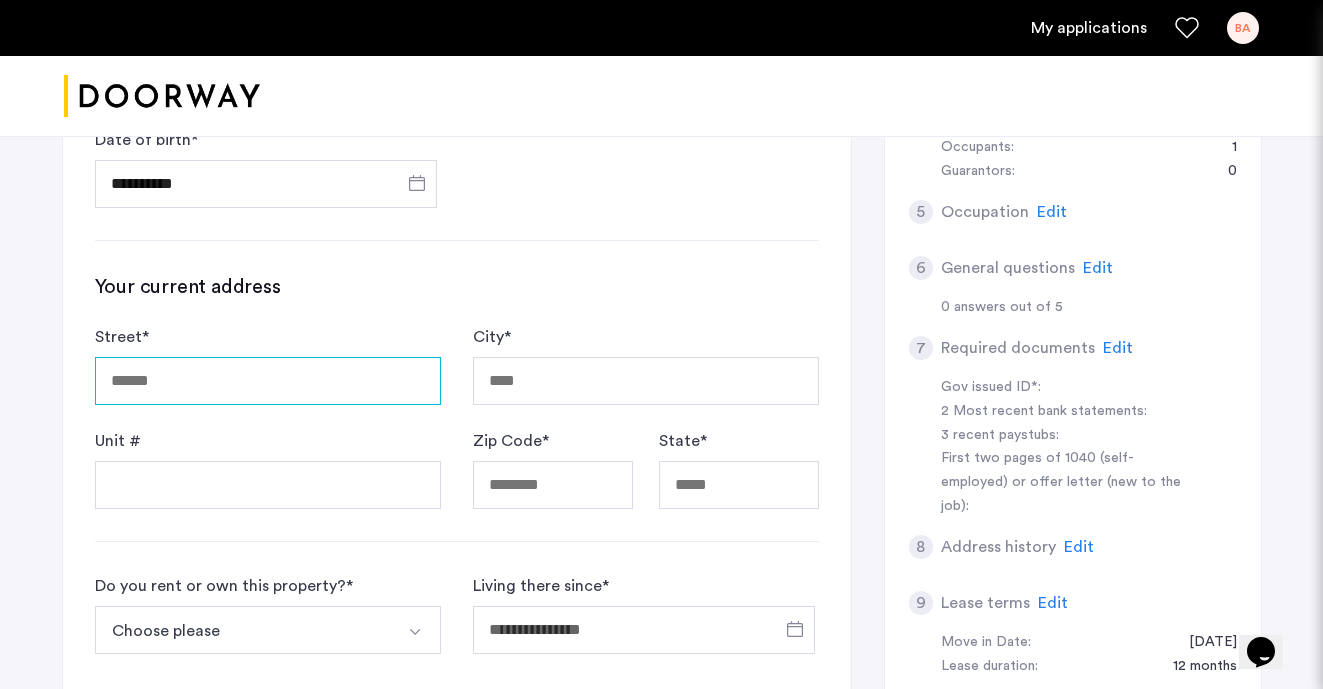 click on "Street  *" at bounding box center (268, 381) 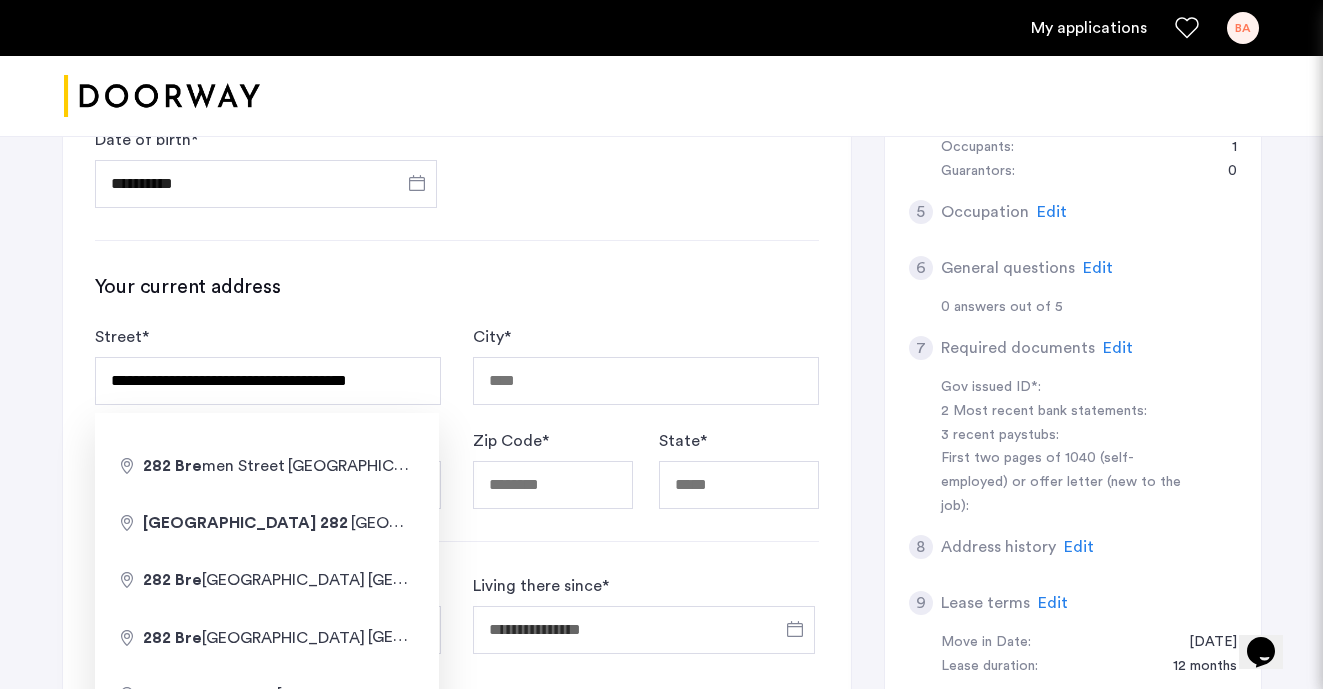 type on "**********" 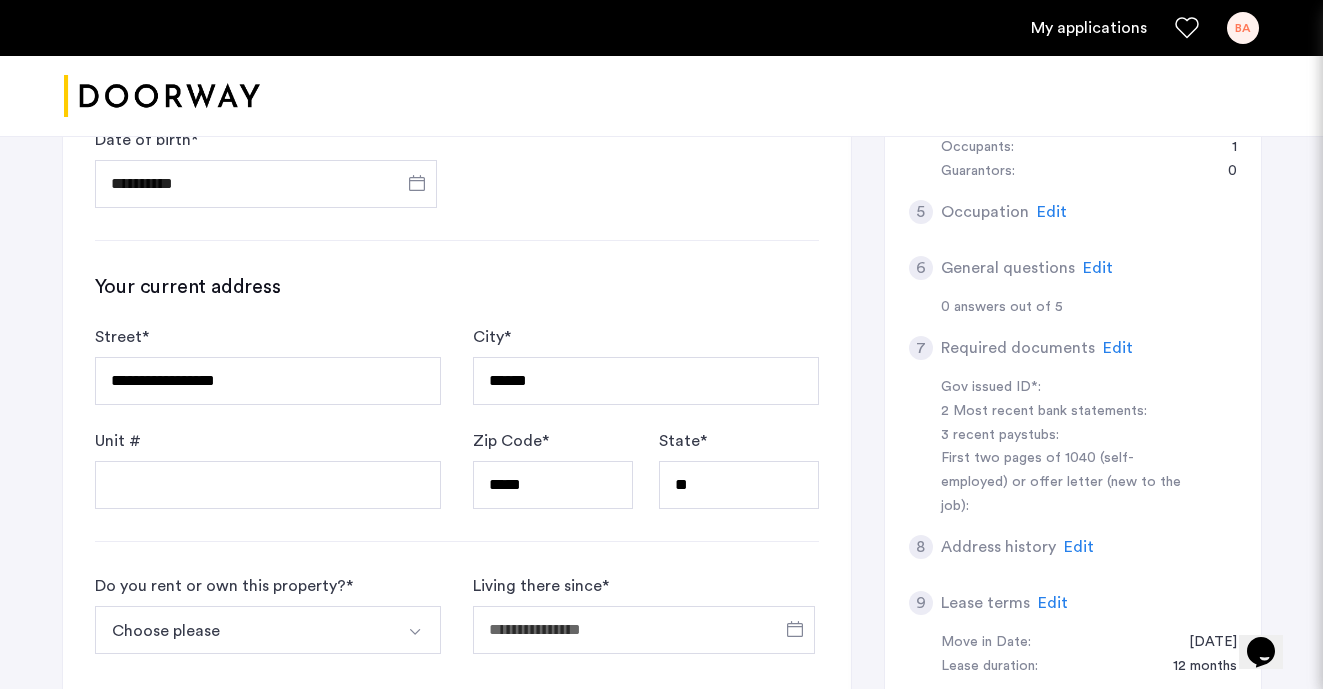 scroll, scrollTop: 727, scrollLeft: 0, axis: vertical 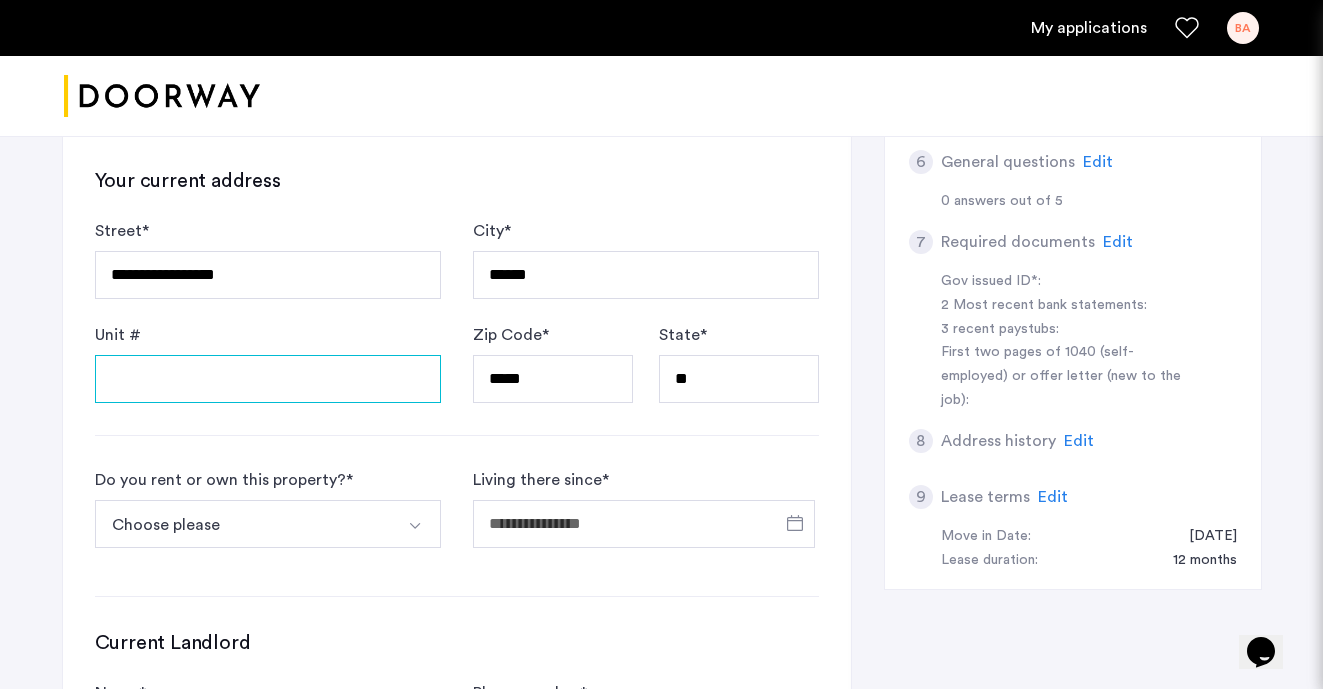 click on "Unit #" at bounding box center (268, 379) 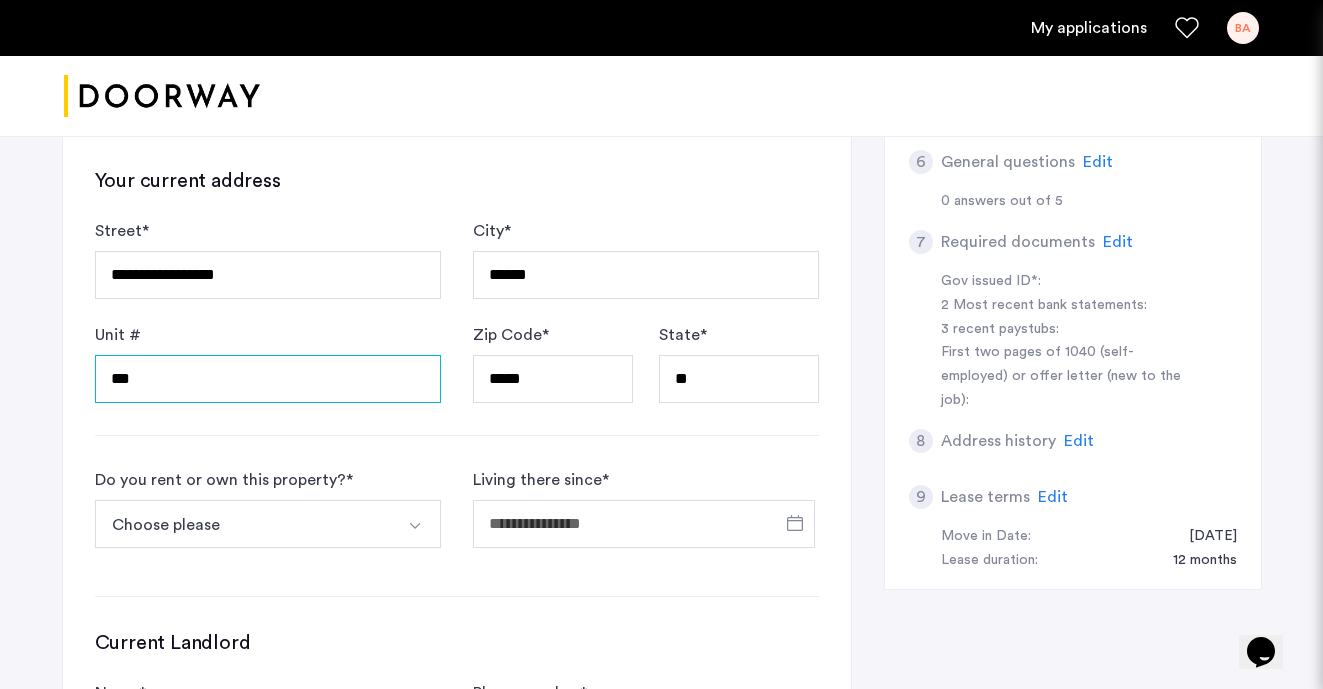 type on "***" 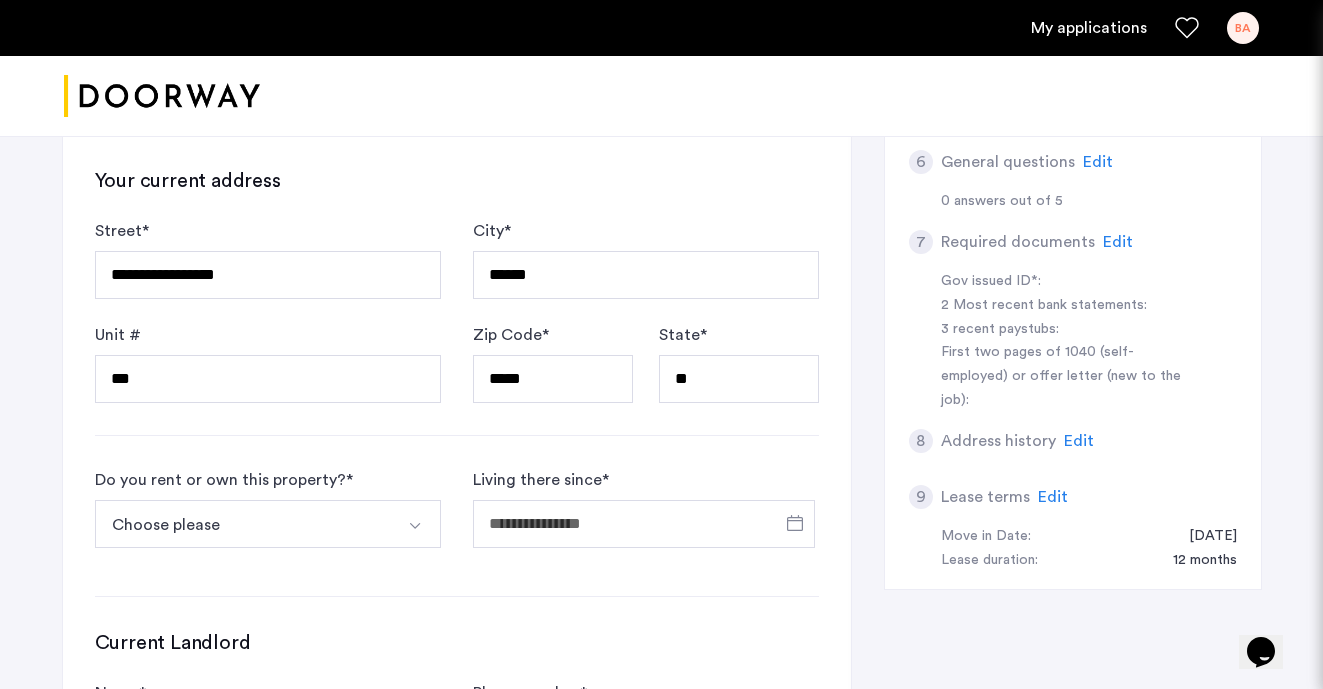 click on "Choose please" at bounding box center [244, 524] 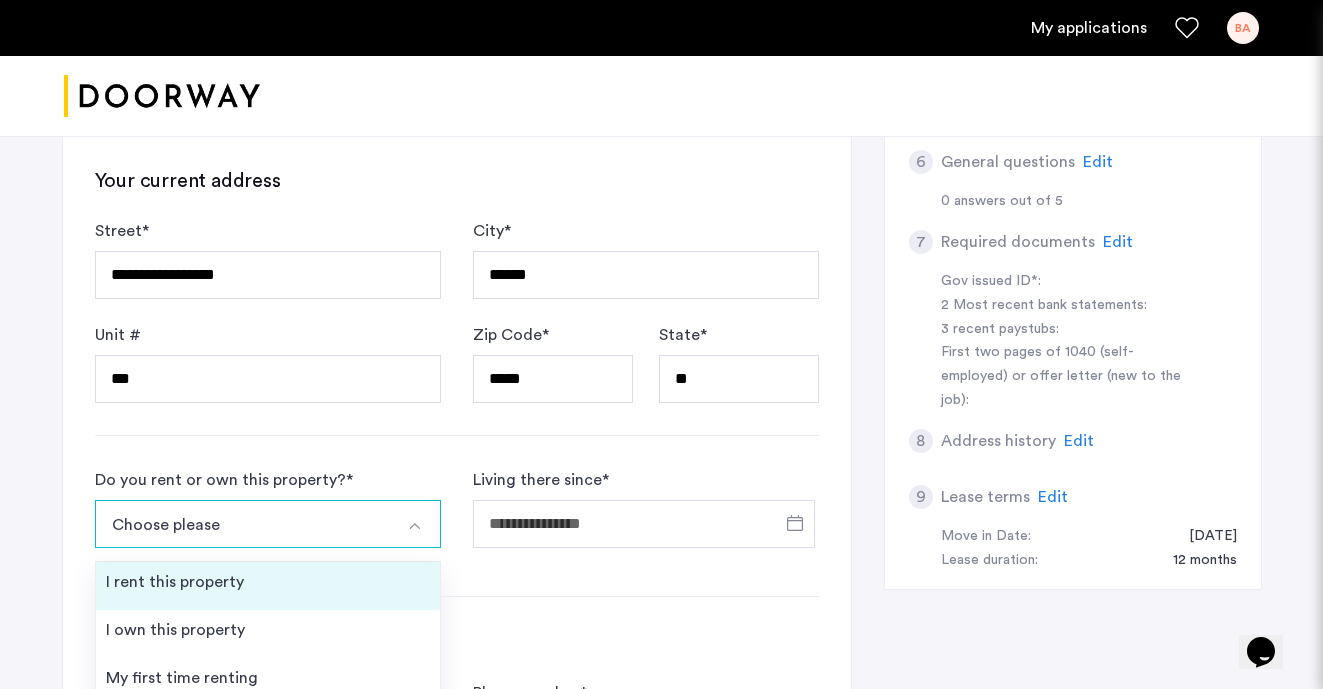 click on "I rent this property" at bounding box center [268, 586] 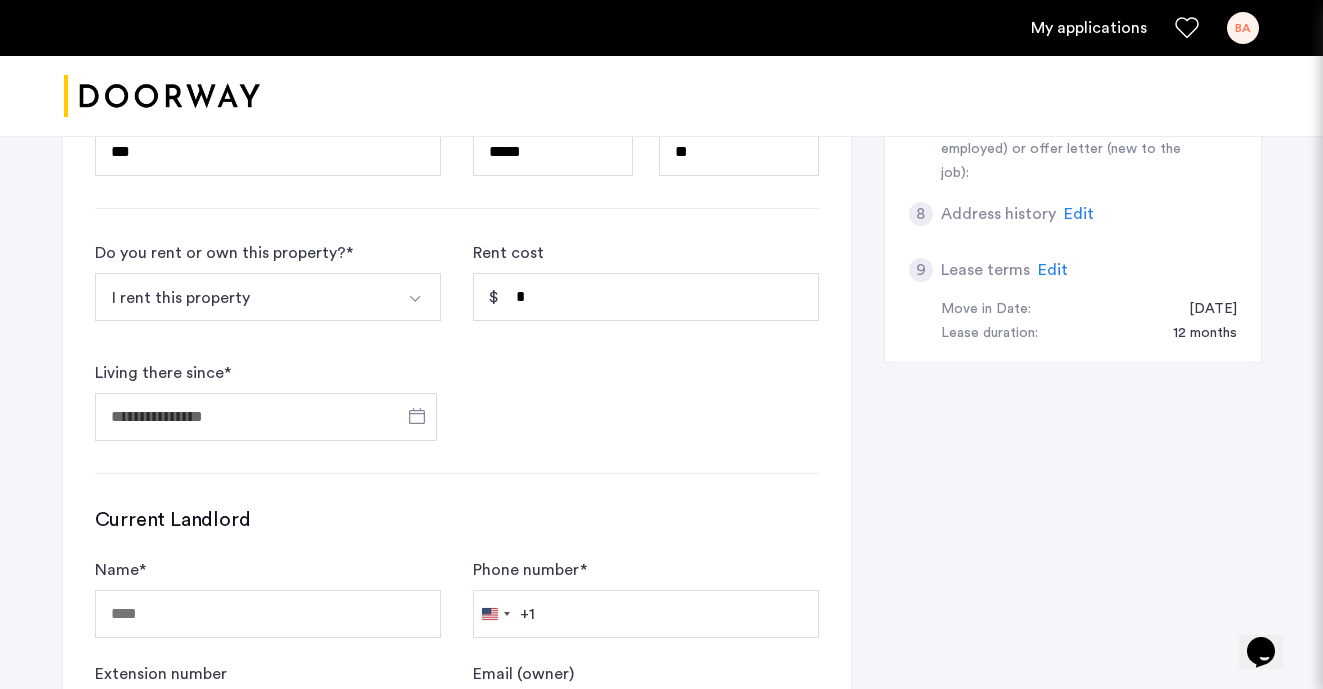 scroll, scrollTop: 1001, scrollLeft: 0, axis: vertical 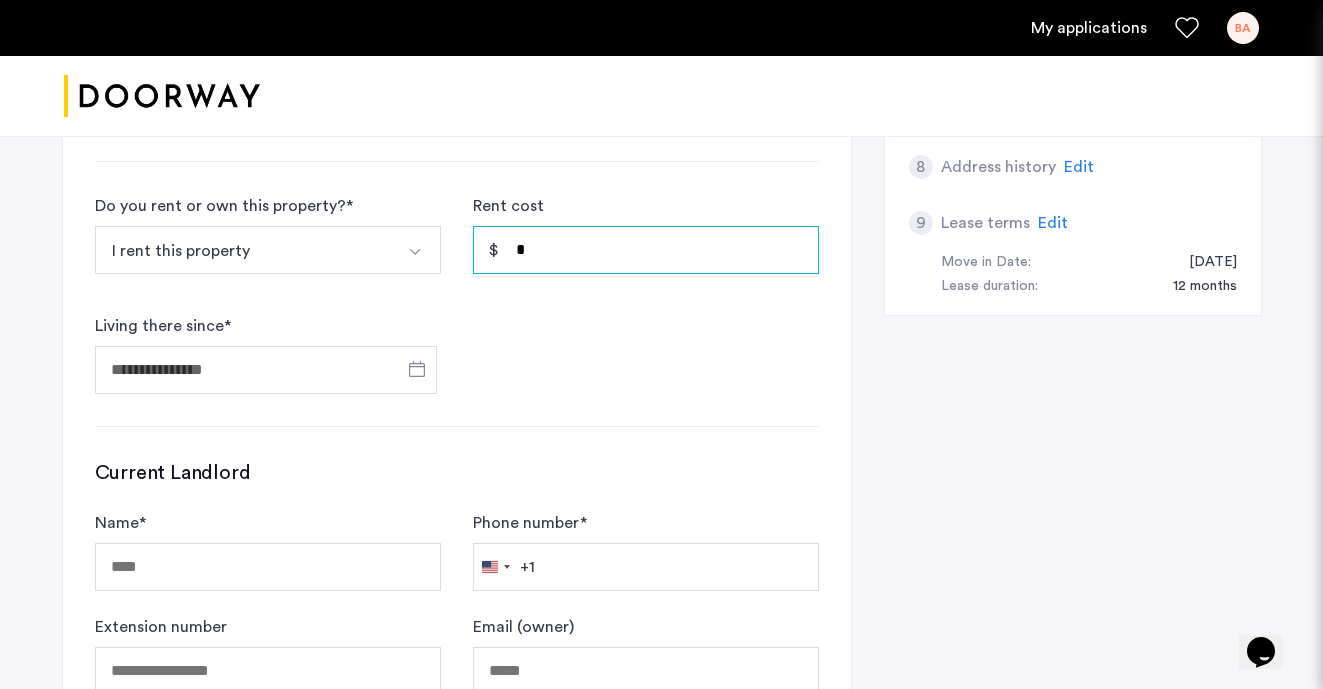 click on "*" at bounding box center (646, 250) 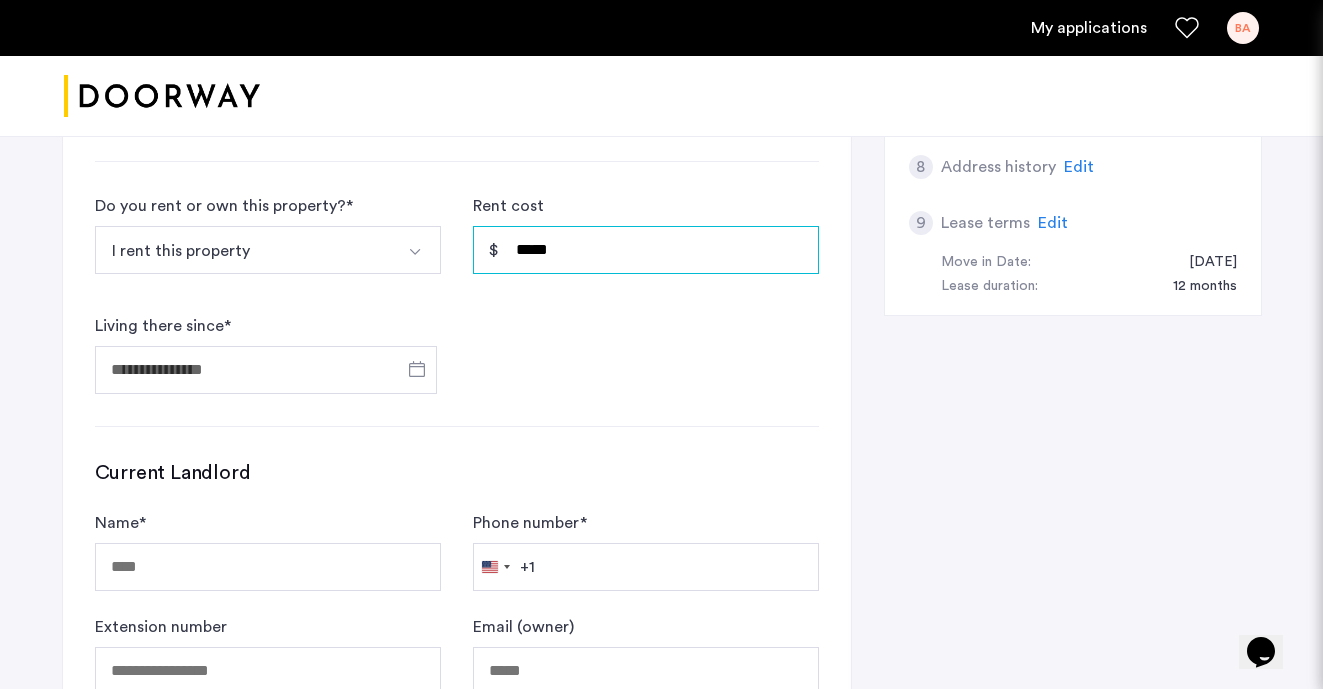 type on "*****" 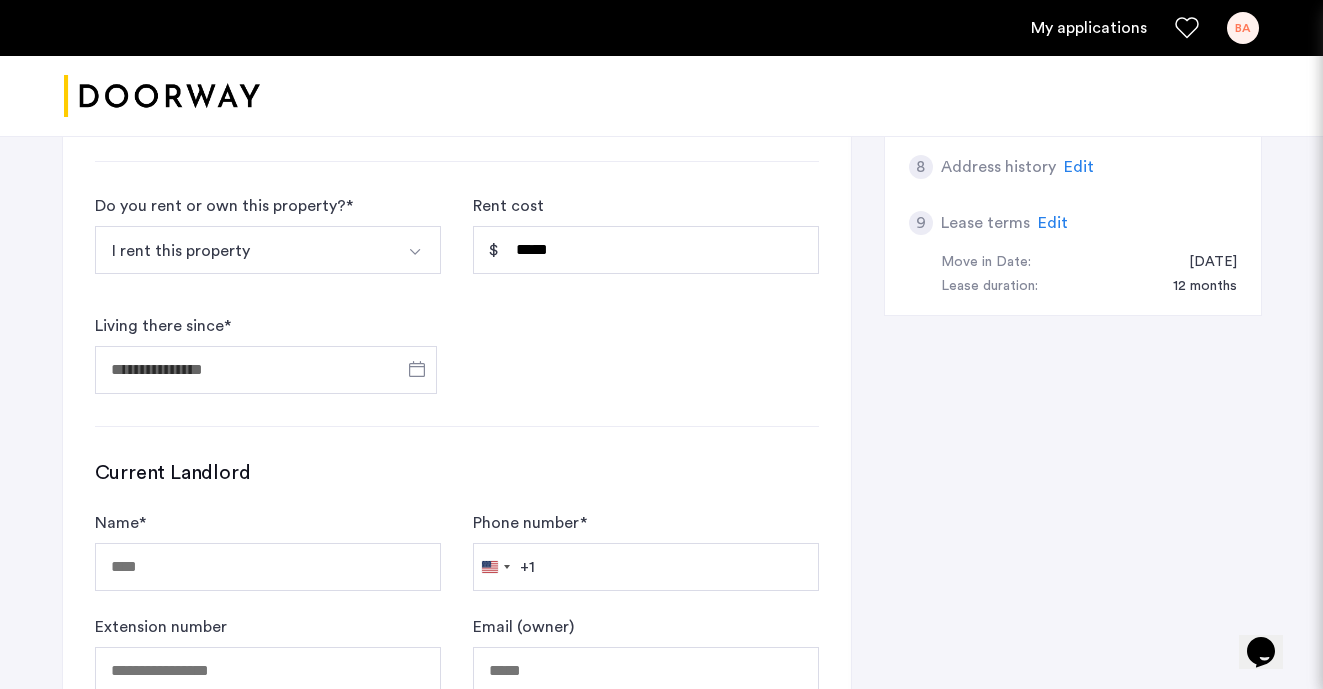 click on "Do you rent or own this property?  * I rent this property I rent this property I own this property My first time renting Other Rent cost ***** Living there since  *" 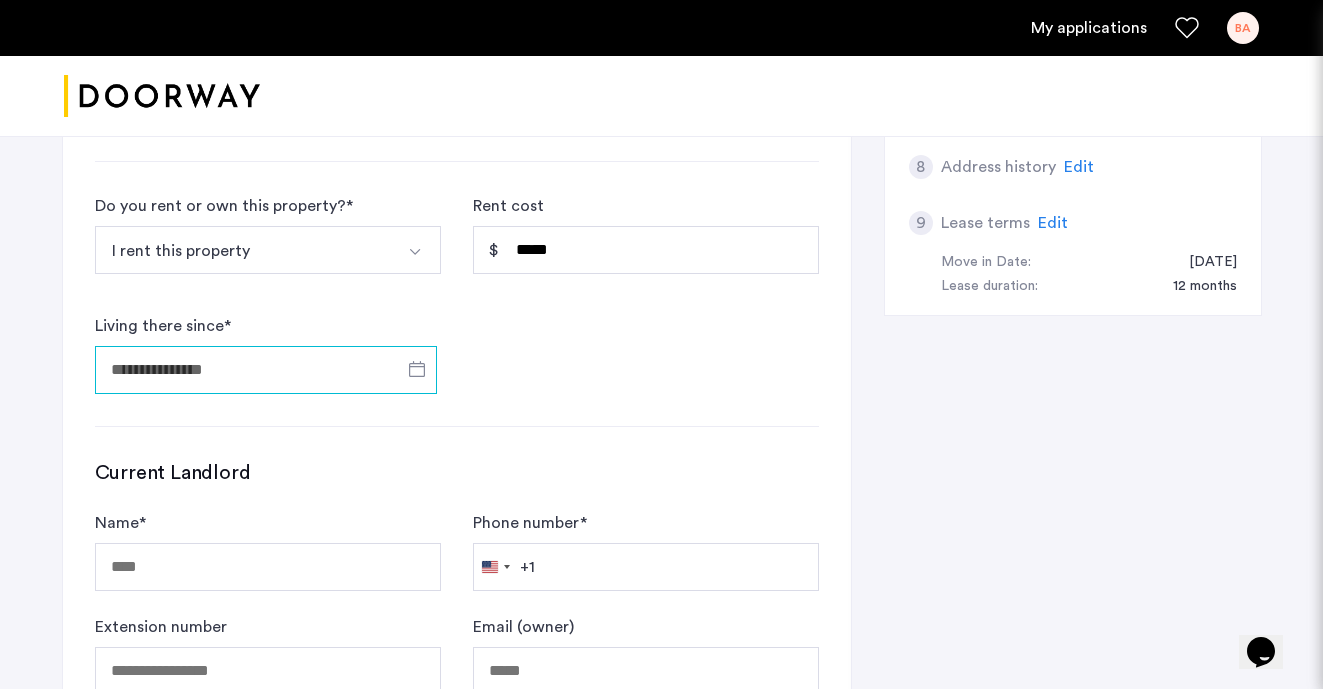 click on "Living there since  *" at bounding box center (266, 370) 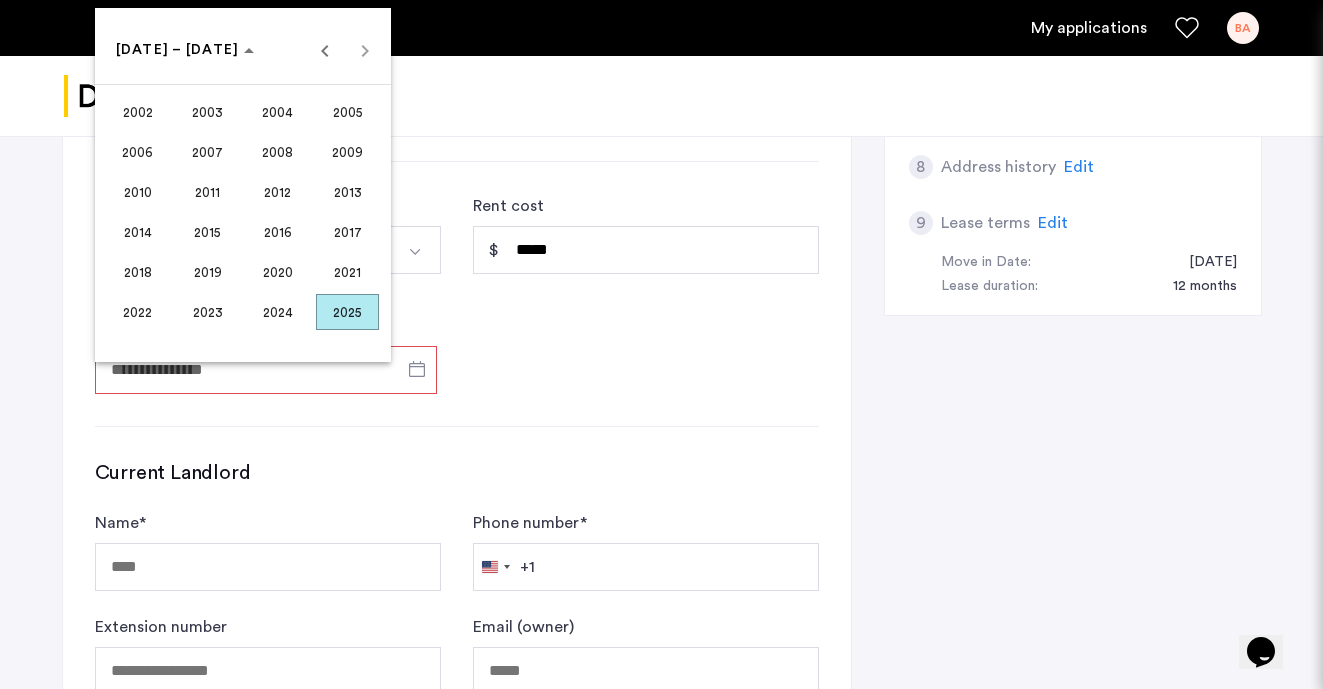 click on "2024" at bounding box center [277, 312] 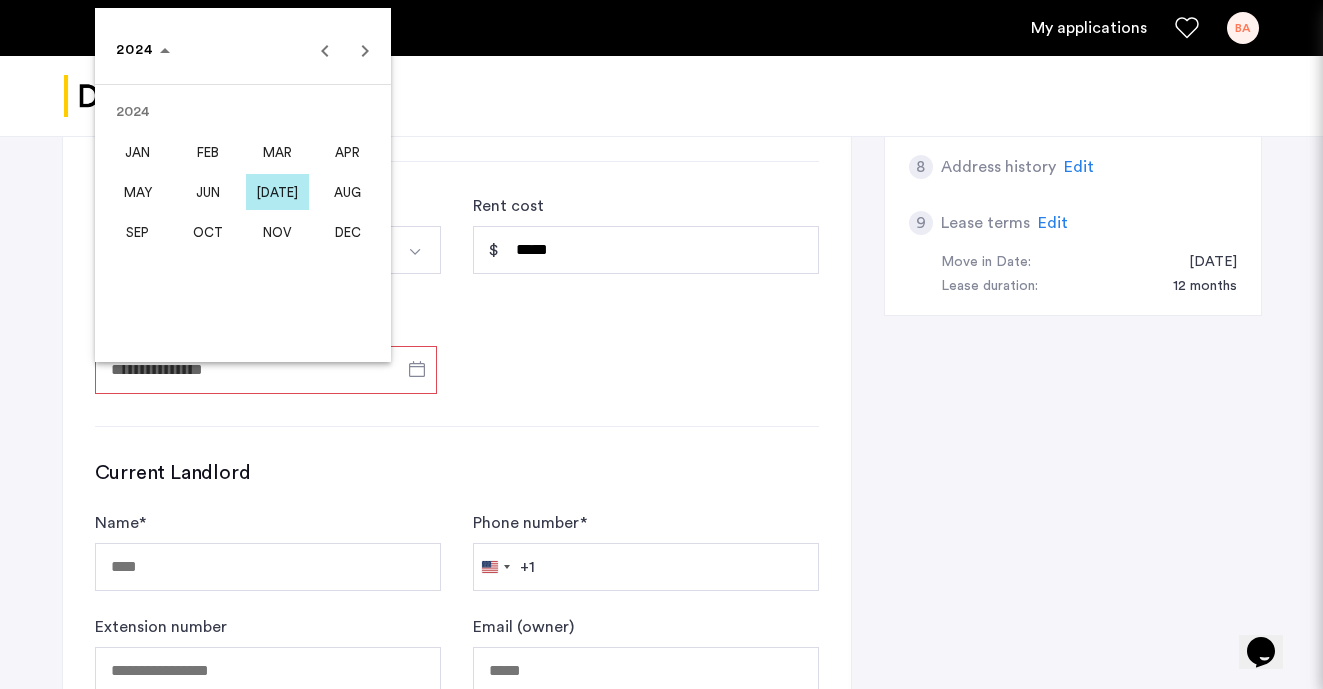 click on "SEP" at bounding box center [137, 232] 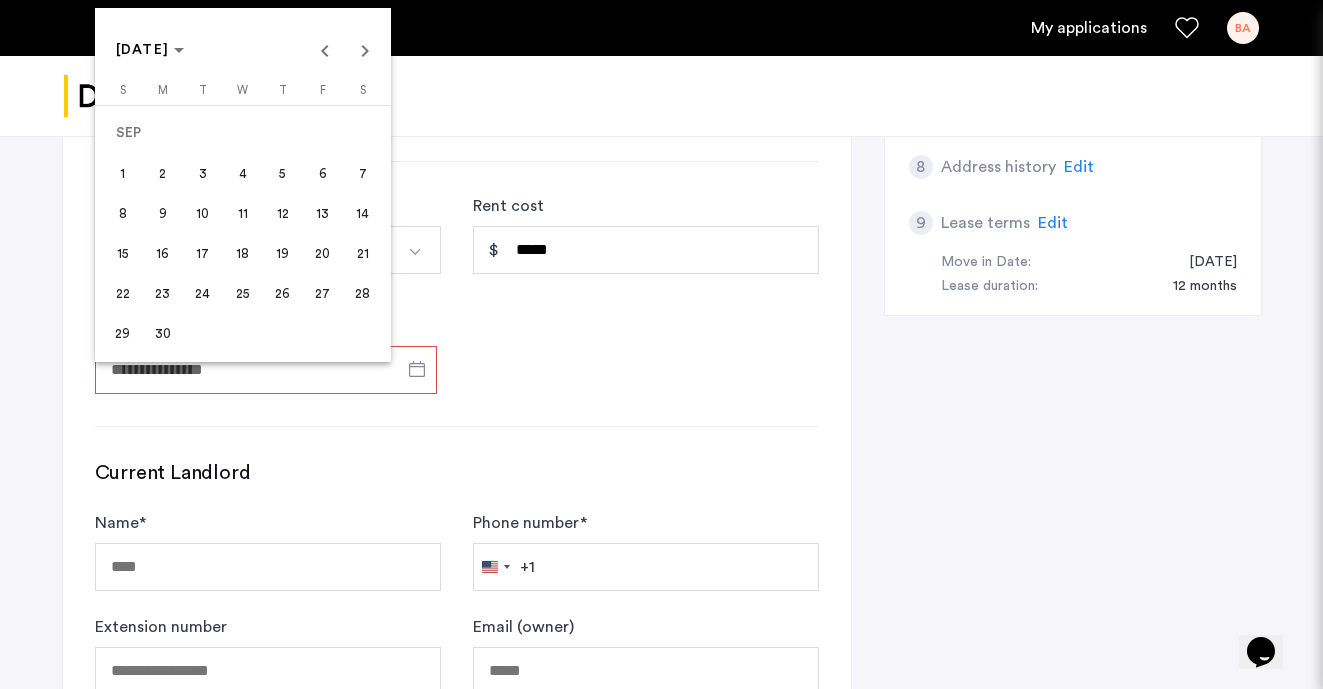 click on "1" at bounding box center [123, 173] 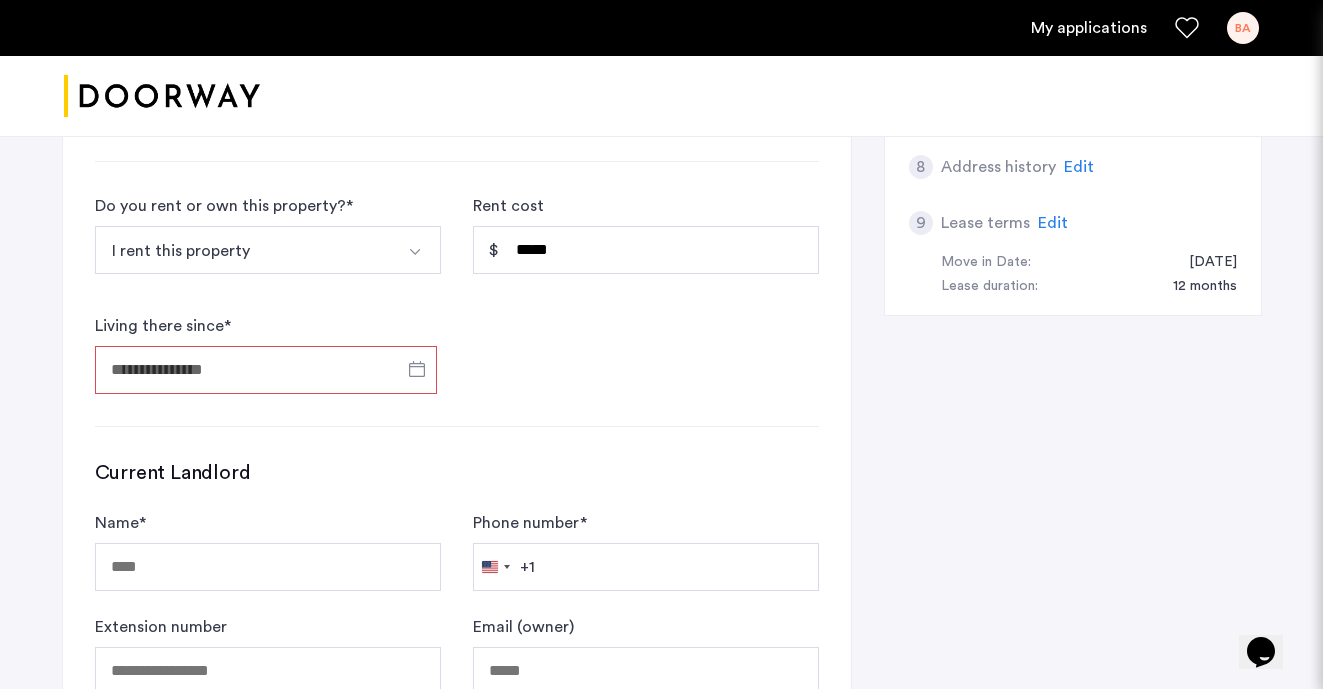 type on "**********" 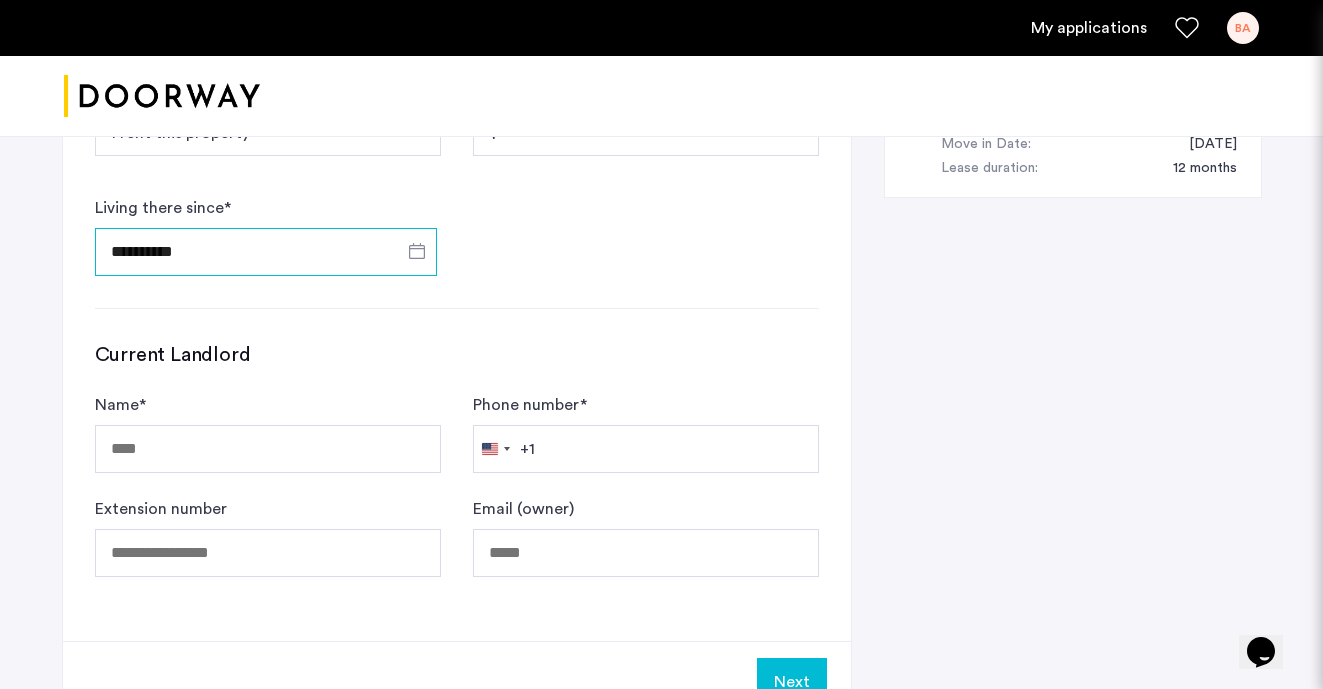 scroll, scrollTop: 1121, scrollLeft: 0, axis: vertical 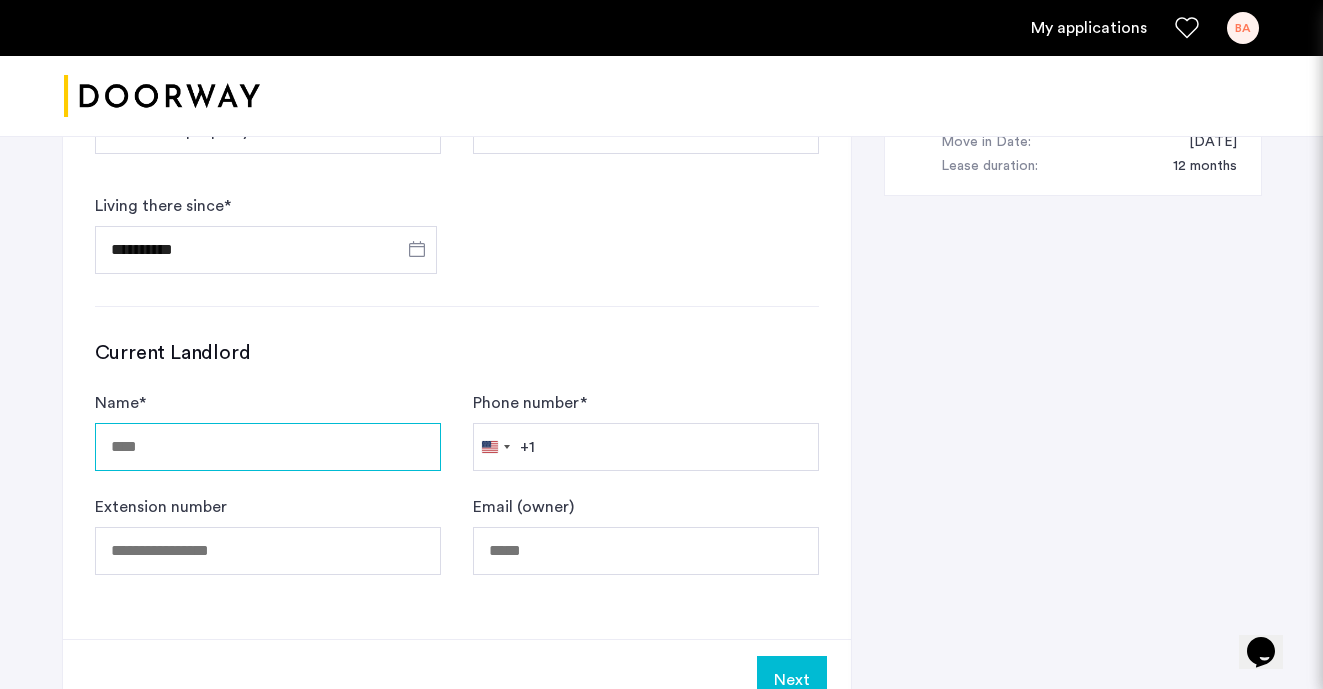 click on "Name  *" at bounding box center (268, 447) 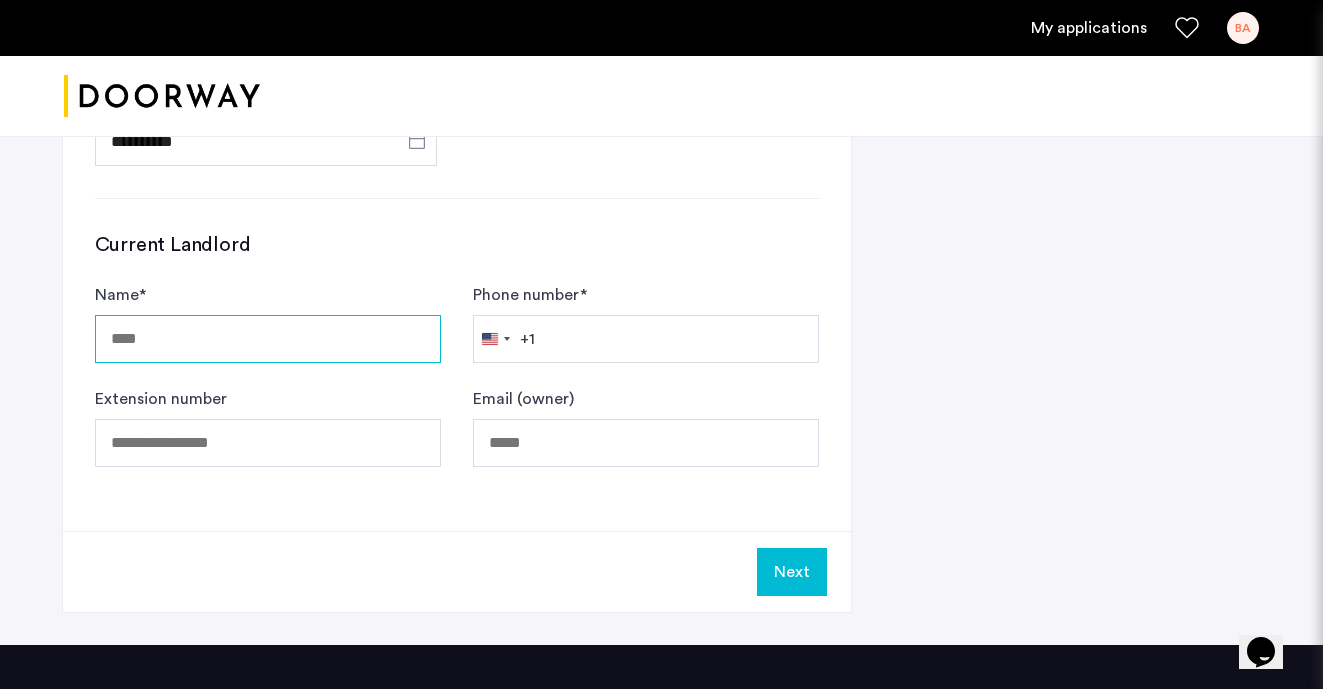 scroll, scrollTop: 1242, scrollLeft: 0, axis: vertical 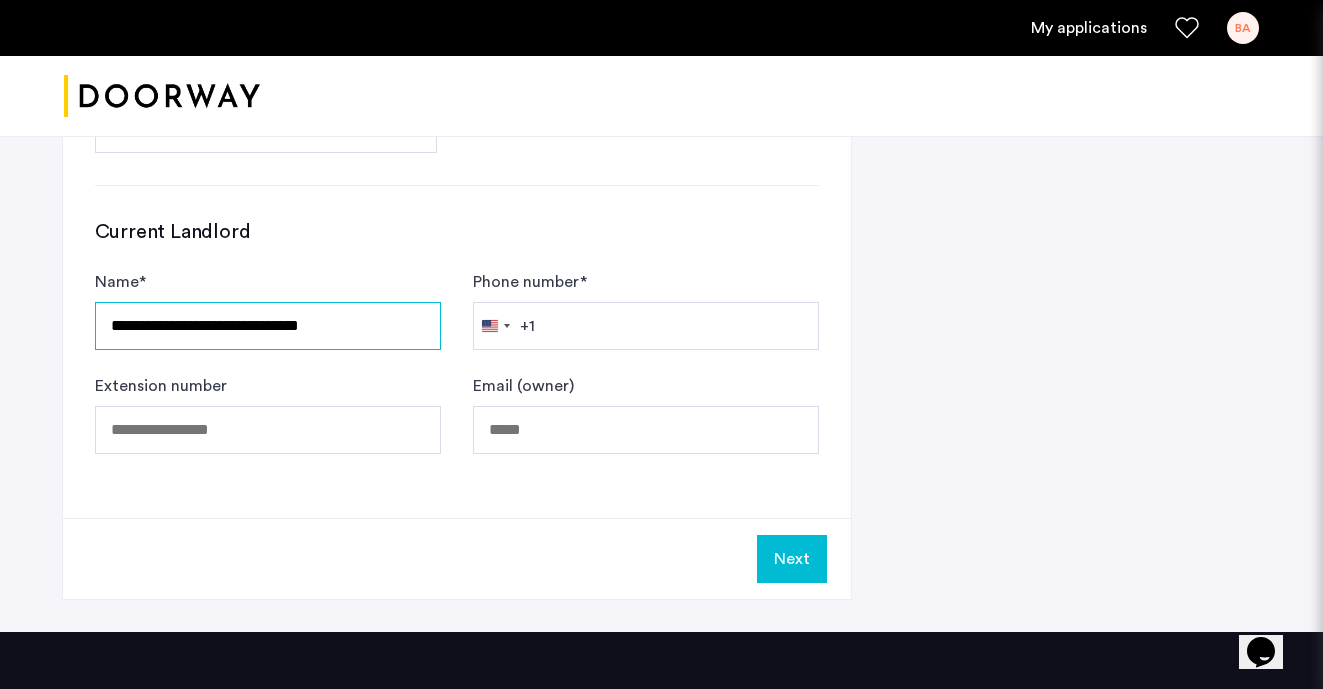type on "**********" 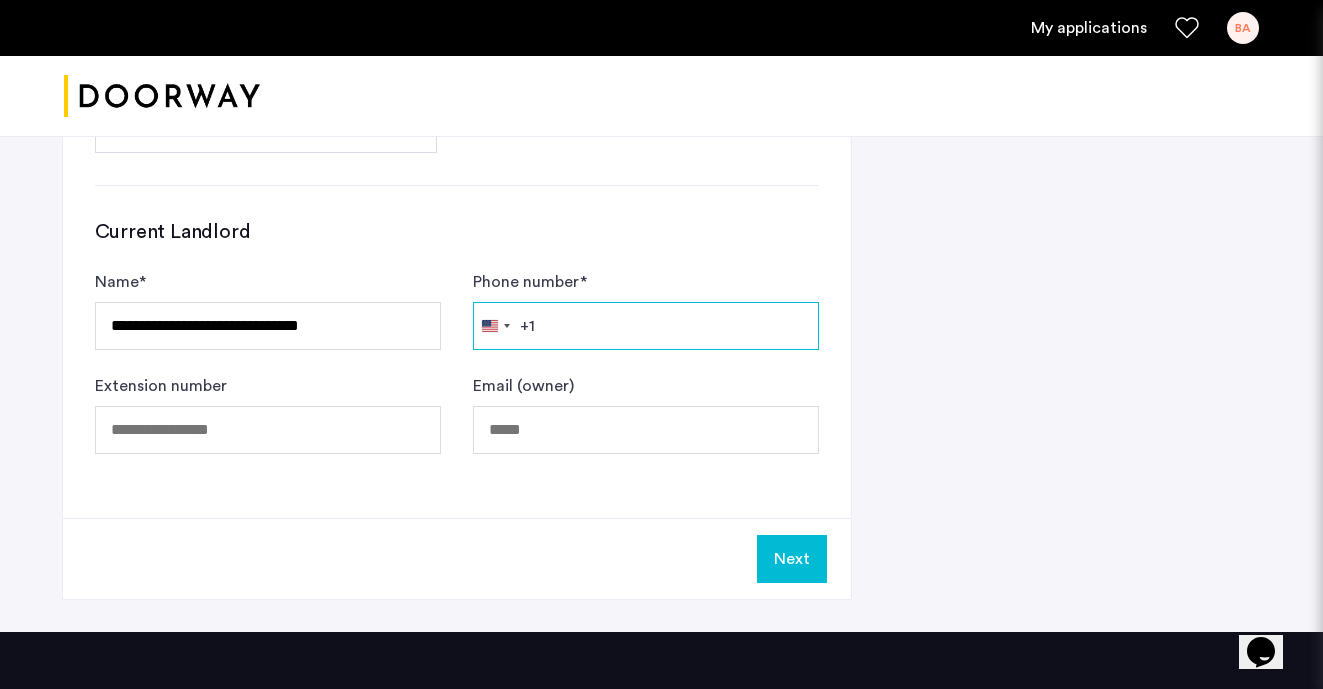click on "Phone number  *" at bounding box center [646, 326] 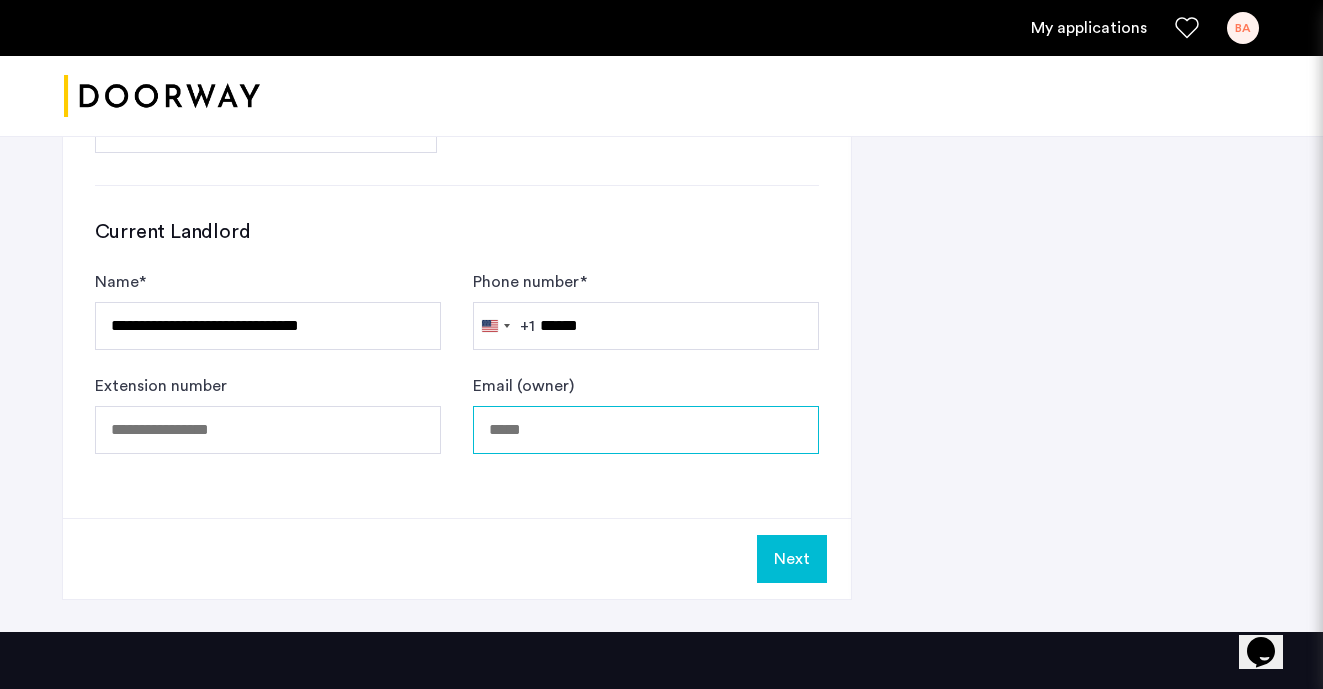 click on "Email (owner)" at bounding box center [646, 430] 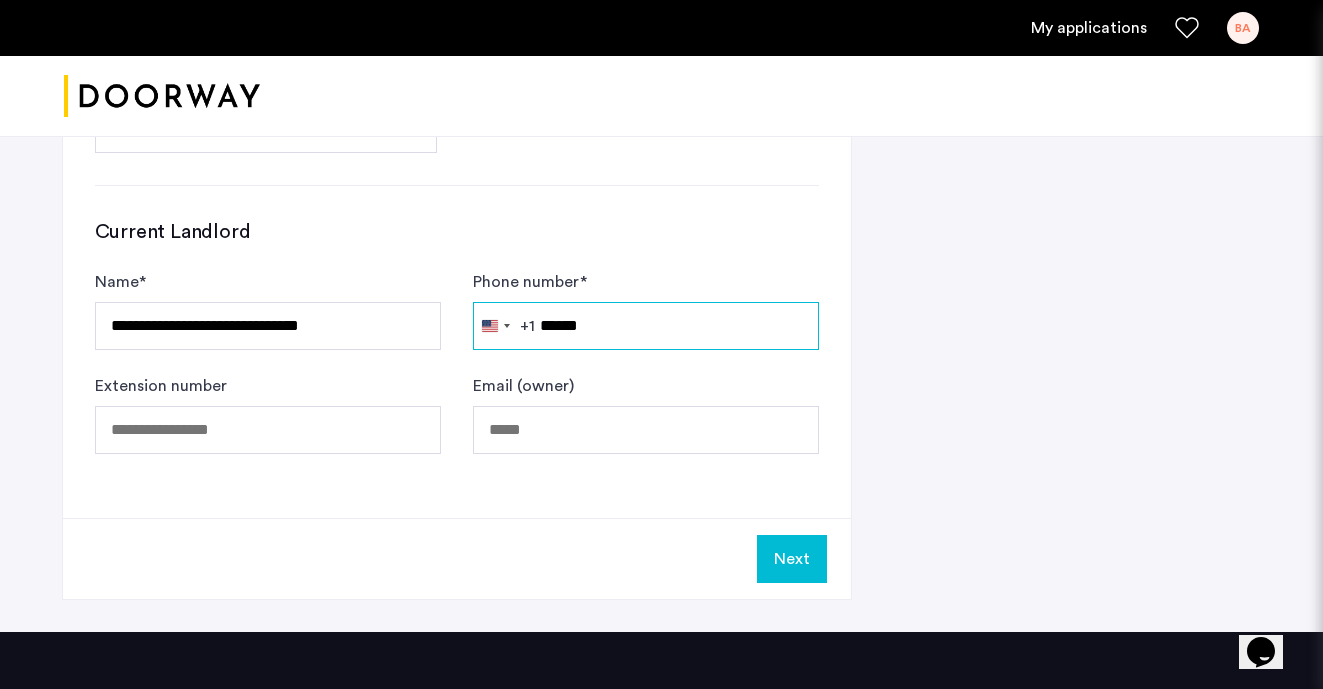 click on "******" at bounding box center [646, 326] 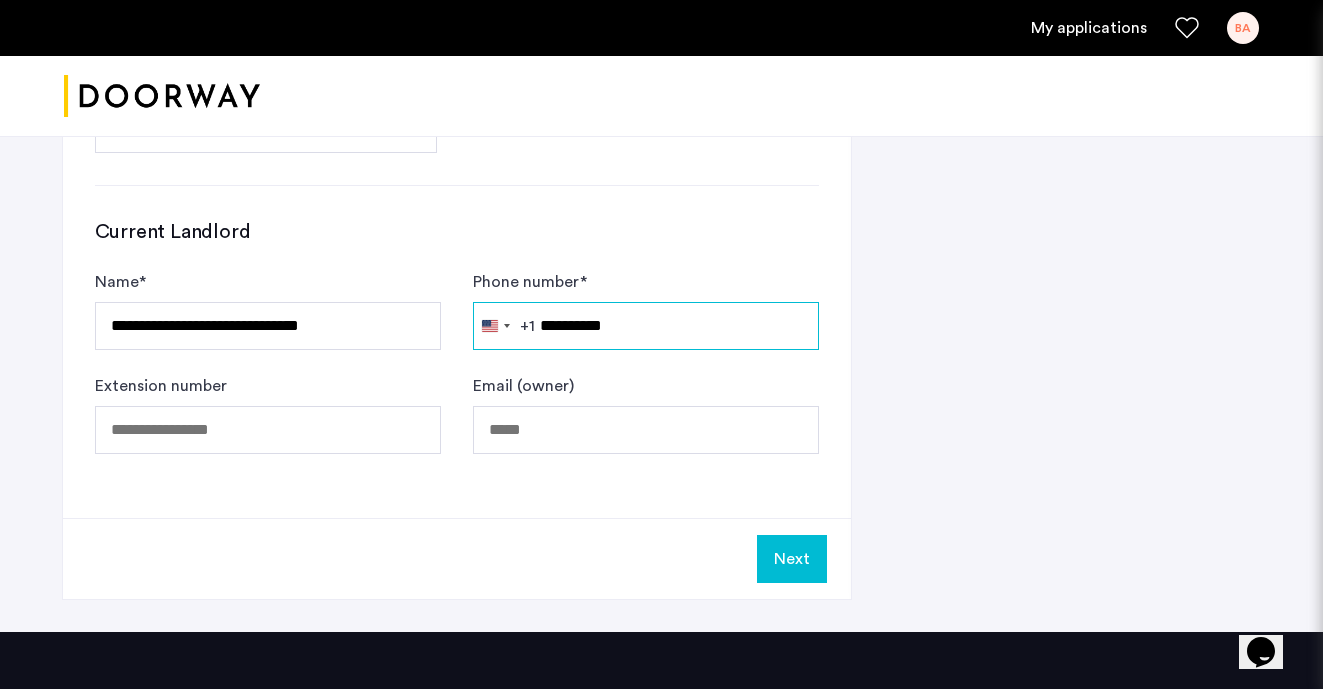 type on "**********" 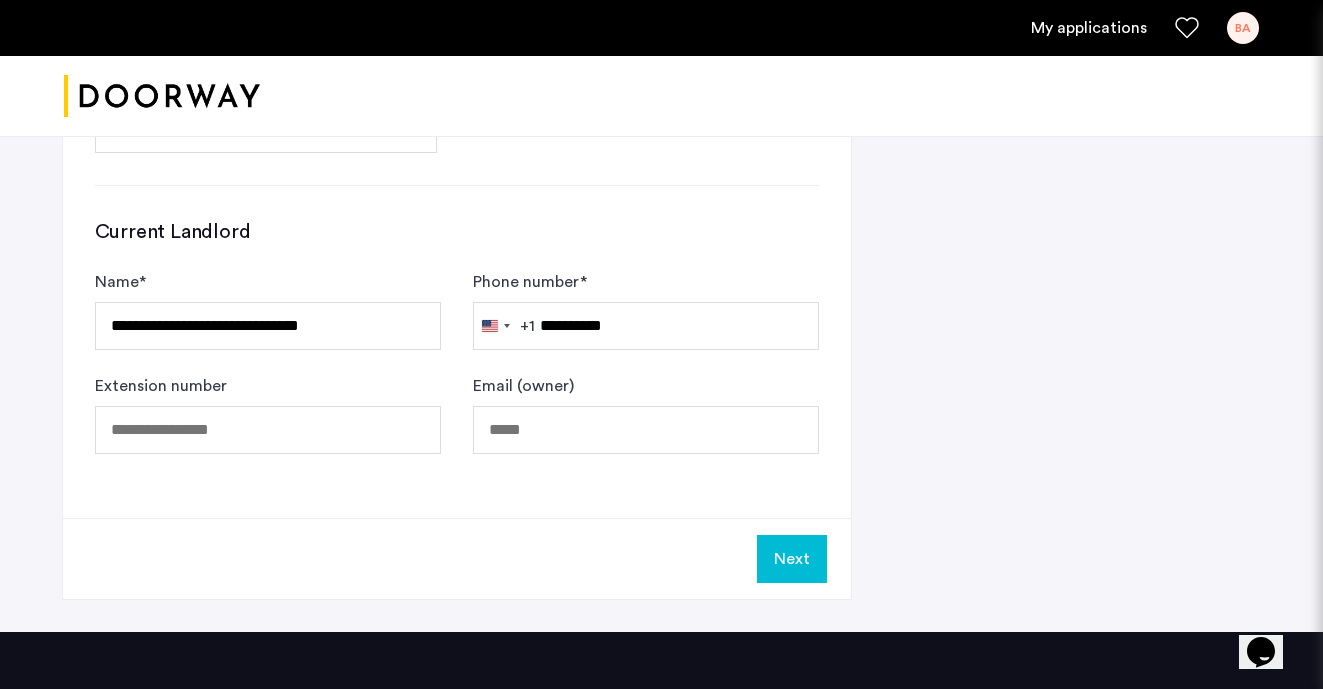 click on "Next" 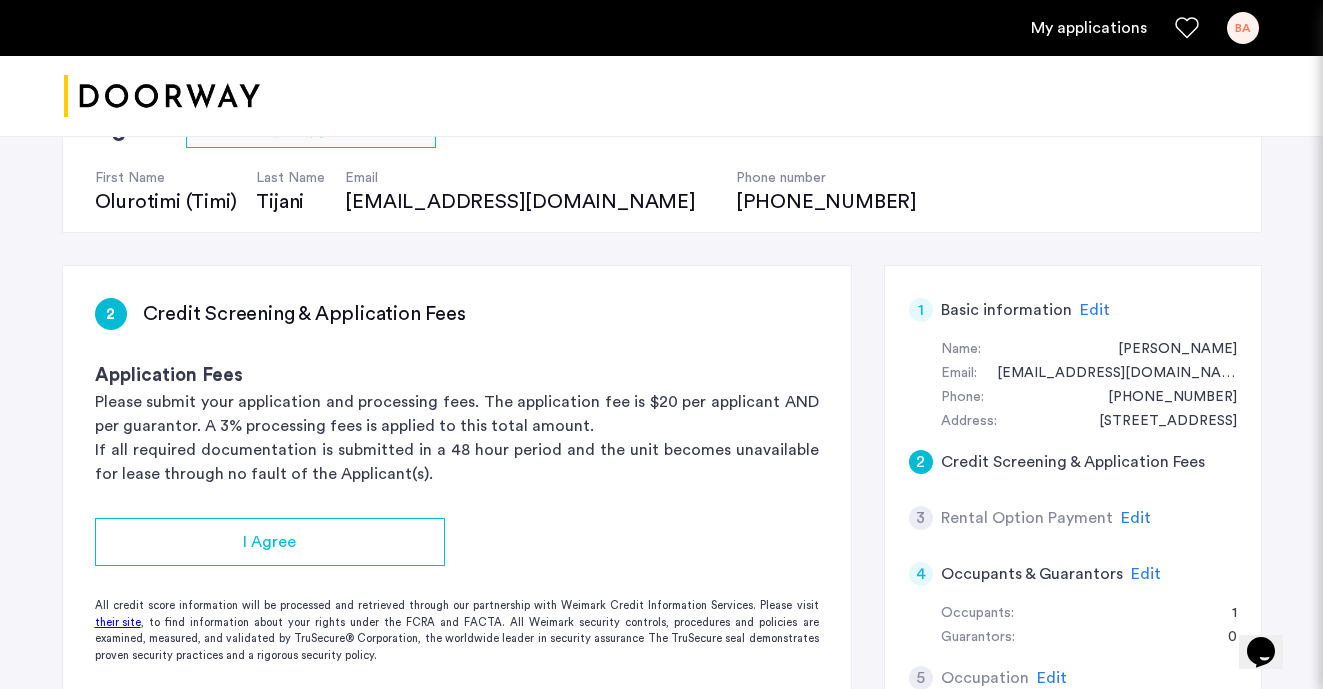 scroll, scrollTop: 185, scrollLeft: 0, axis: vertical 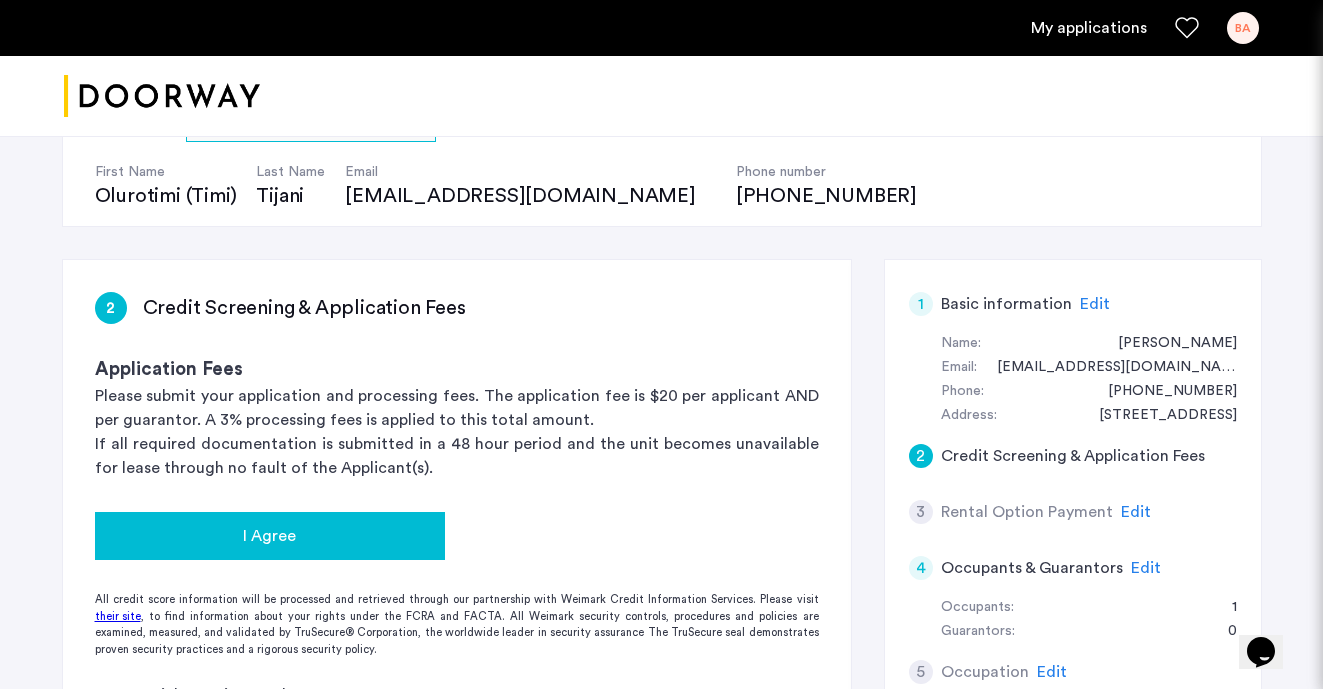 click on "I Agree" 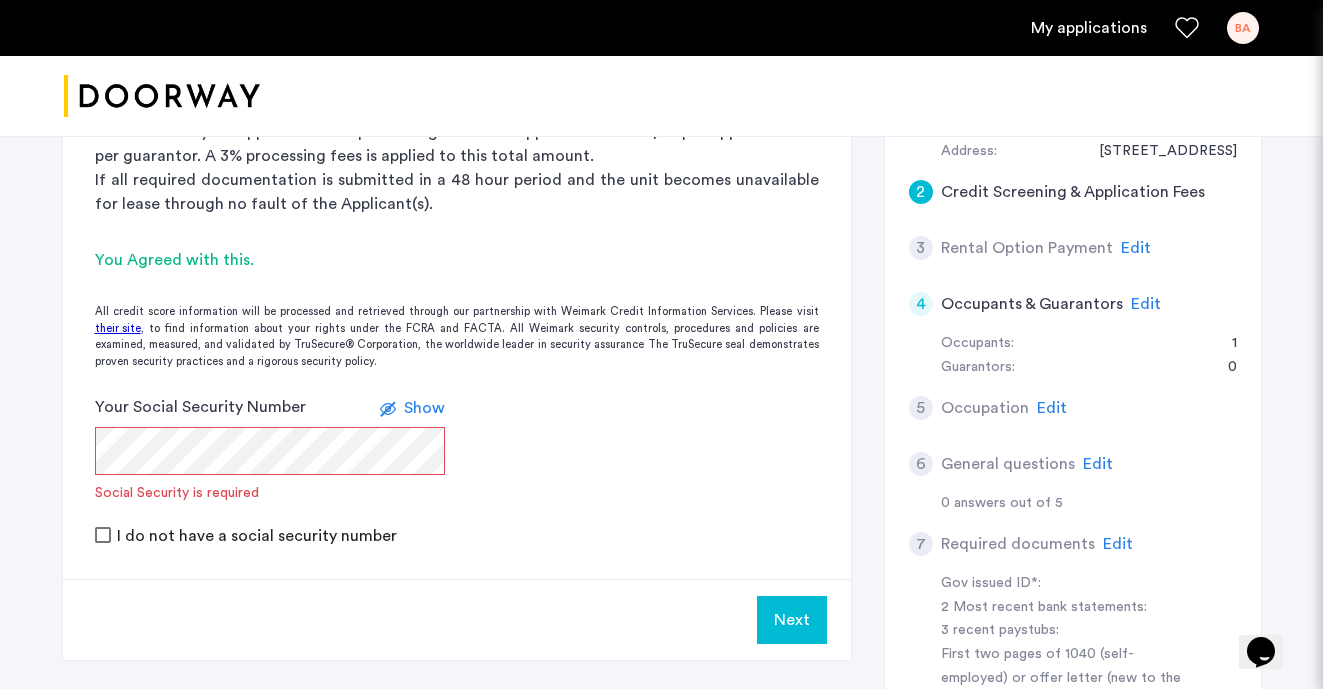 scroll, scrollTop: 450, scrollLeft: 0, axis: vertical 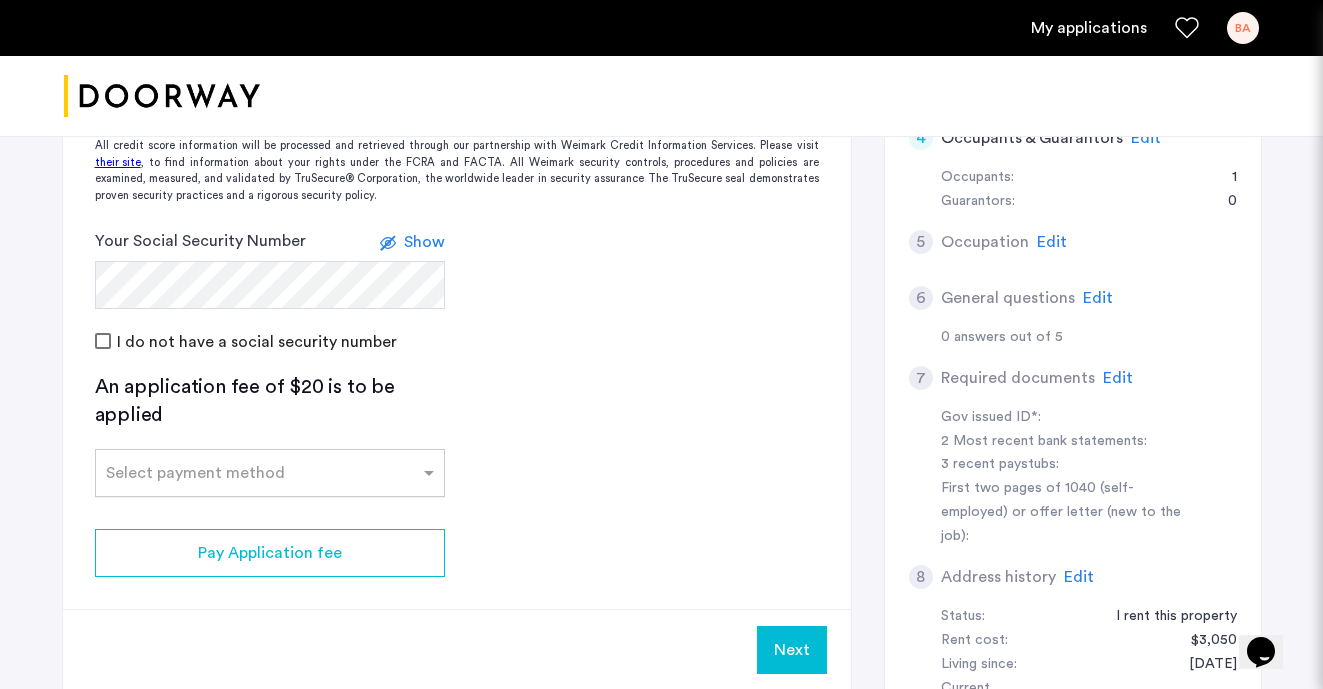 click 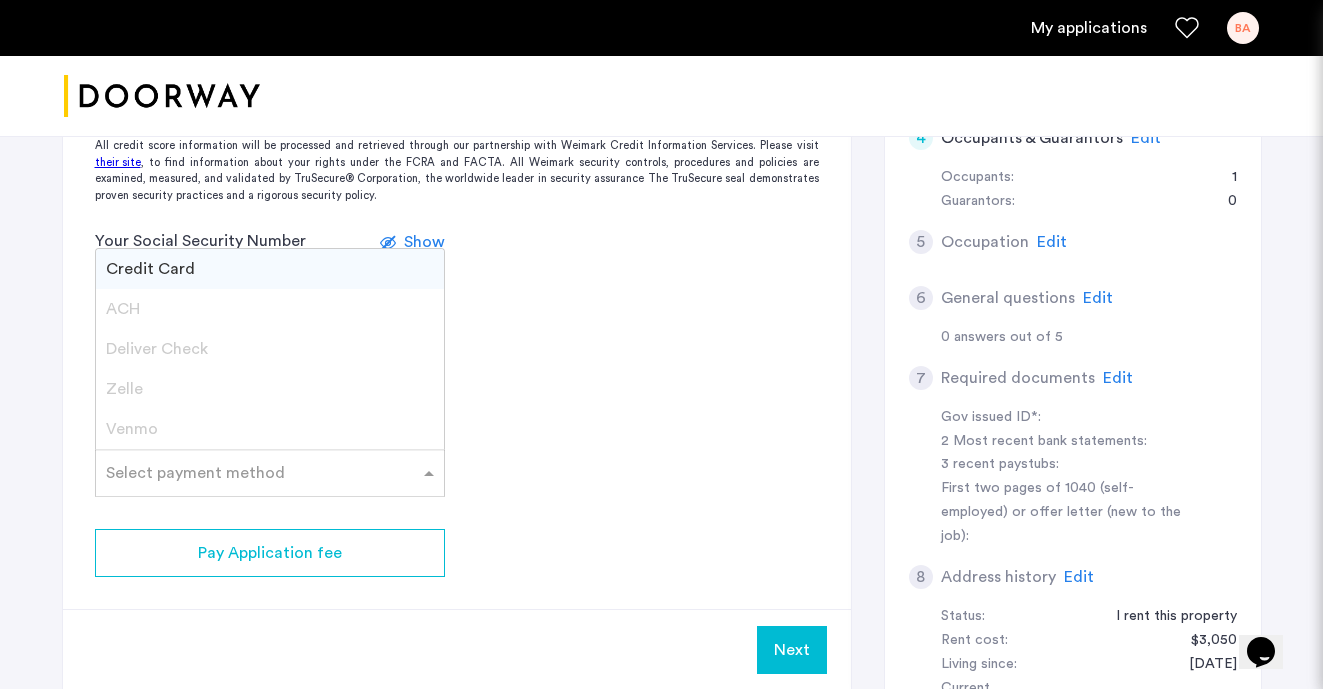 scroll, scrollTop: 660, scrollLeft: 0, axis: vertical 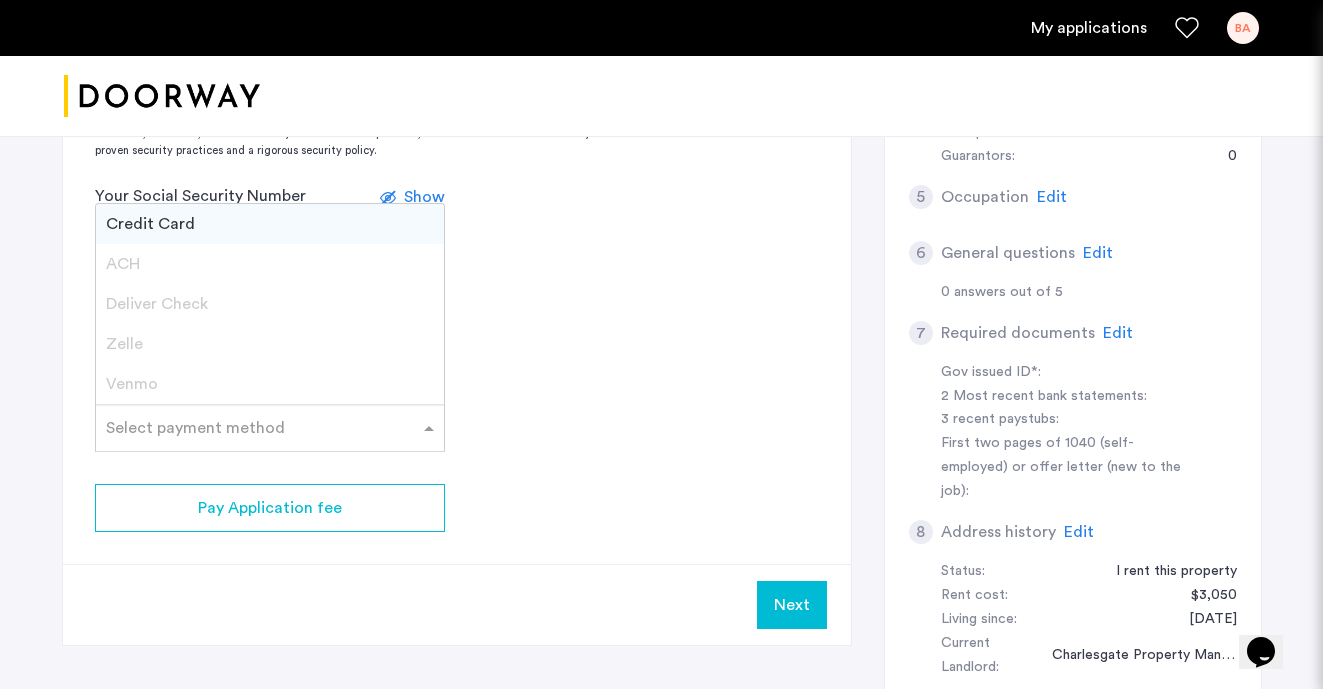 click on "Credit Card" at bounding box center (270, 224) 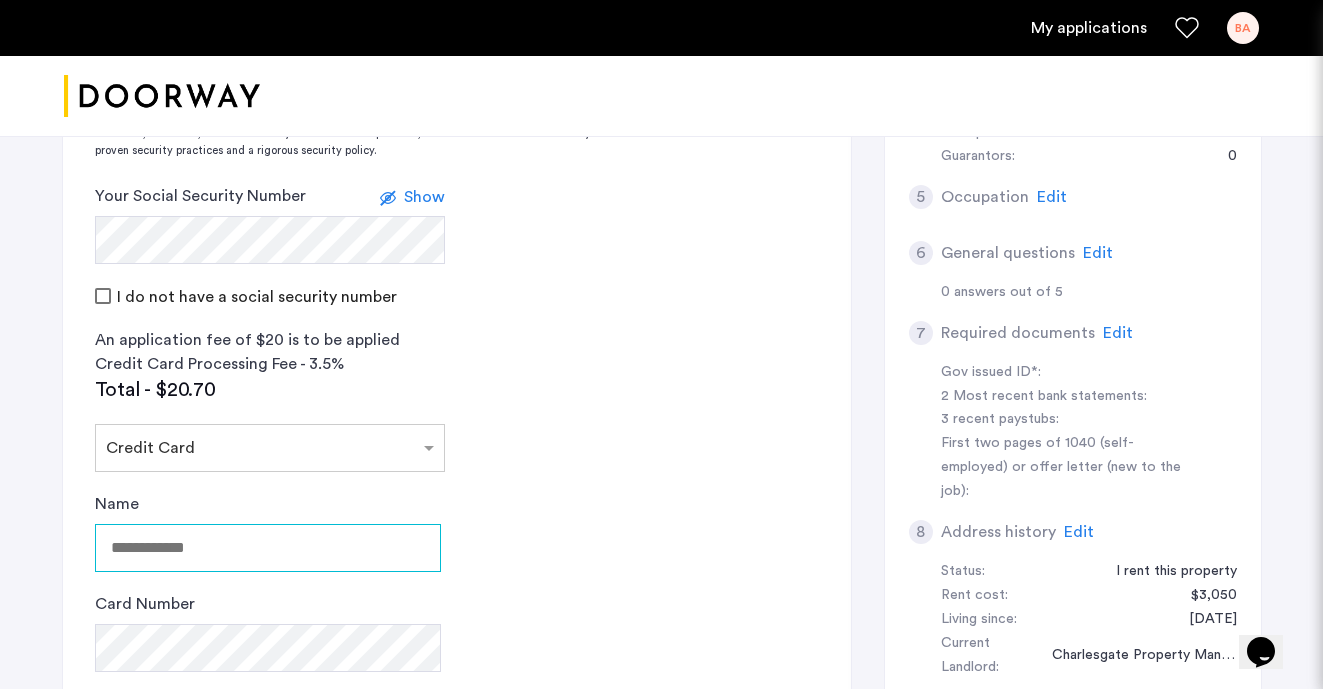 click on "Name" at bounding box center [268, 548] 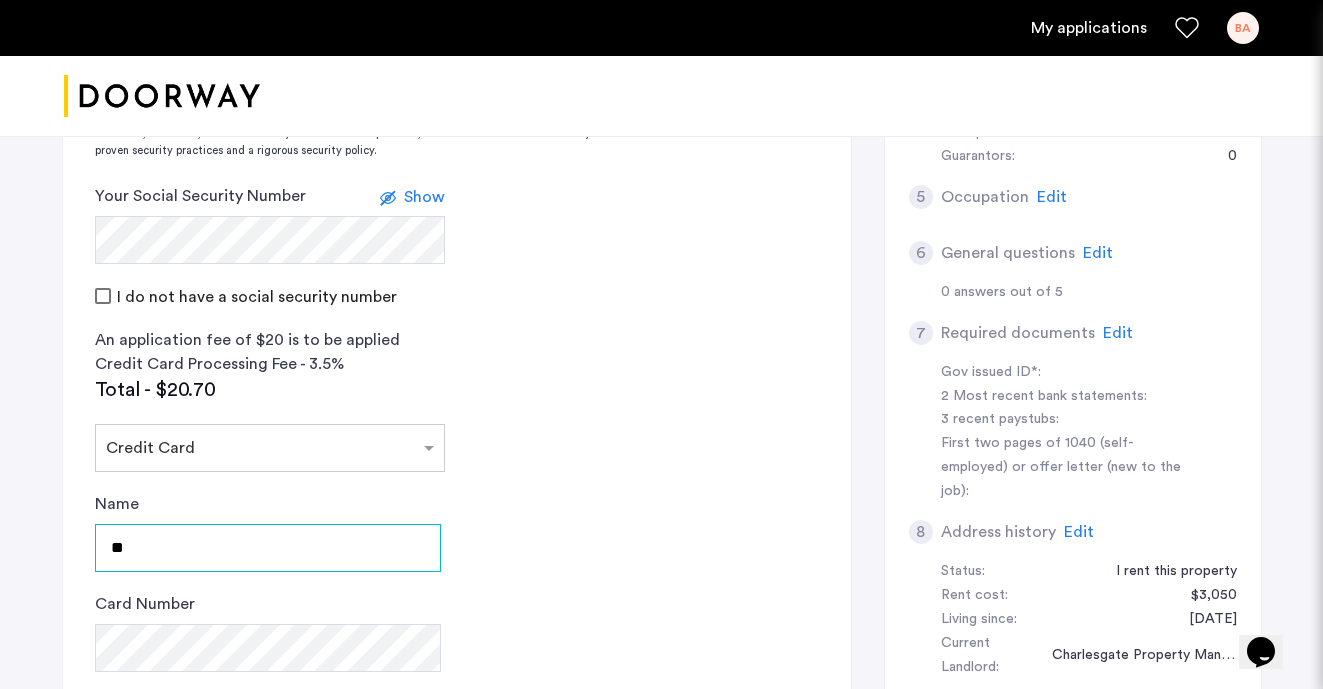 type on "*" 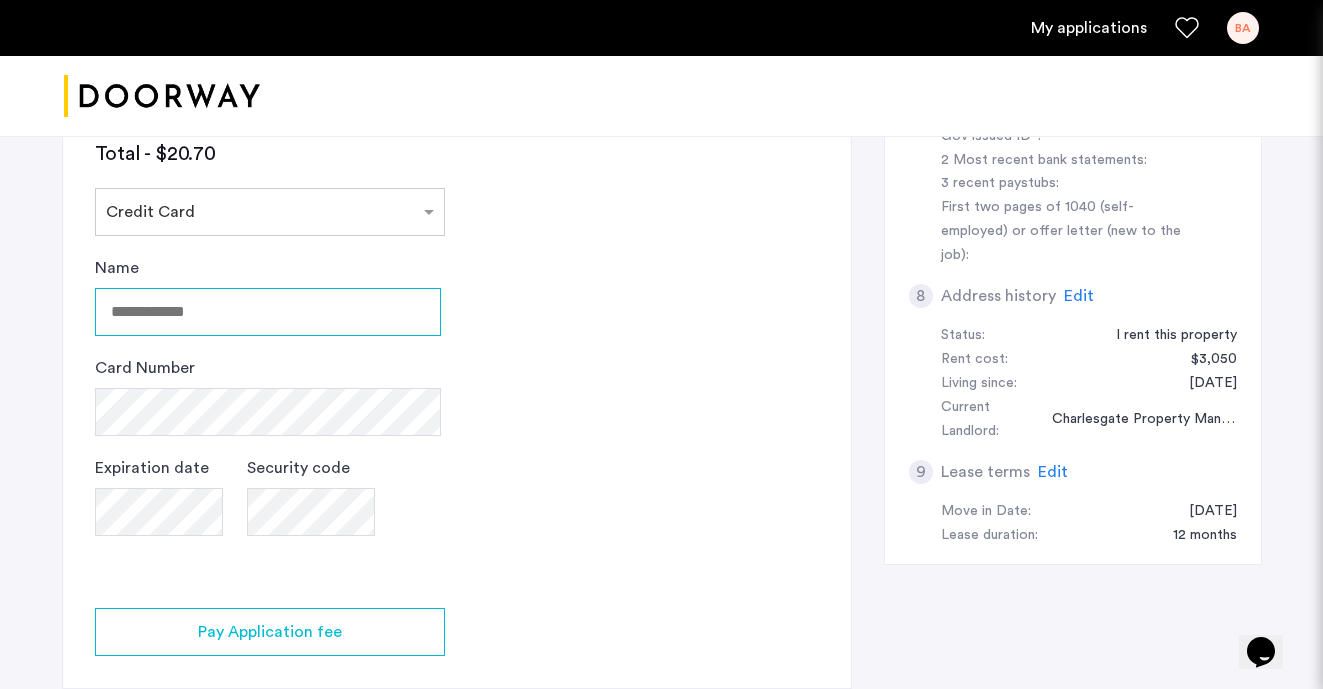 scroll, scrollTop: 916, scrollLeft: 0, axis: vertical 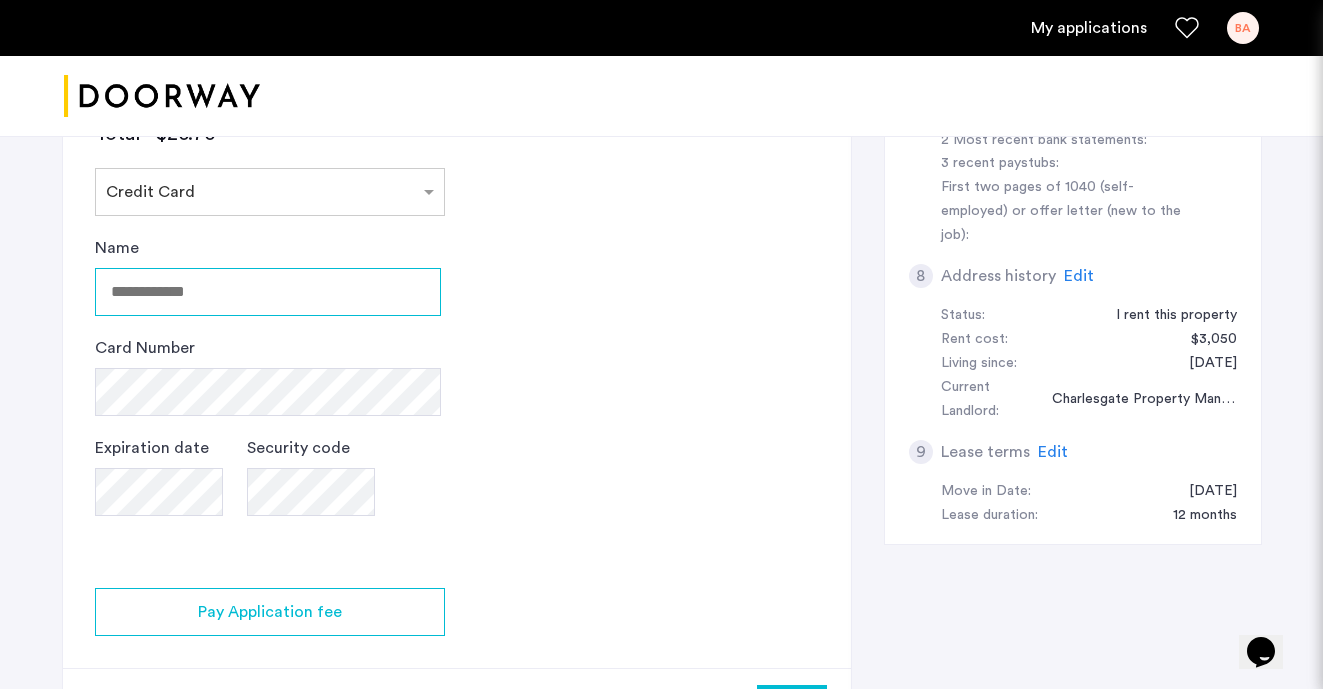 click on "Name" at bounding box center (268, 292) 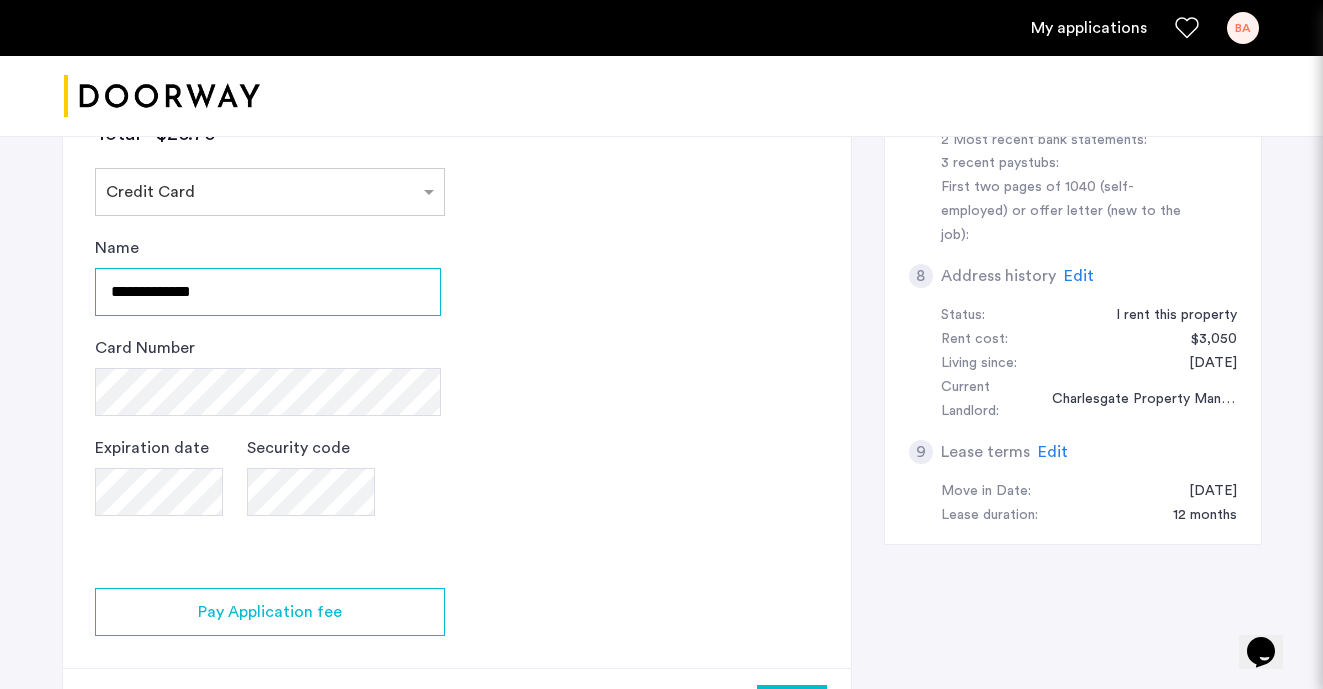 type on "**********" 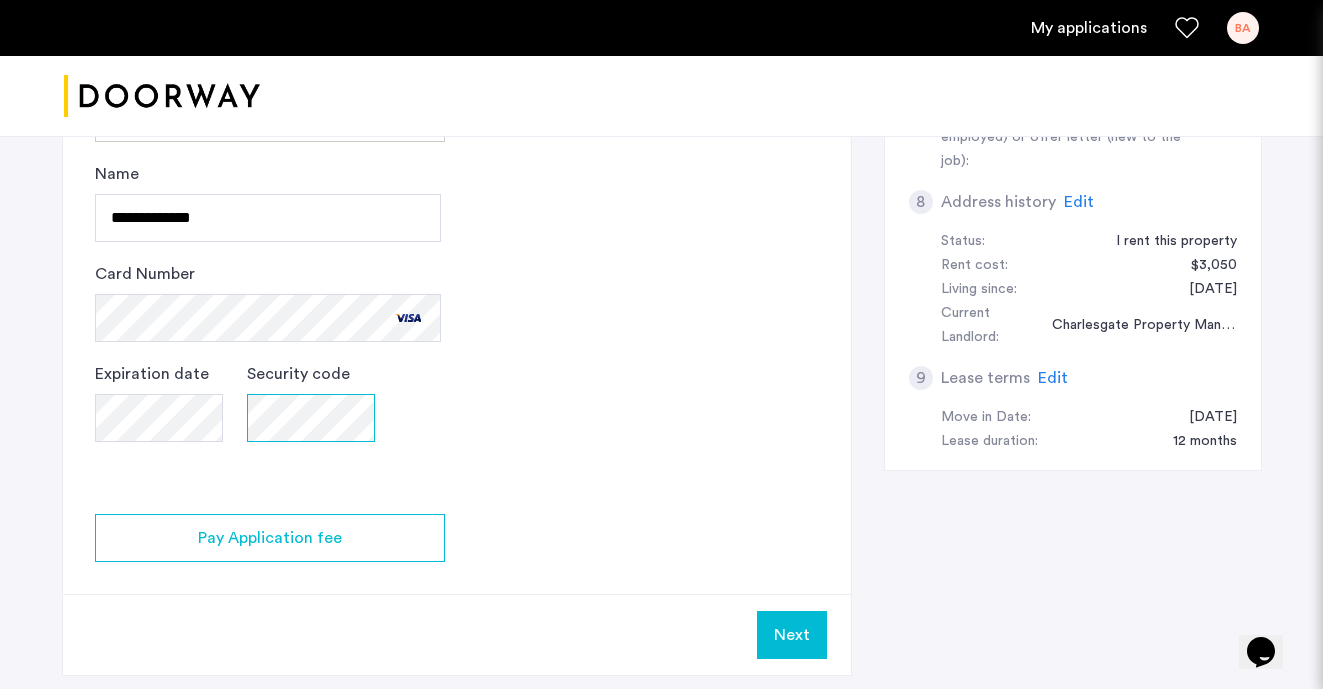 scroll, scrollTop: 1040, scrollLeft: 0, axis: vertical 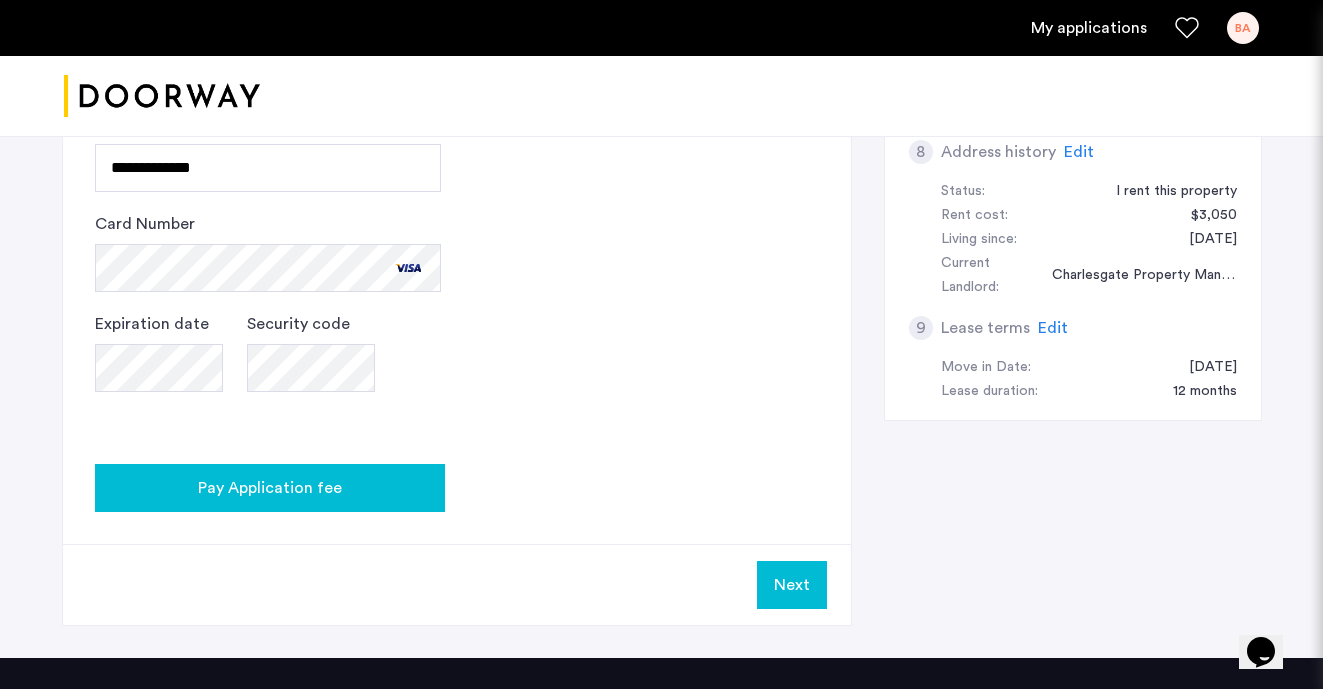 click on "Pay Application fee" 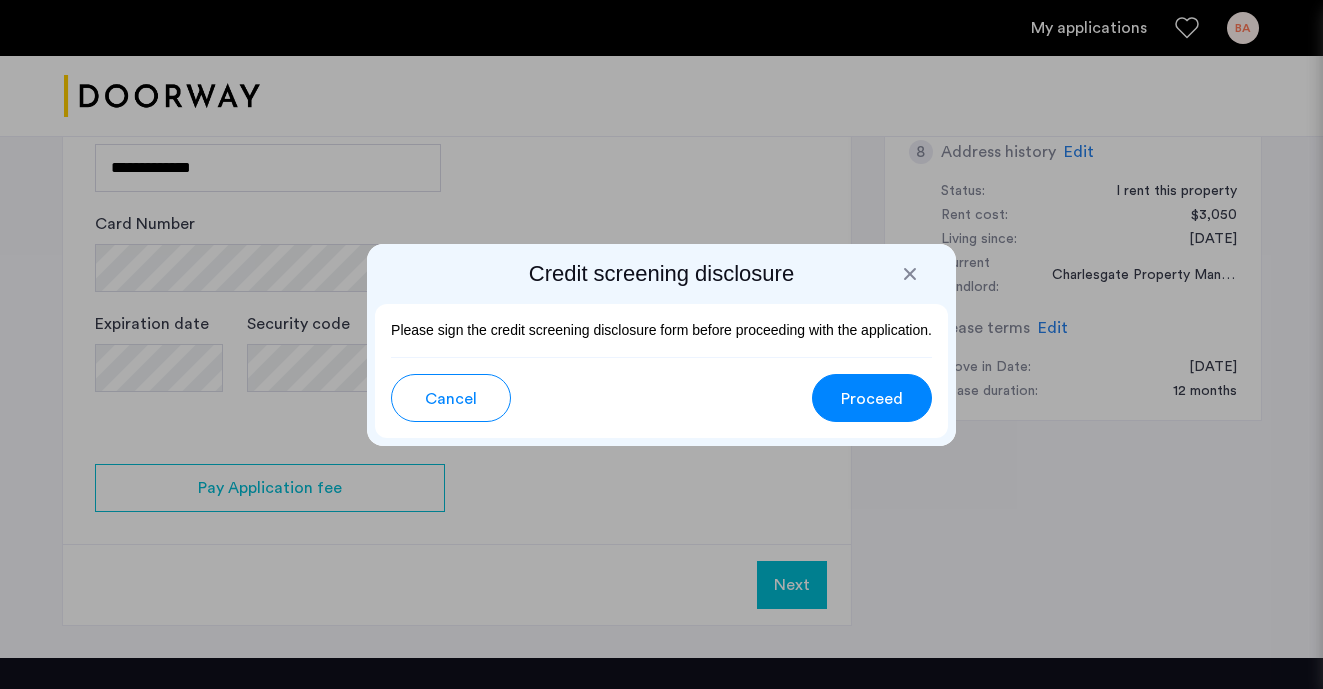 click on "Proceed" at bounding box center [872, 399] 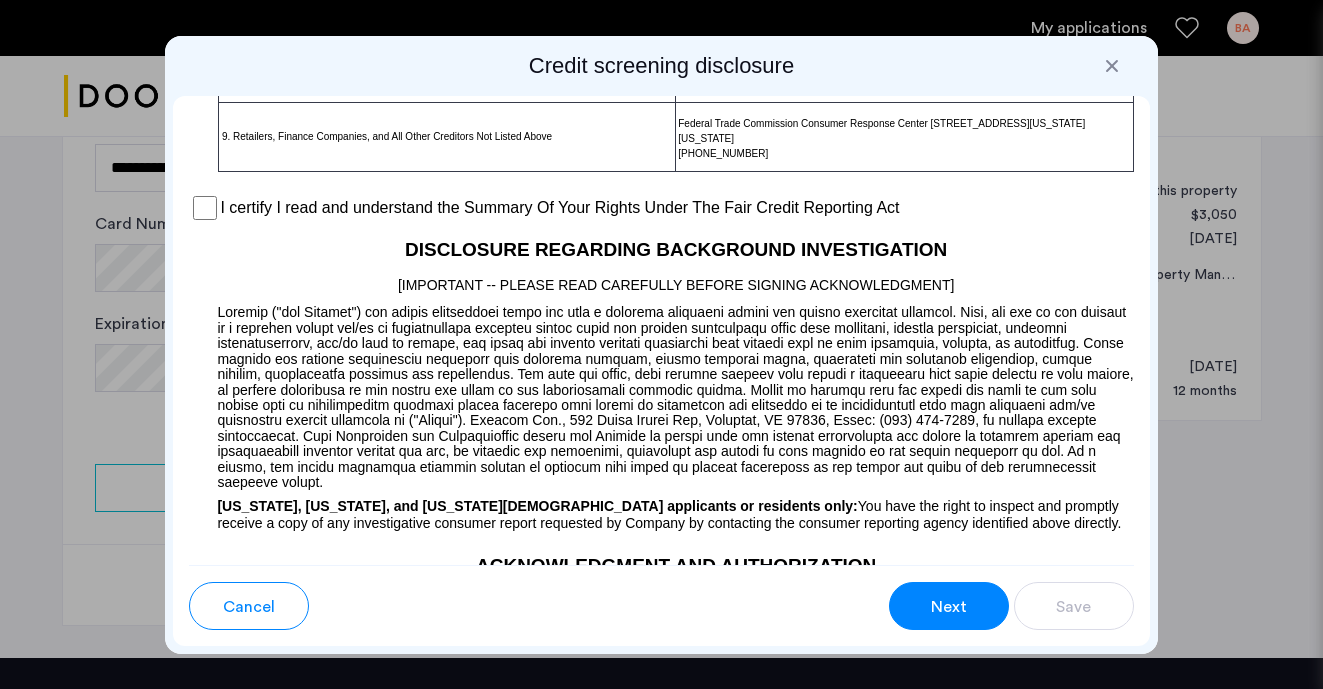 scroll, scrollTop: 1736, scrollLeft: 0, axis: vertical 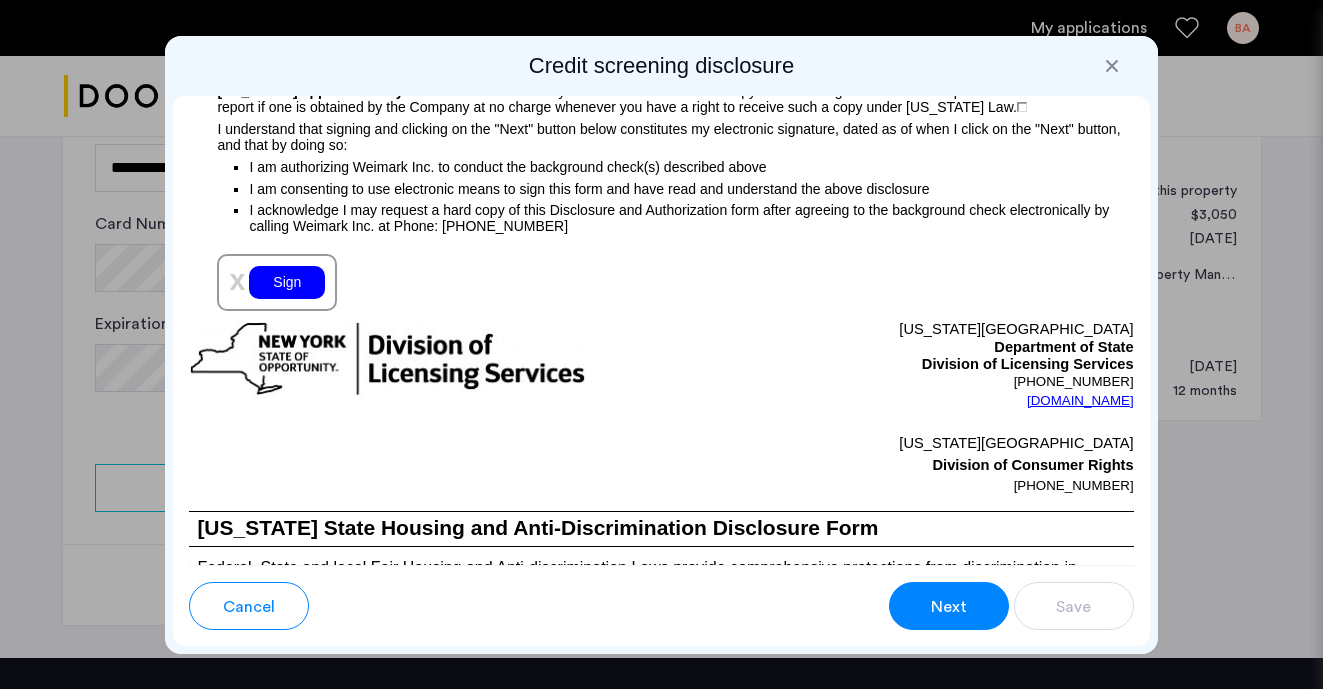 click on "Sign" at bounding box center [287, 282] 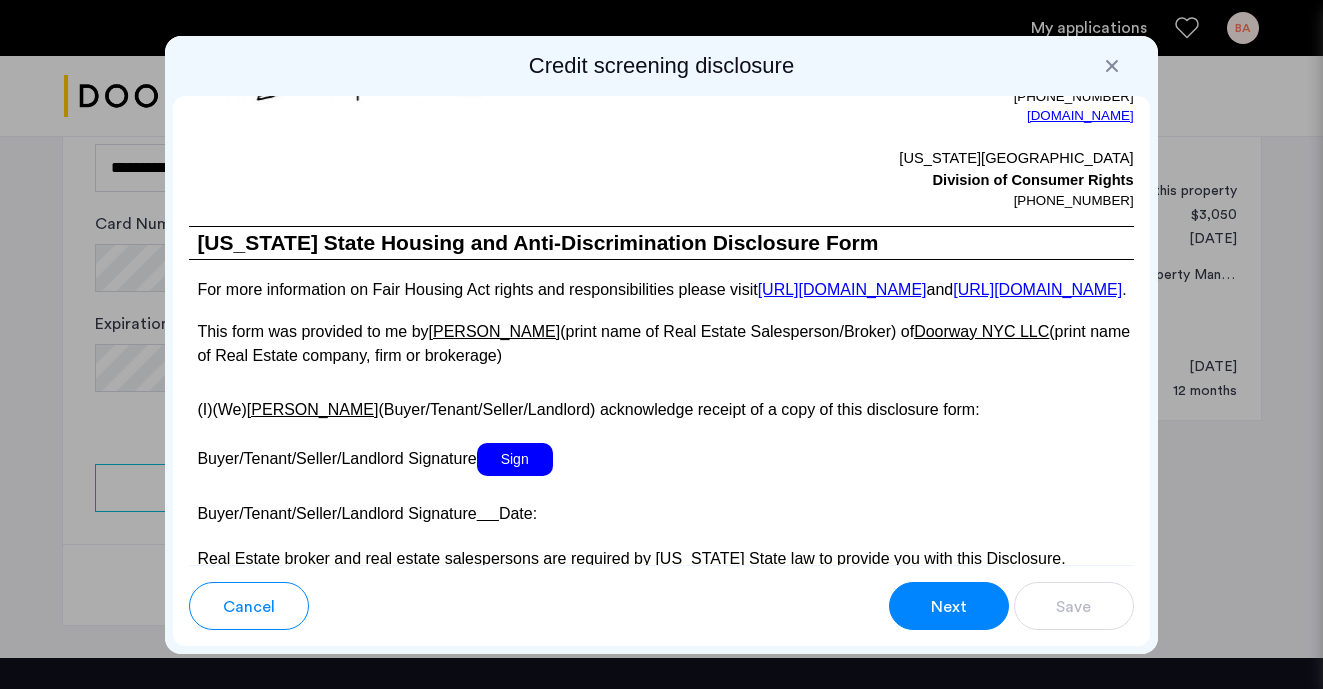 scroll, scrollTop: 3866, scrollLeft: 0, axis: vertical 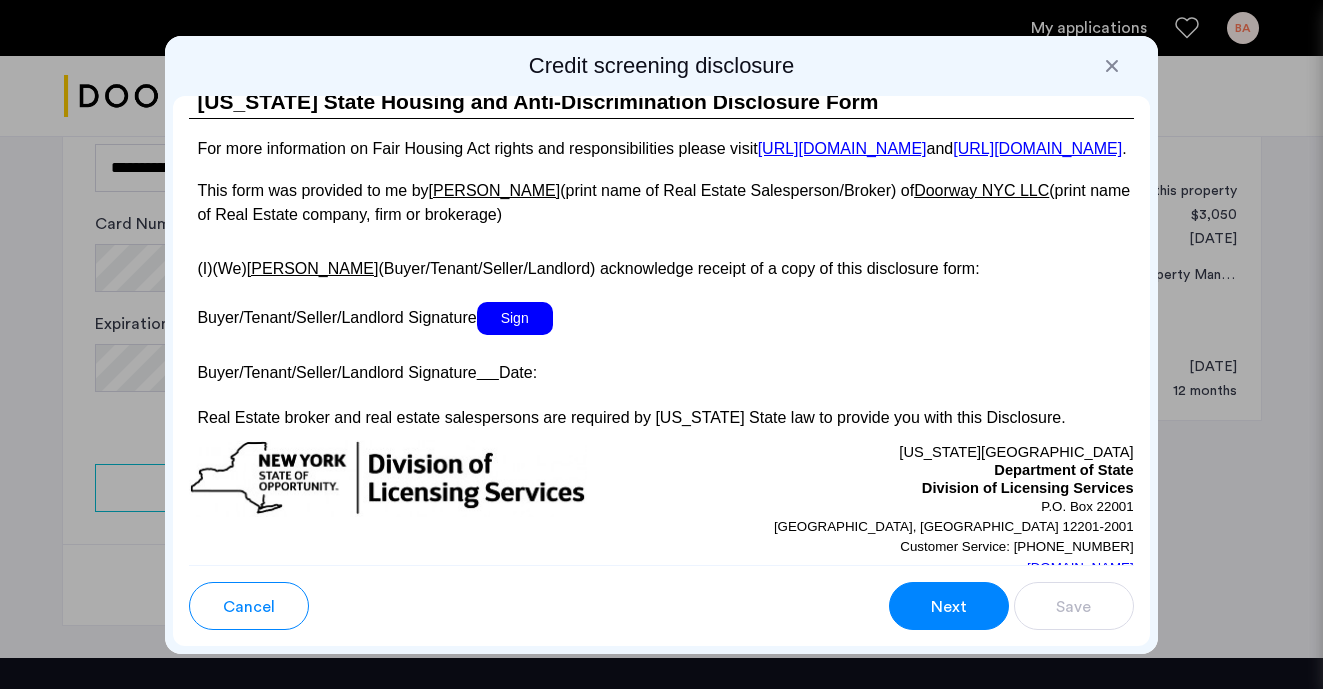 click on "Sign" at bounding box center [515, 318] 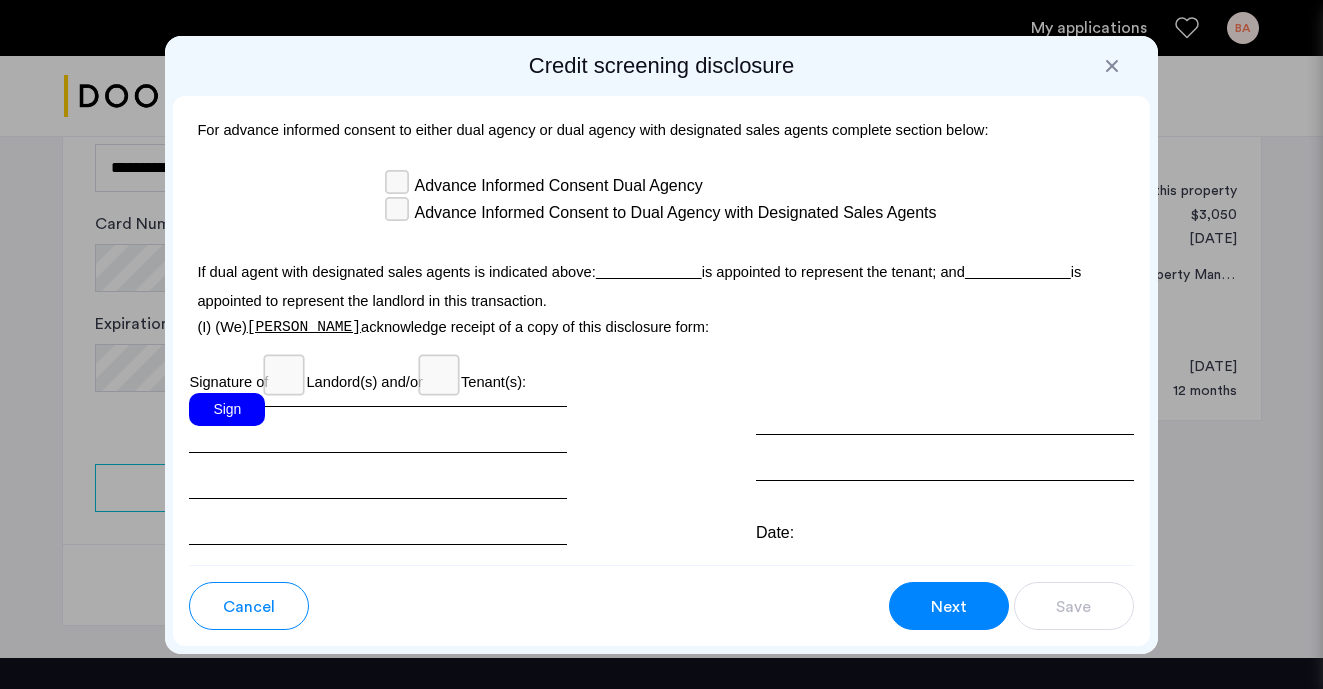 scroll, scrollTop: 6197, scrollLeft: 0, axis: vertical 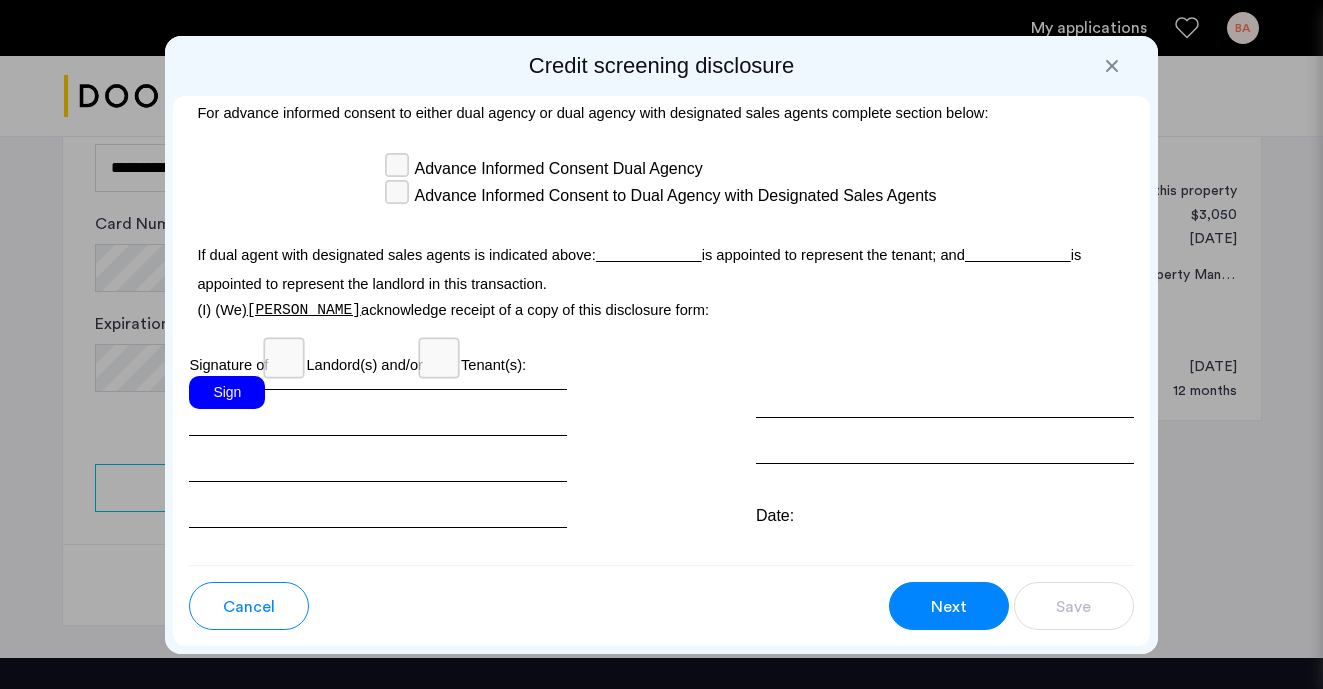 click on "Sign" at bounding box center (227, 392) 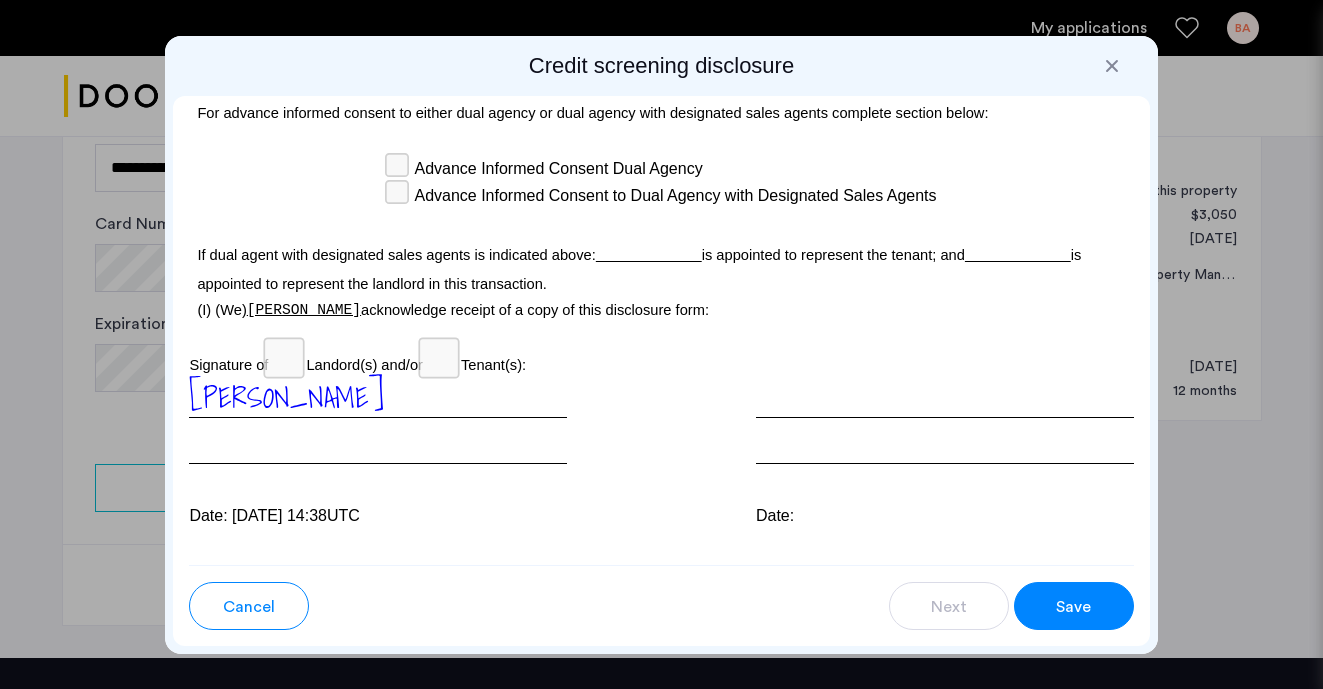 scroll, scrollTop: 6254, scrollLeft: 0, axis: vertical 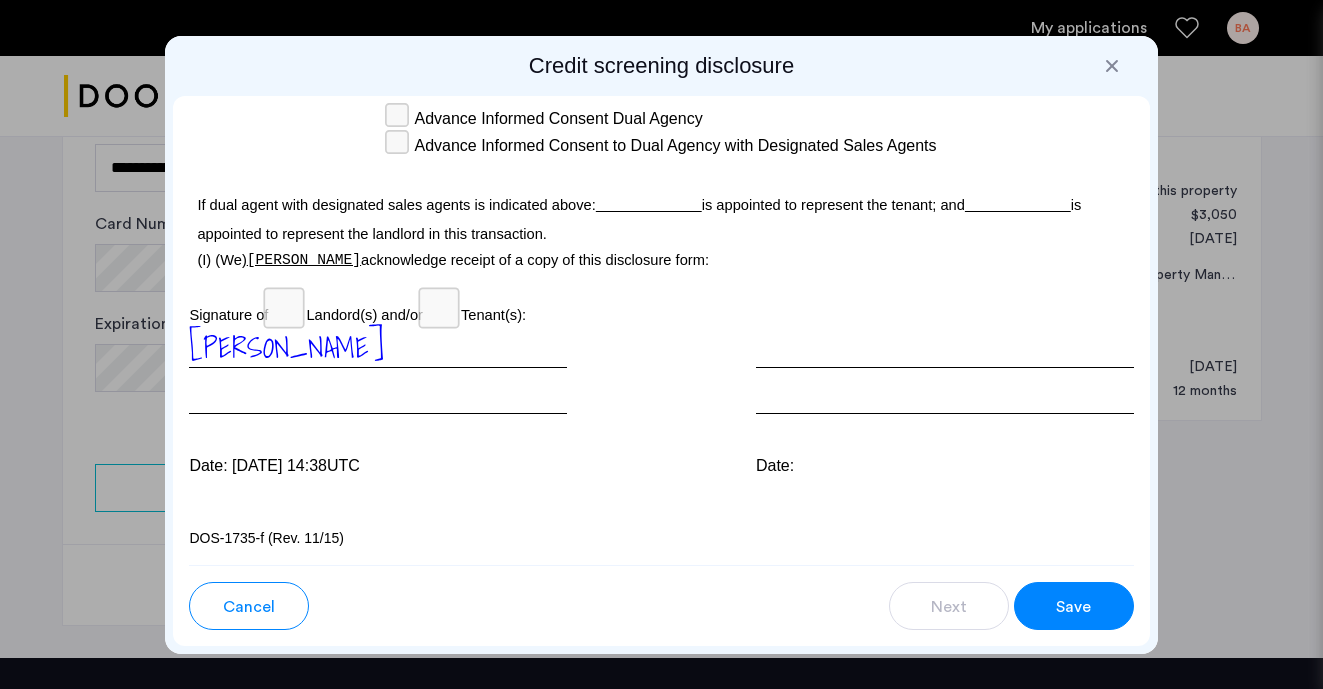 click on "Save" at bounding box center (1074, 606) 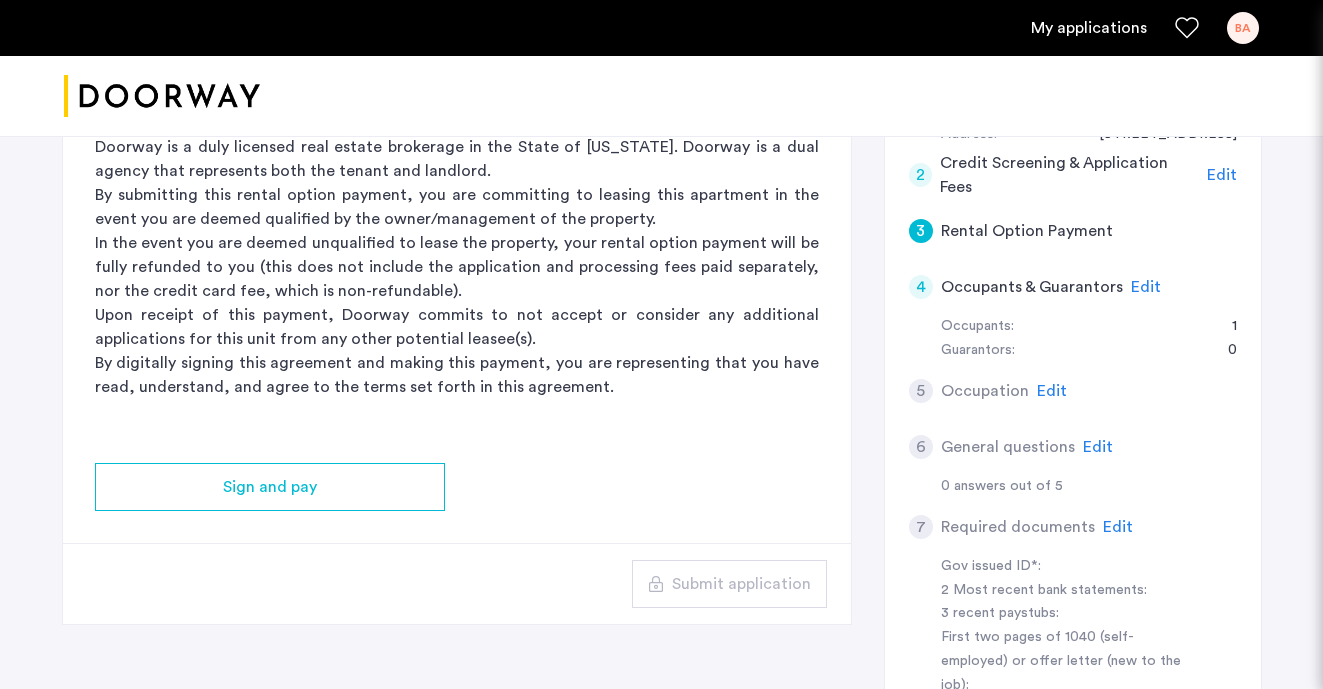 scroll, scrollTop: 469, scrollLeft: 0, axis: vertical 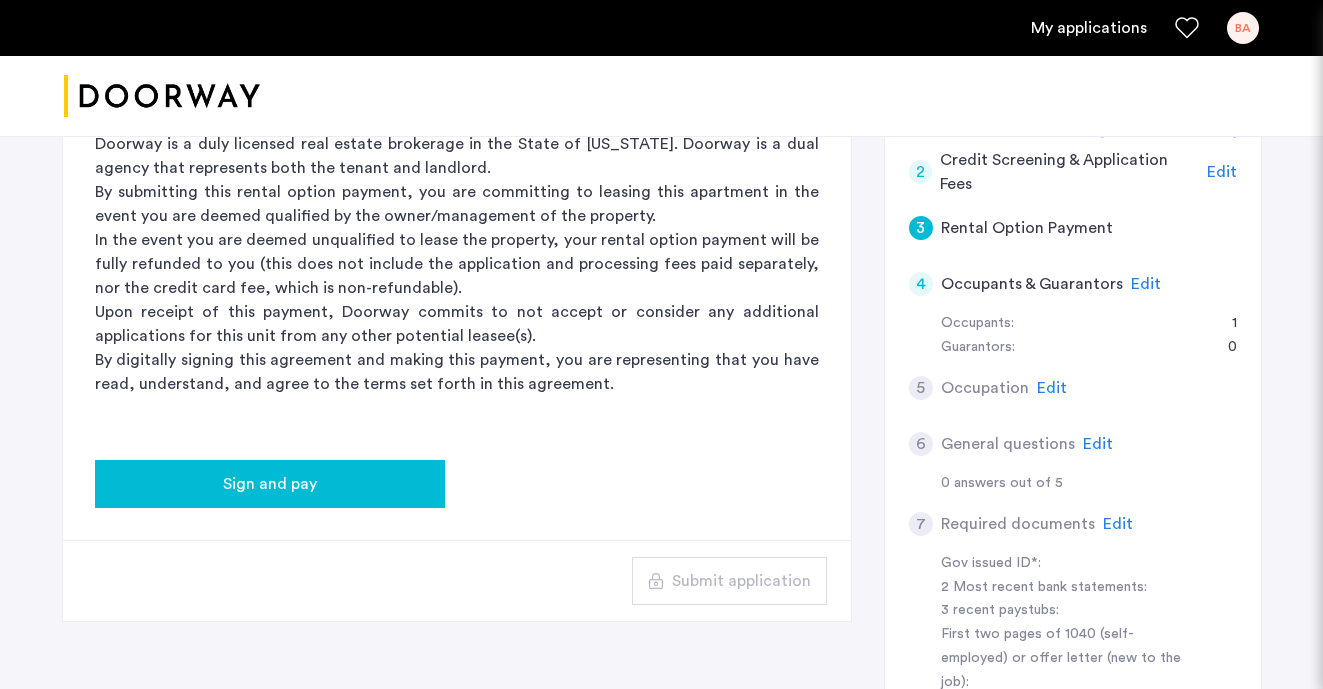click on "Sign and pay" 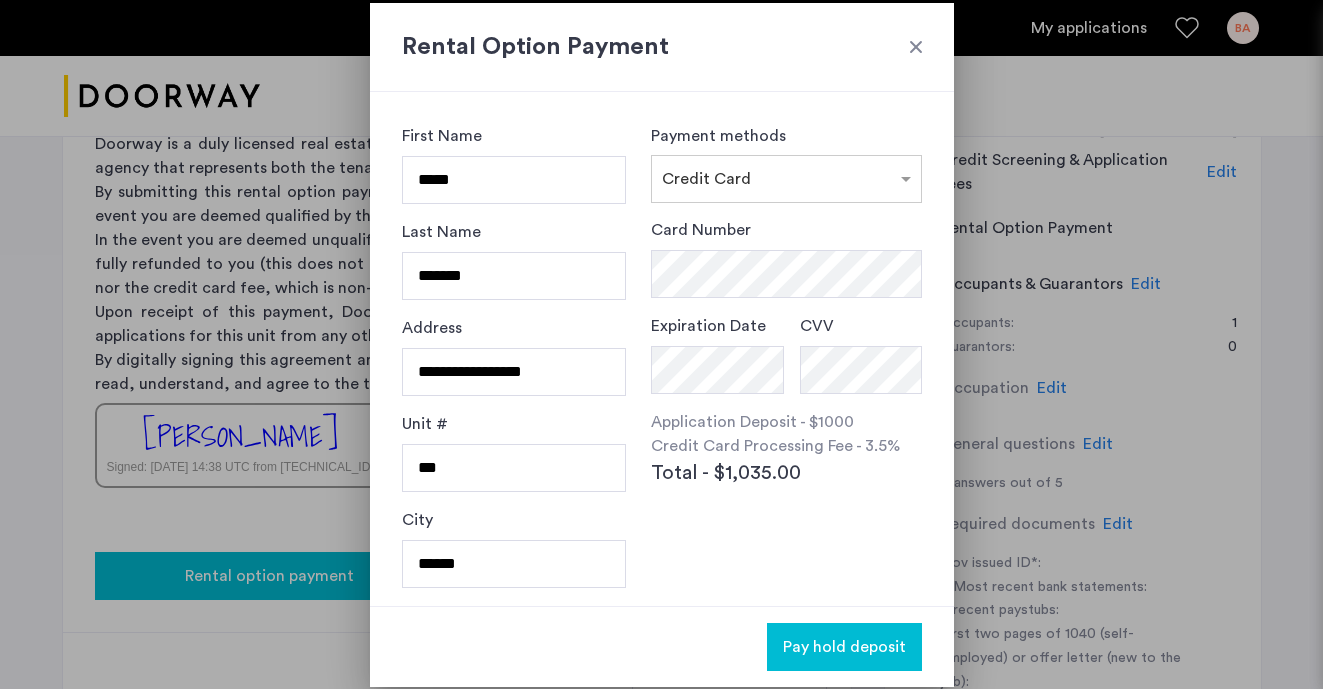 scroll, scrollTop: 0, scrollLeft: 0, axis: both 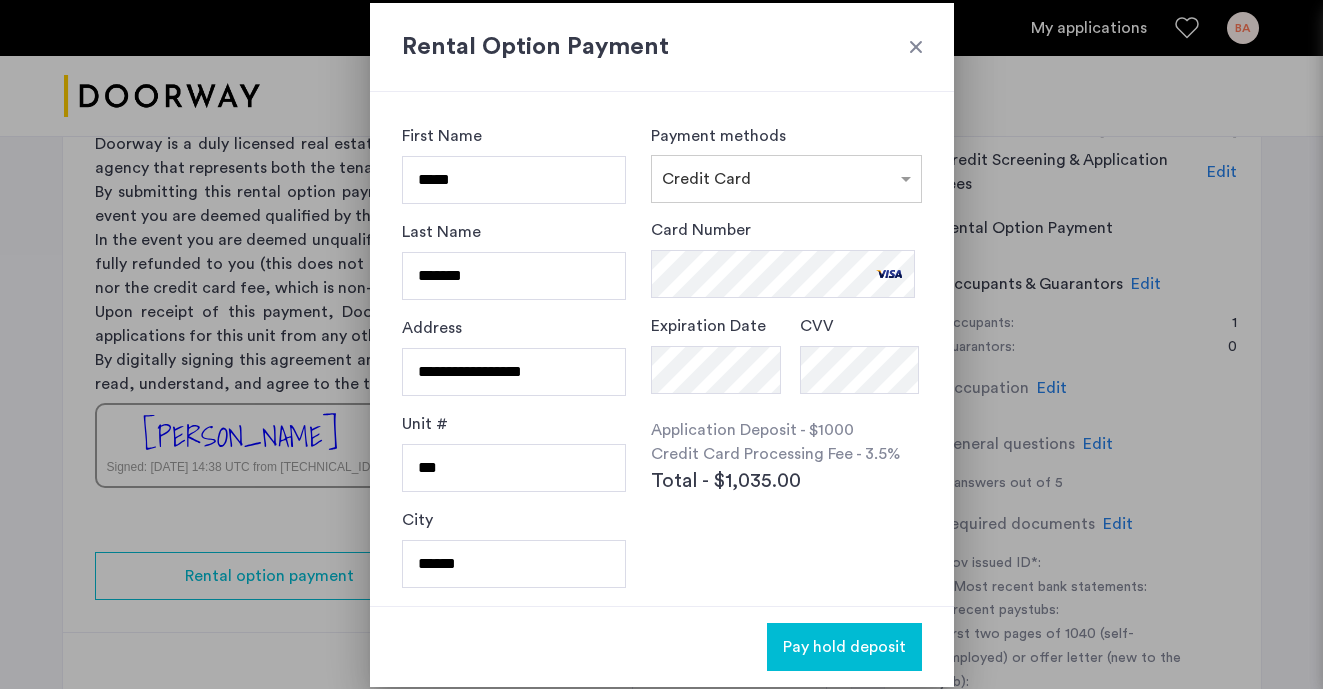click on "Pay hold deposit" at bounding box center [844, 647] 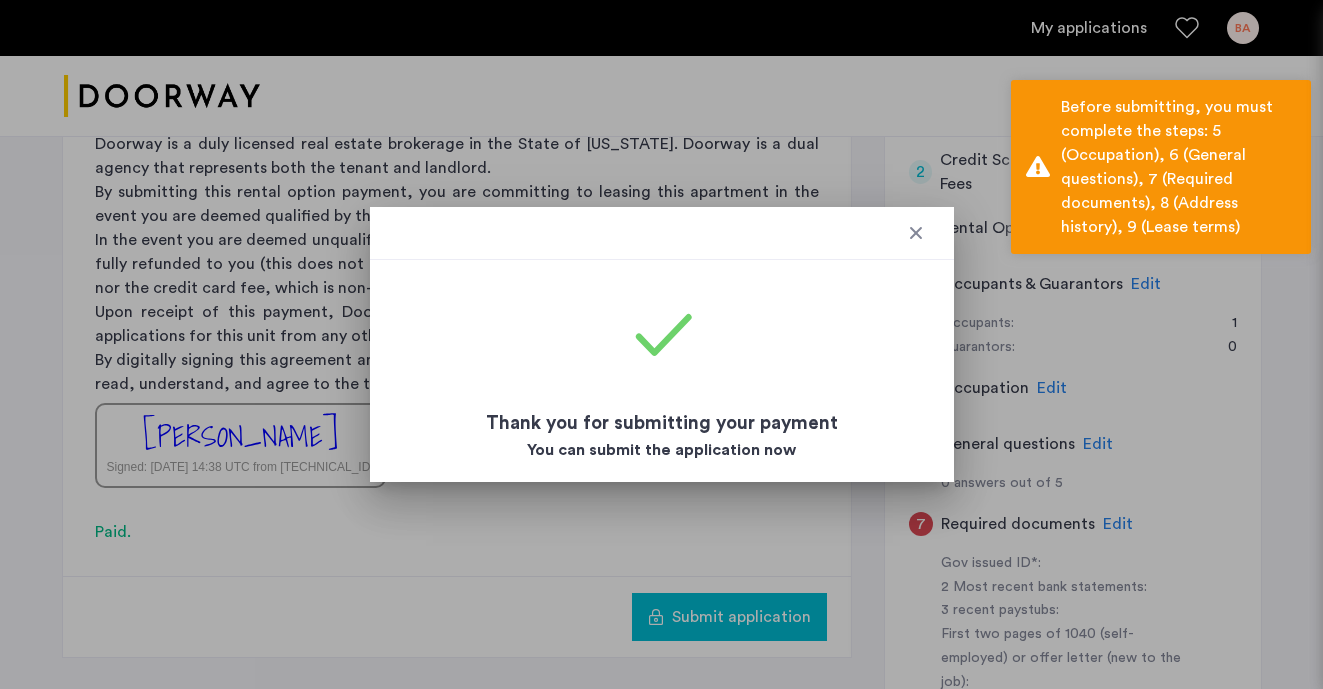 click at bounding box center (916, 233) 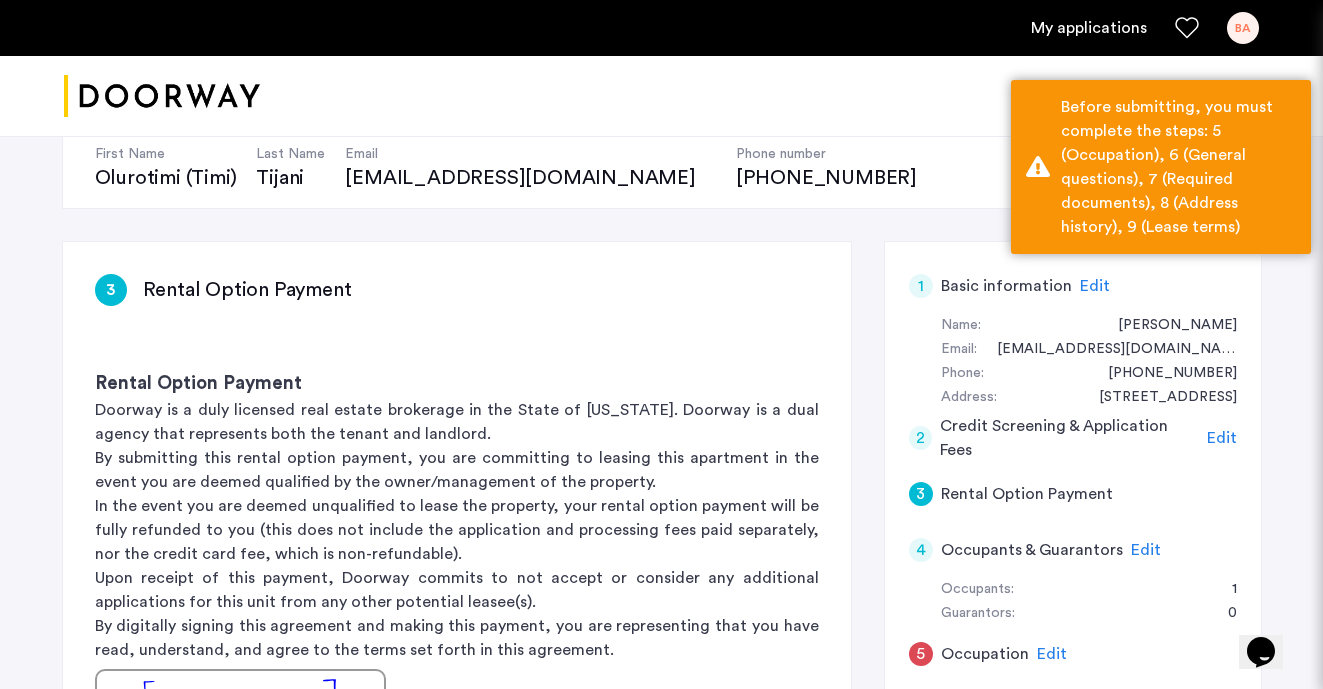 scroll, scrollTop: 202, scrollLeft: 0, axis: vertical 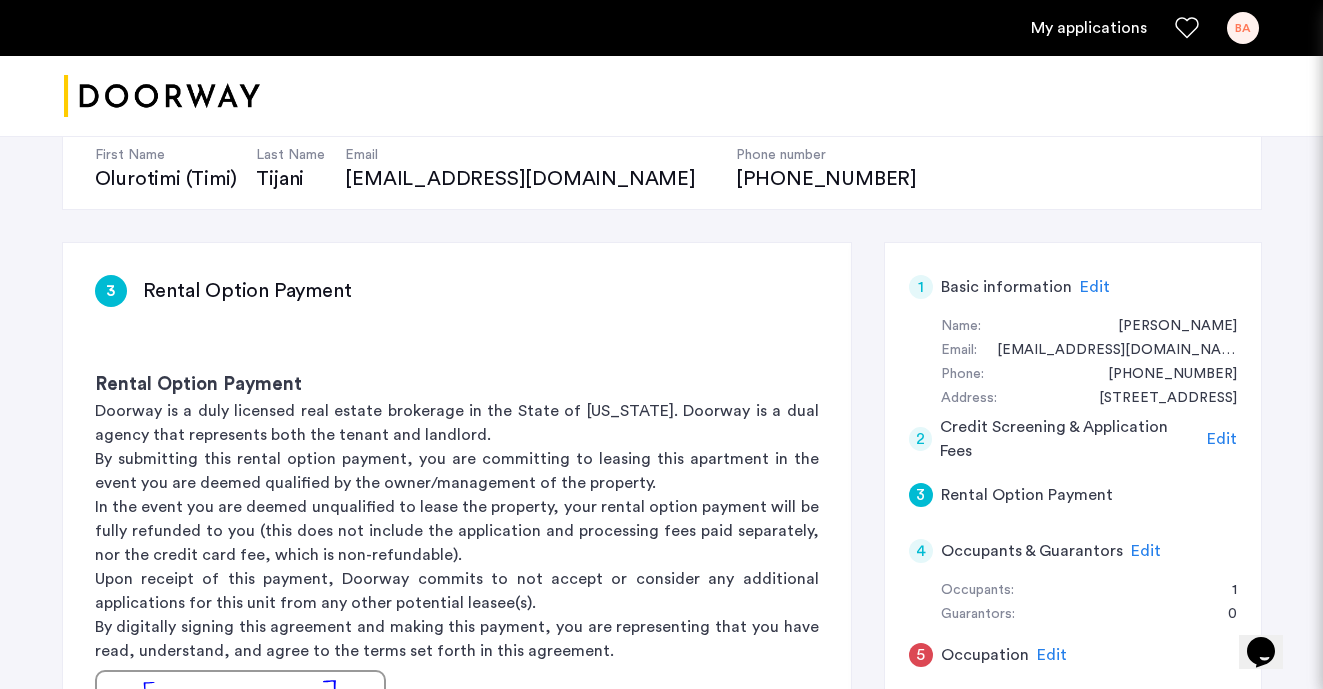 click on "Edit" 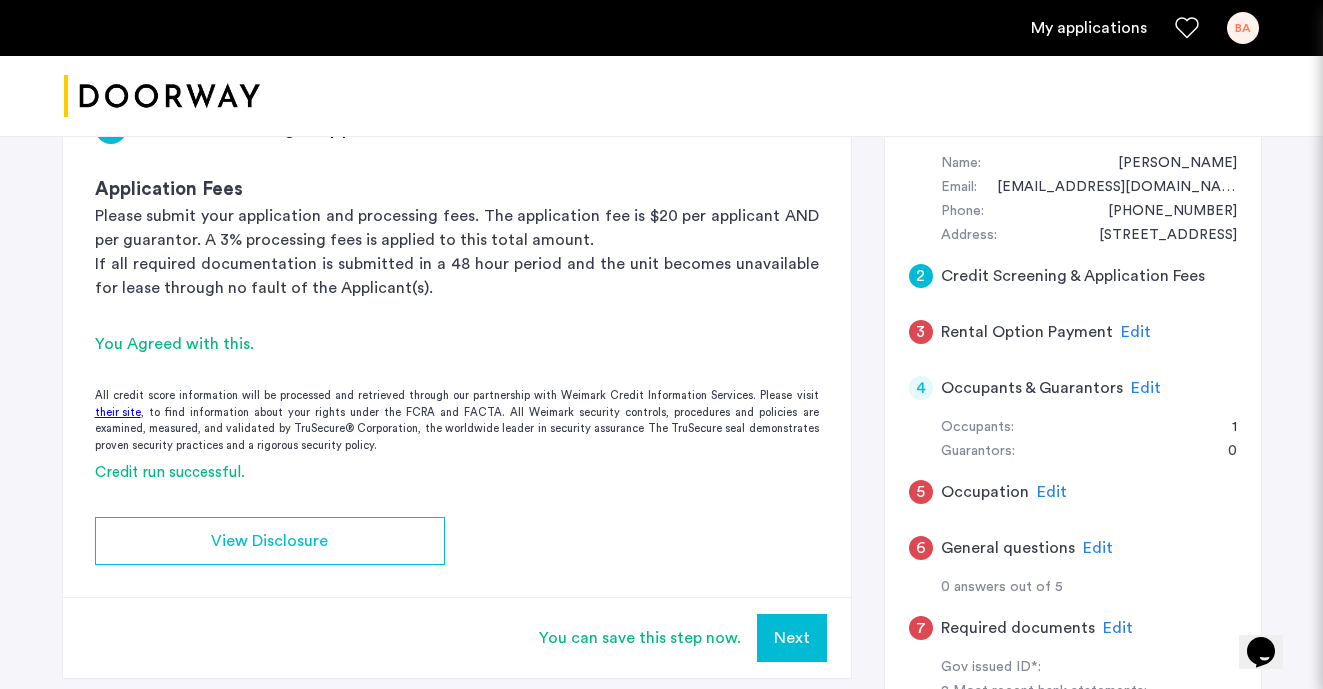 scroll, scrollTop: 393, scrollLeft: 0, axis: vertical 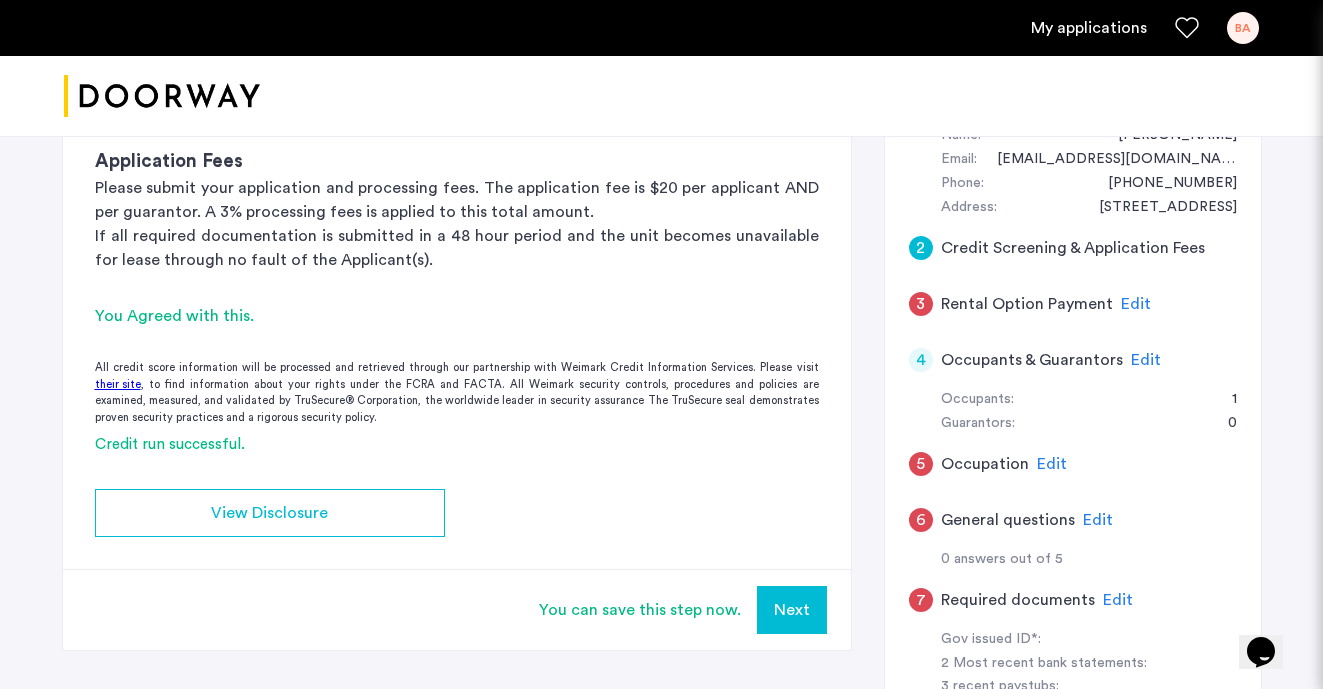 click on "Next" at bounding box center (792, 610) 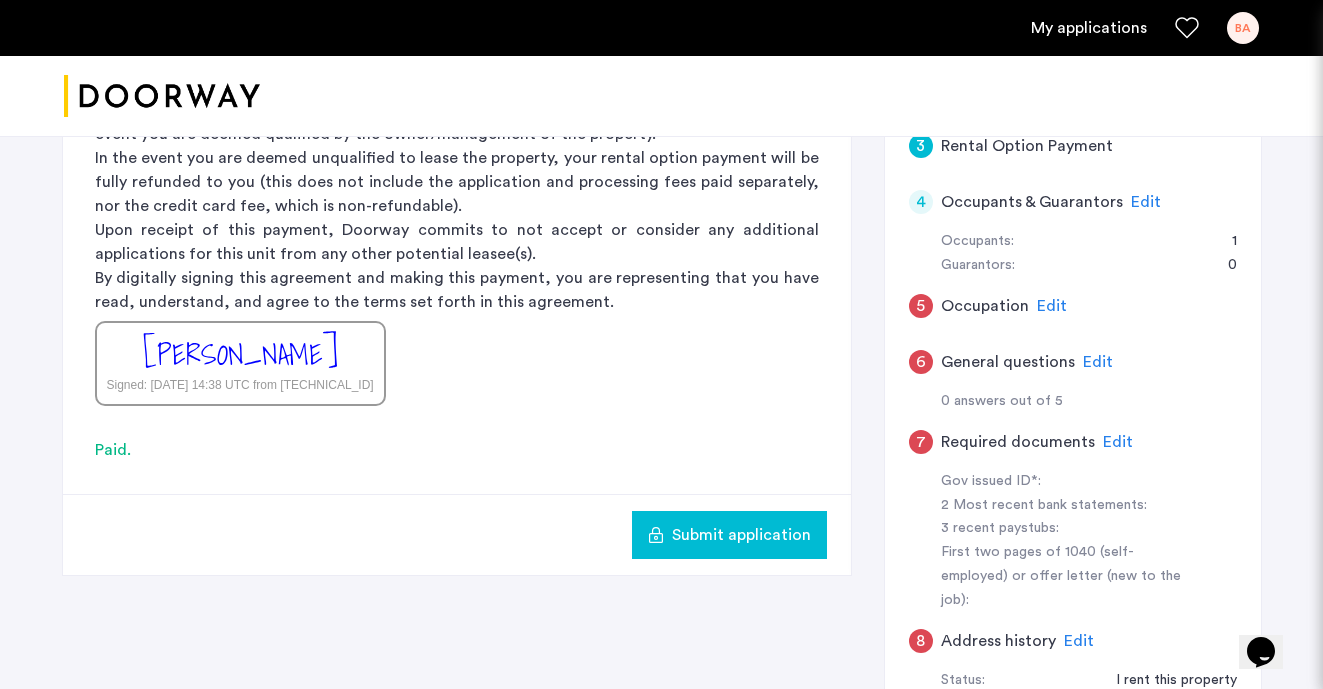 scroll, scrollTop: 552, scrollLeft: 0, axis: vertical 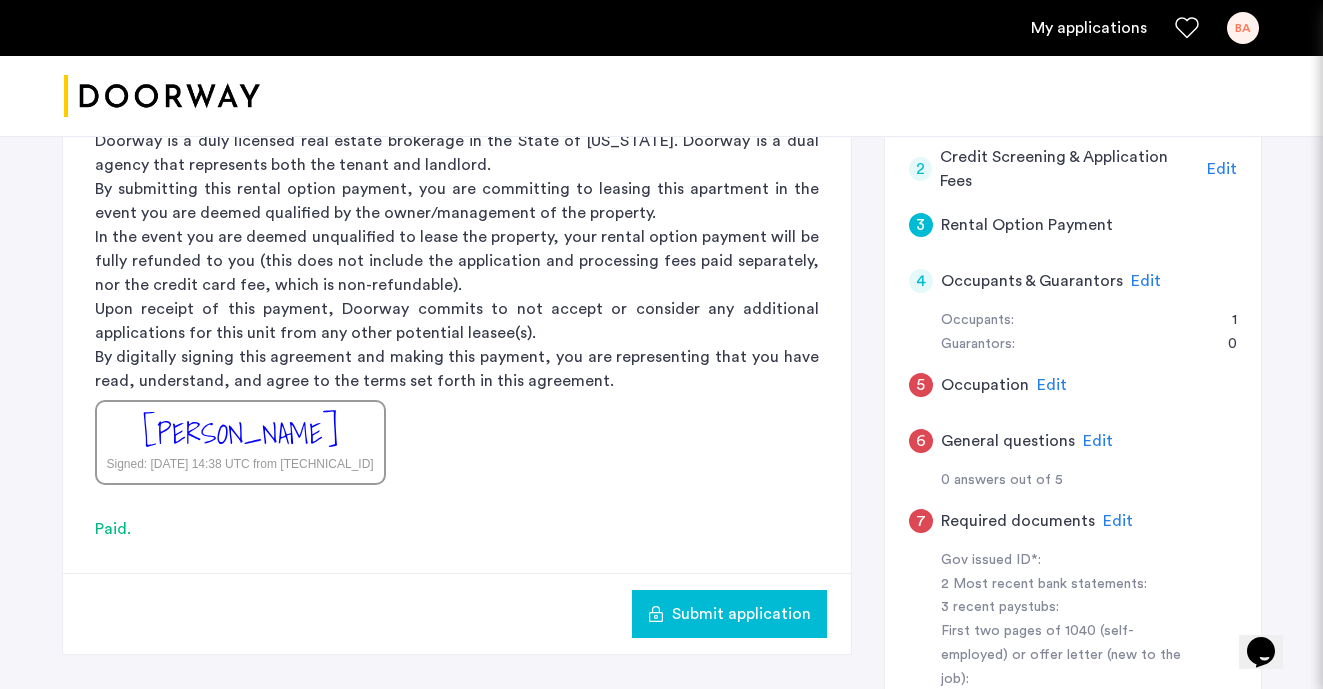 click on "Edit" 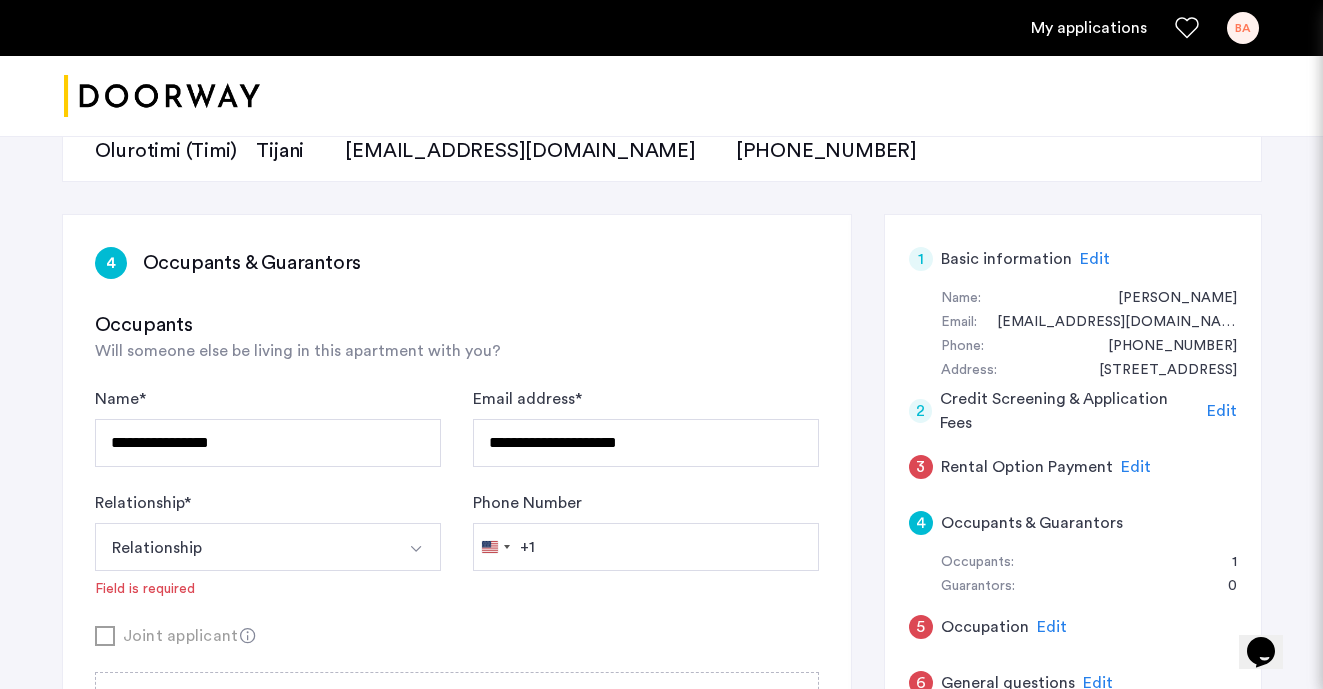 scroll, scrollTop: 287, scrollLeft: 0, axis: vertical 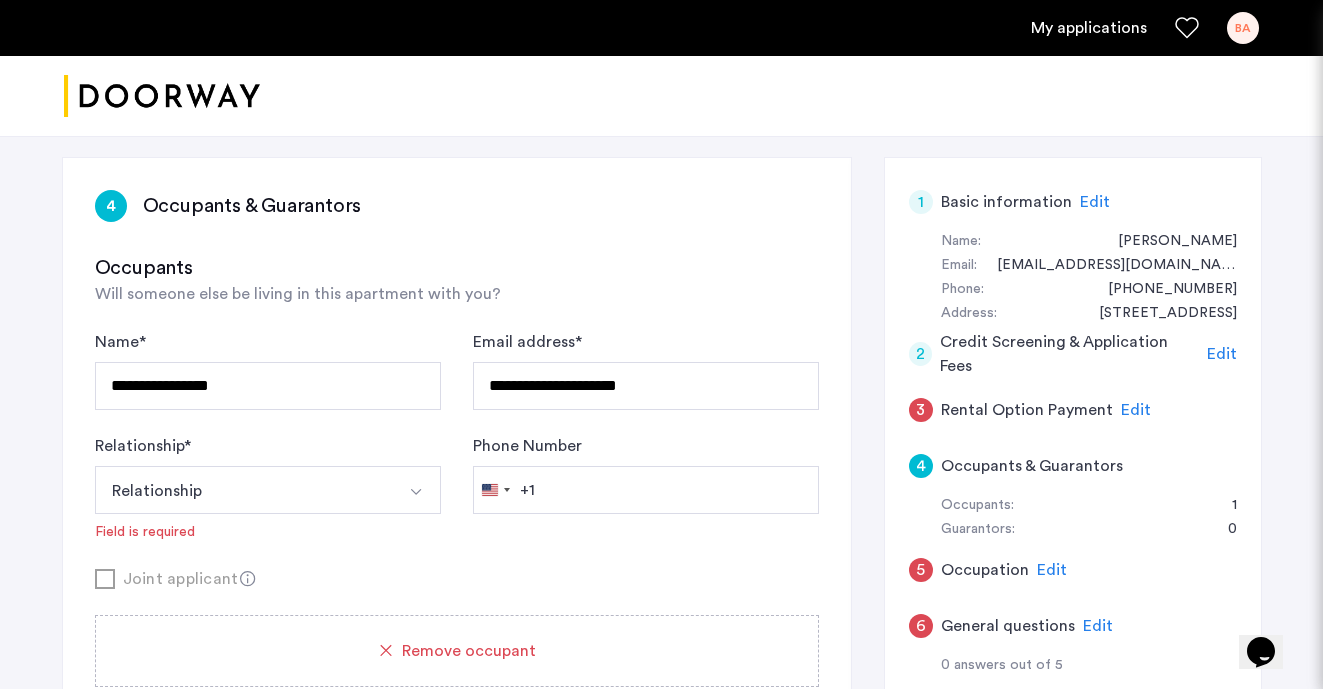 click on "Relationship" at bounding box center (244, 490) 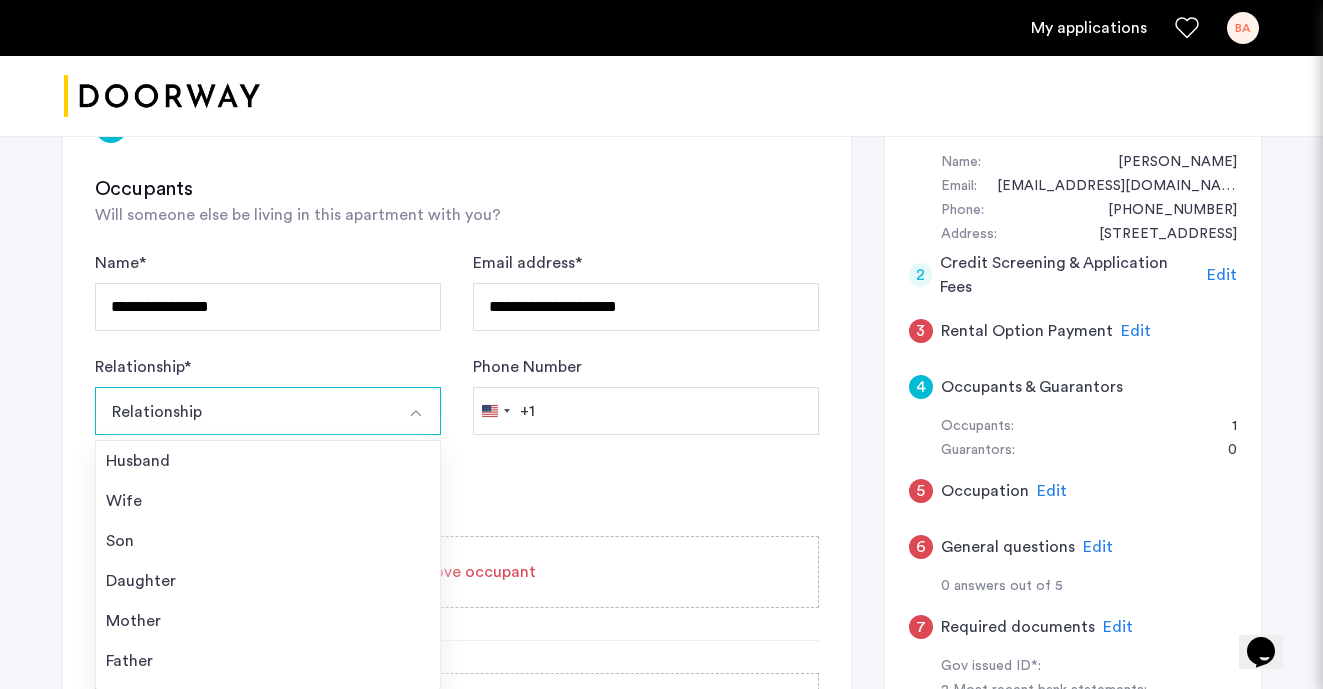 scroll, scrollTop: 400, scrollLeft: 0, axis: vertical 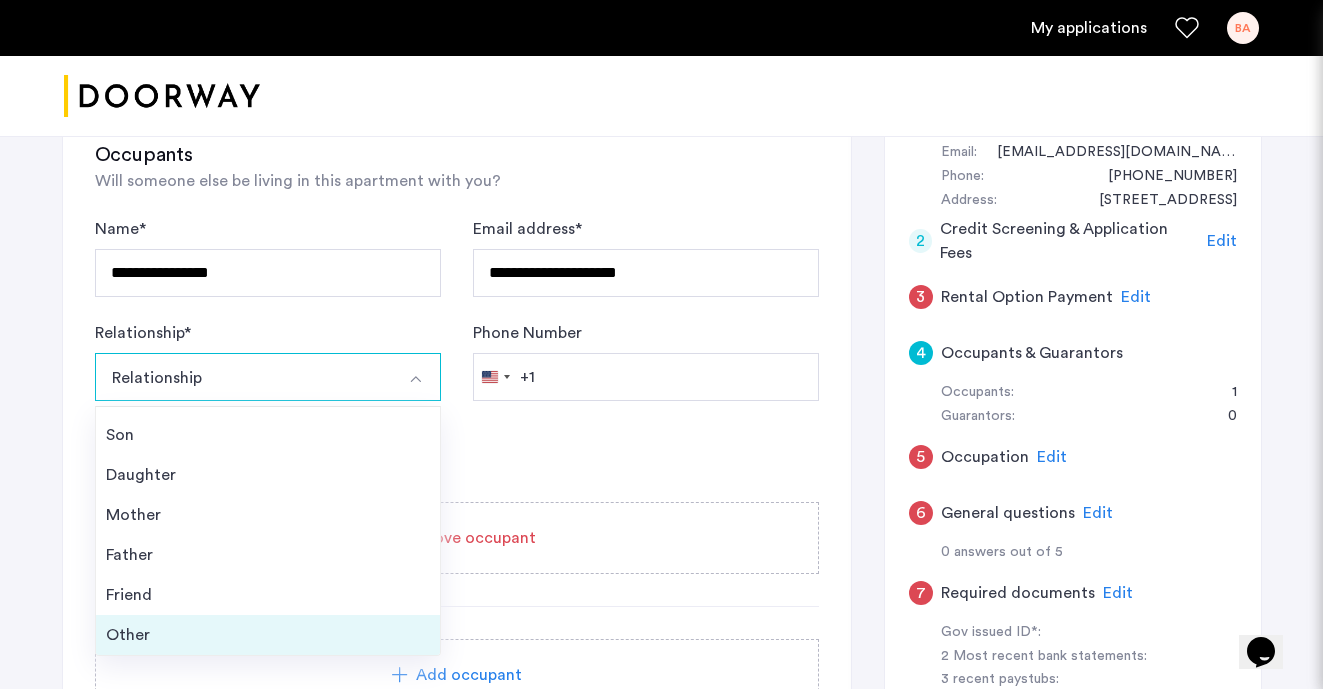 click on "Other" at bounding box center [268, 635] 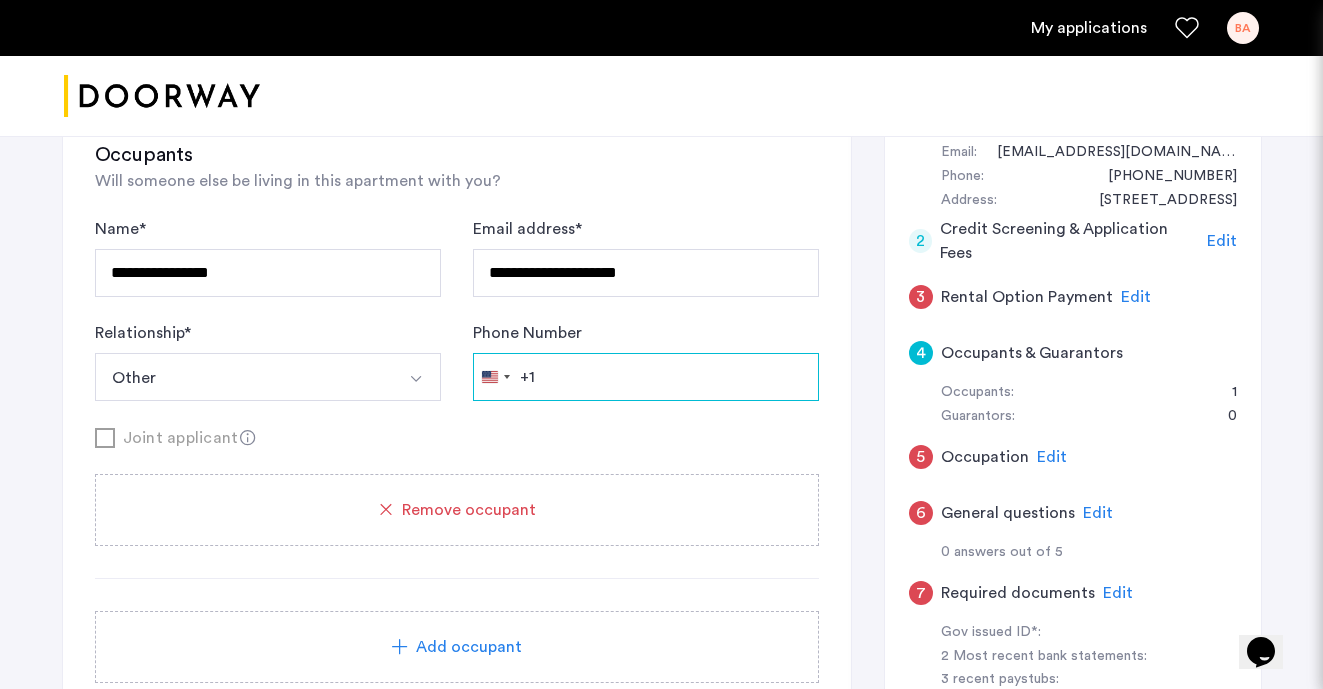 click on "Phone Number" at bounding box center [646, 377] 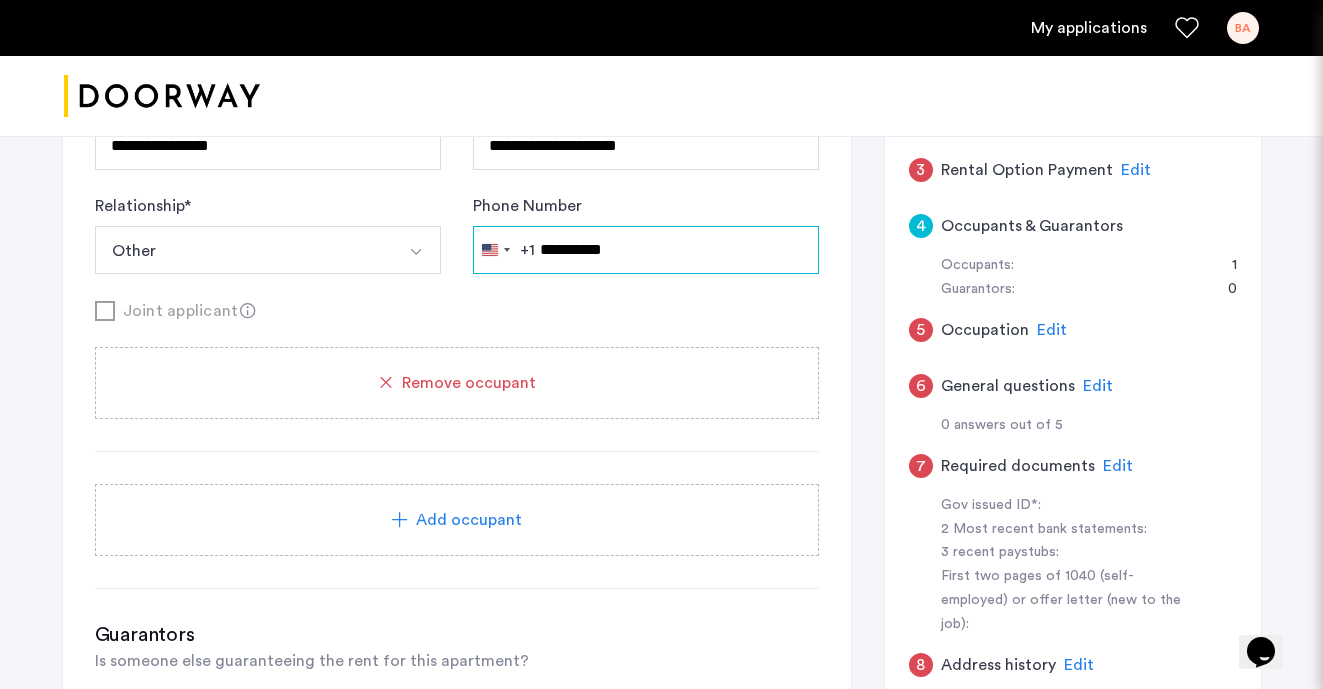 scroll, scrollTop: 537, scrollLeft: 0, axis: vertical 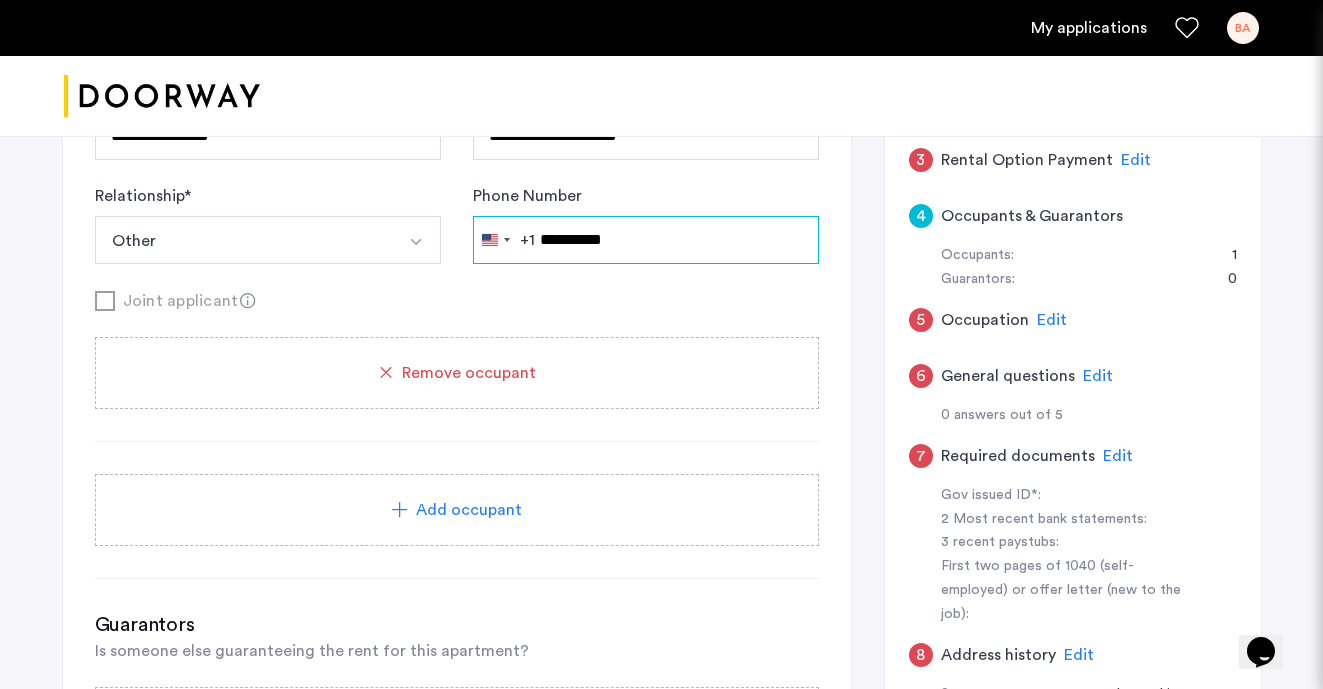 type on "**********" 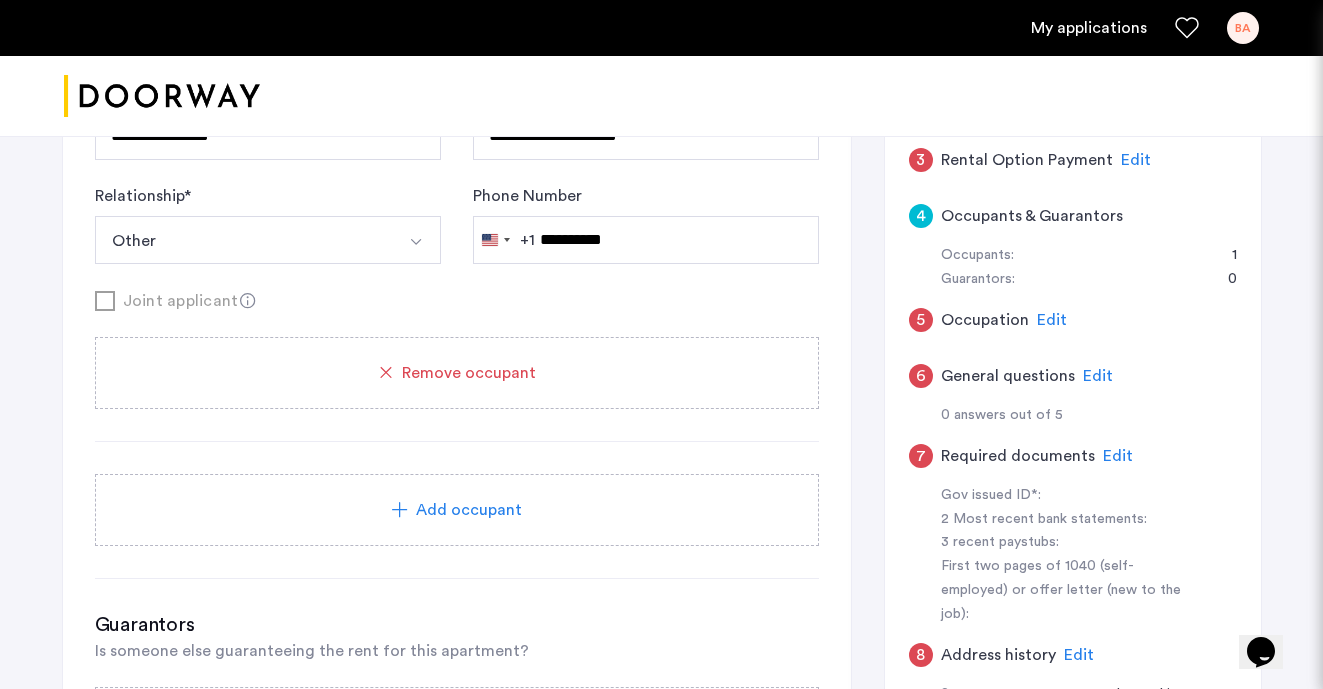 click on "Add occupant" 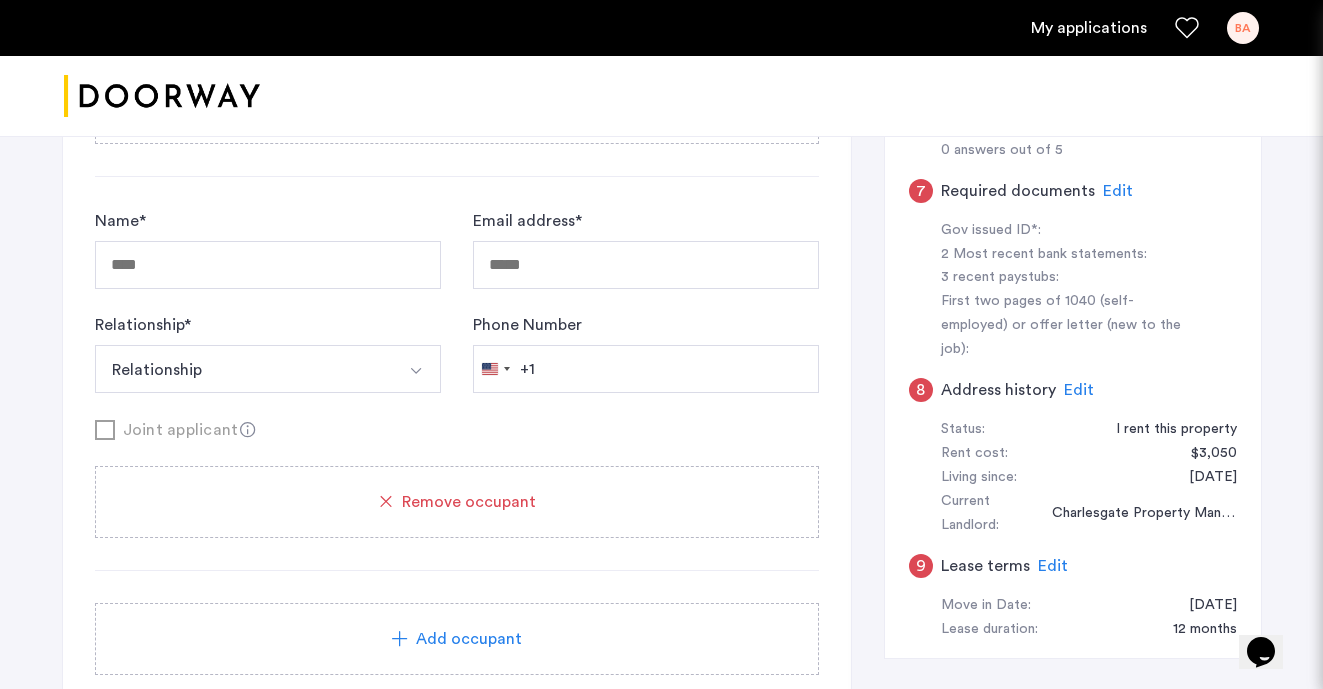 scroll, scrollTop: 810, scrollLeft: 0, axis: vertical 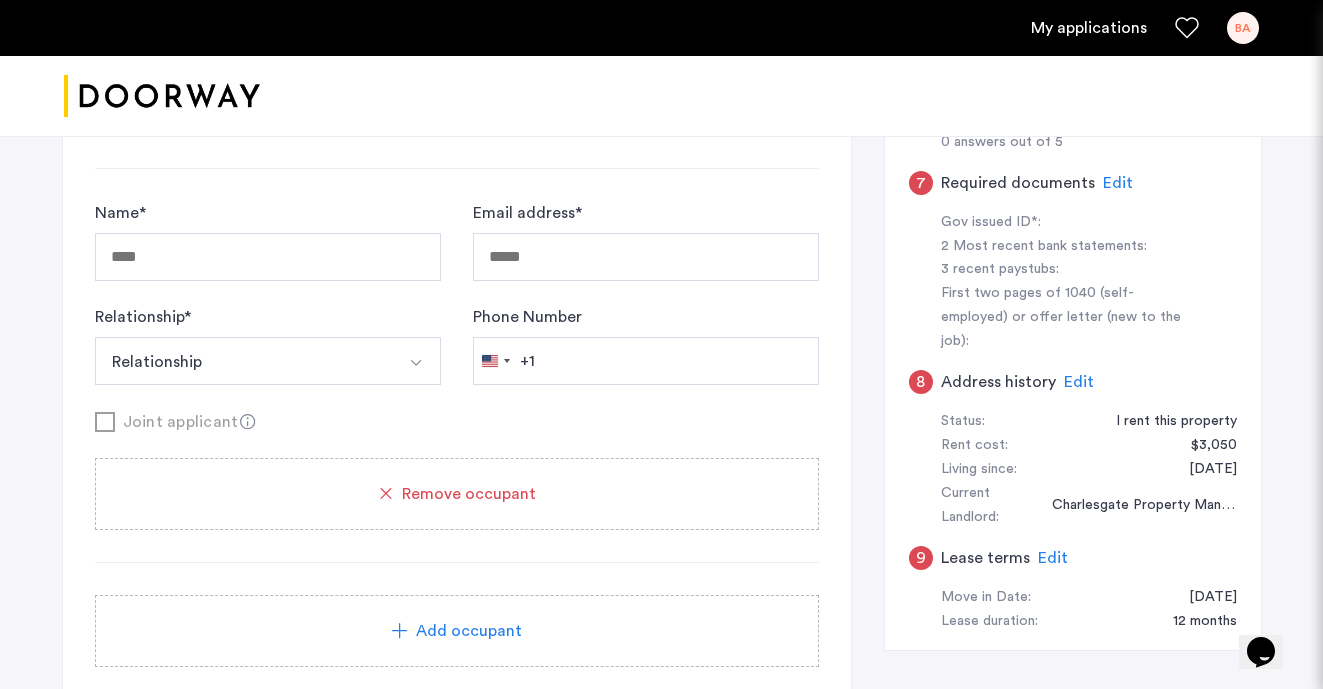 click on "Remove occupant" 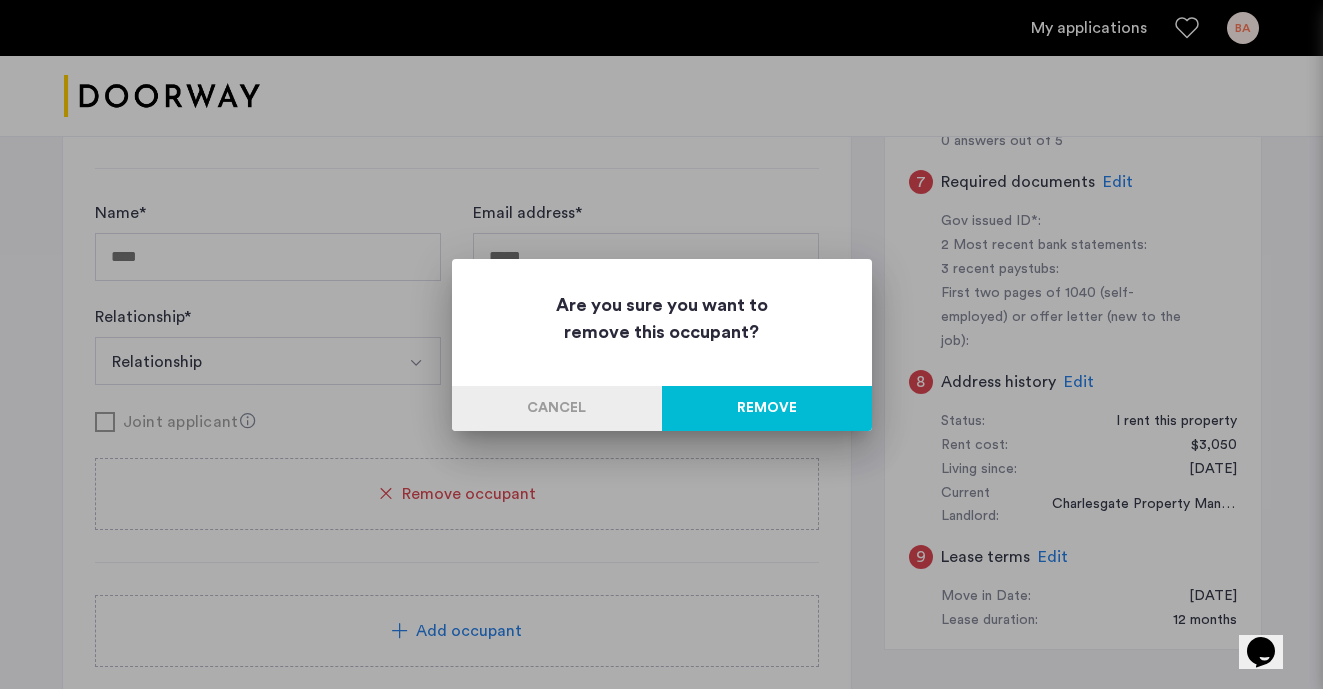 scroll, scrollTop: 0, scrollLeft: 0, axis: both 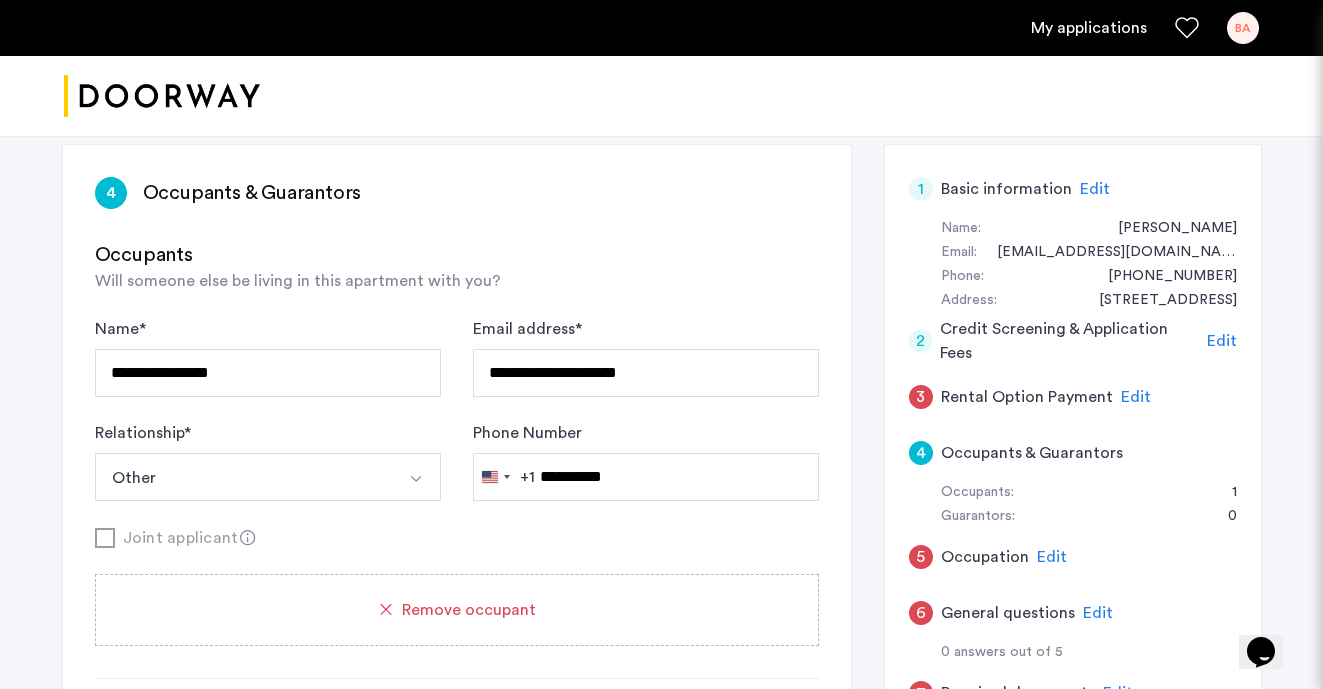 click on "Edit" 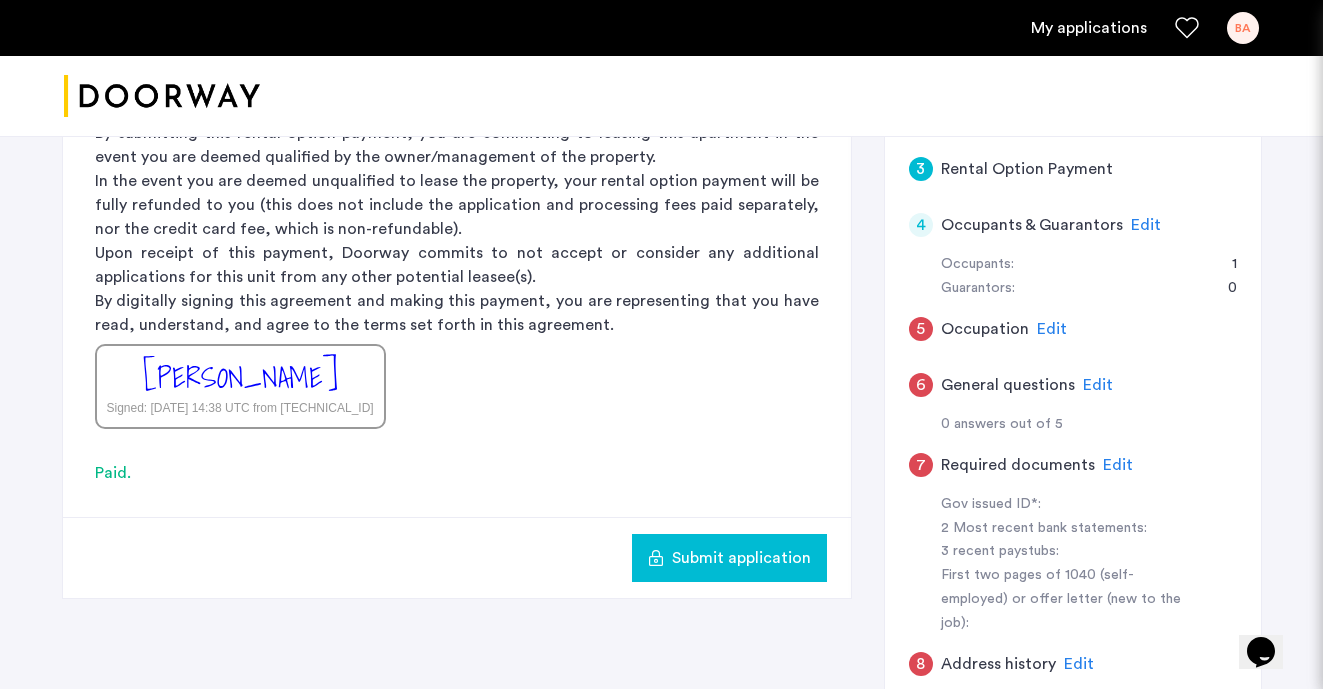 scroll, scrollTop: 533, scrollLeft: 0, axis: vertical 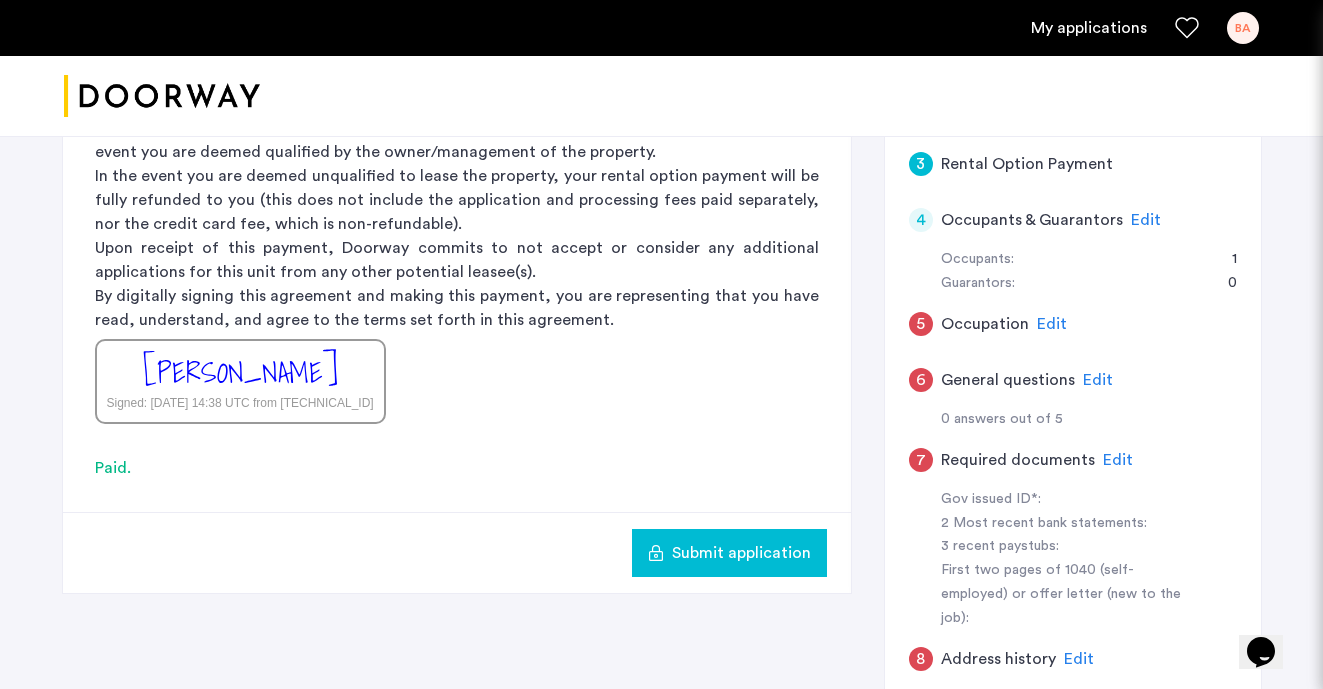 click on "Edit" 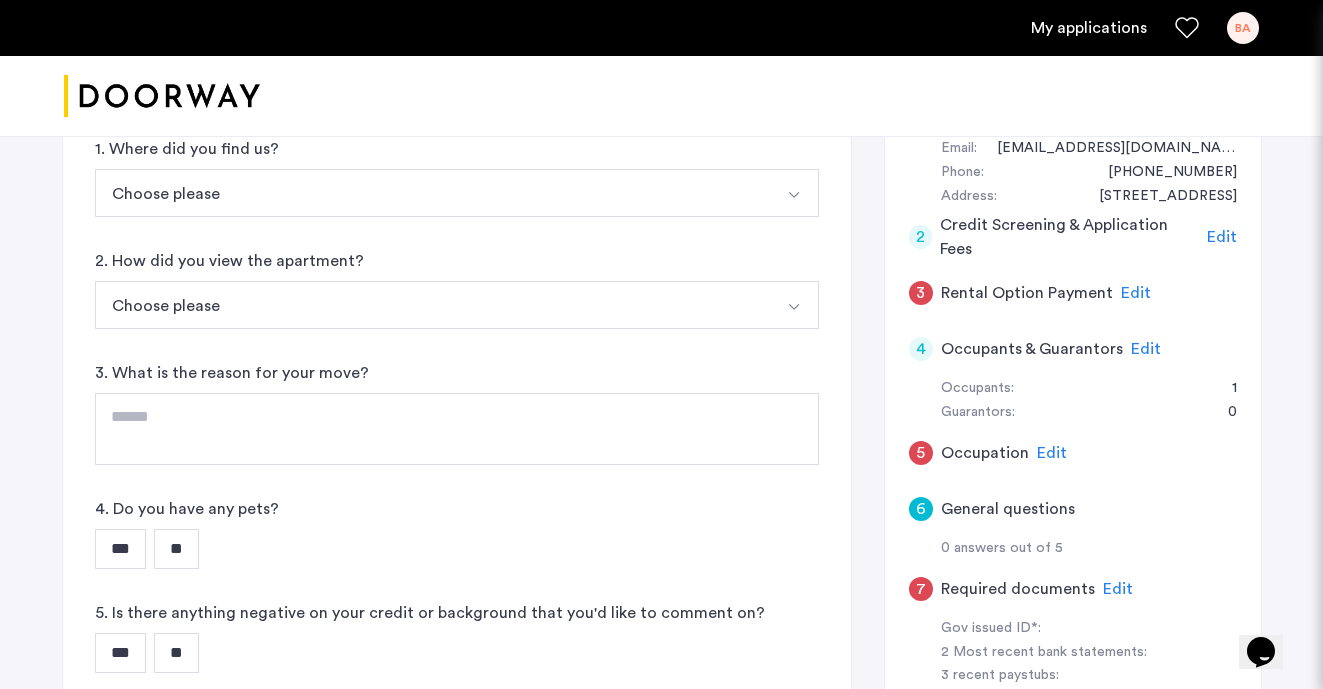 scroll, scrollTop: 382, scrollLeft: 0, axis: vertical 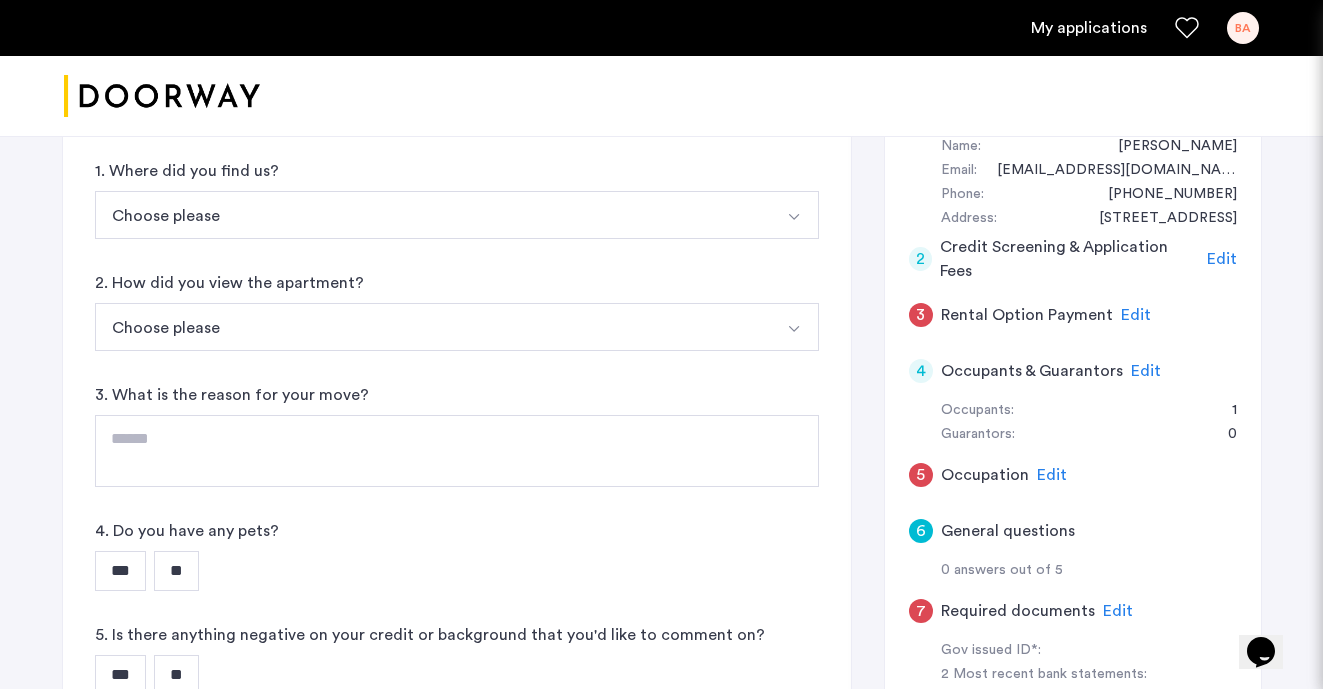 click on "Edit" 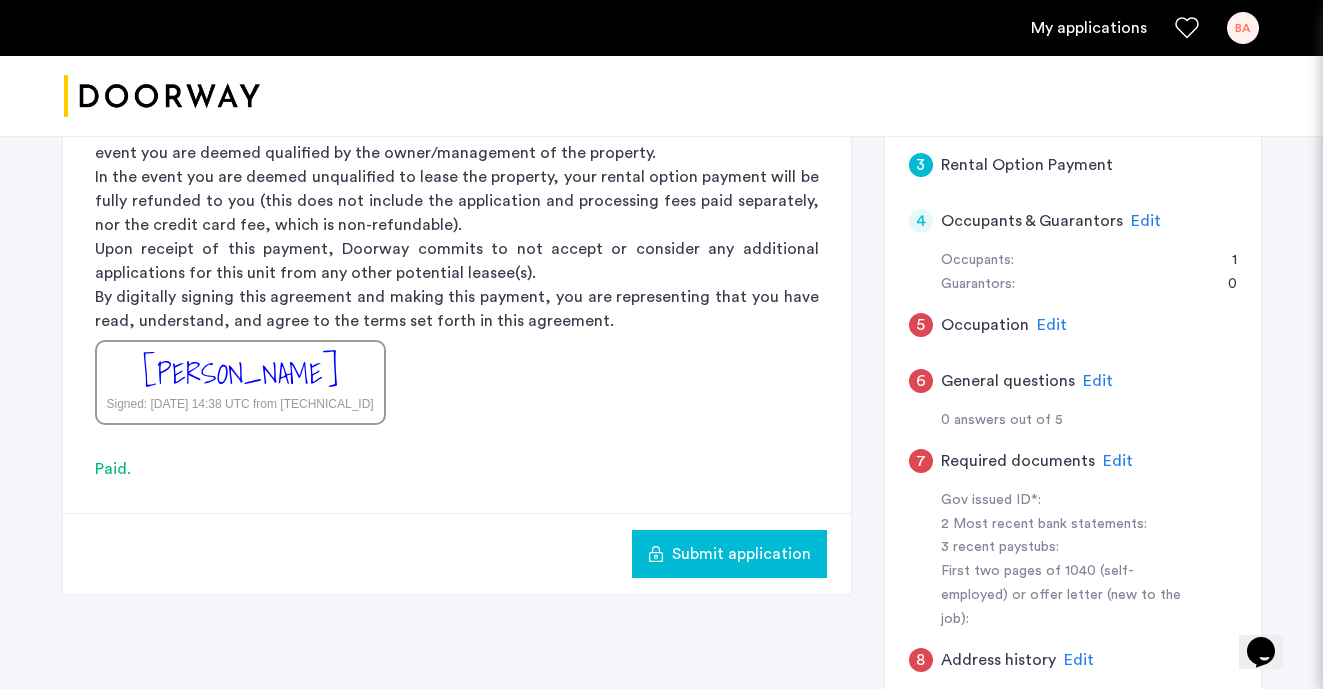 scroll, scrollTop: 540, scrollLeft: 0, axis: vertical 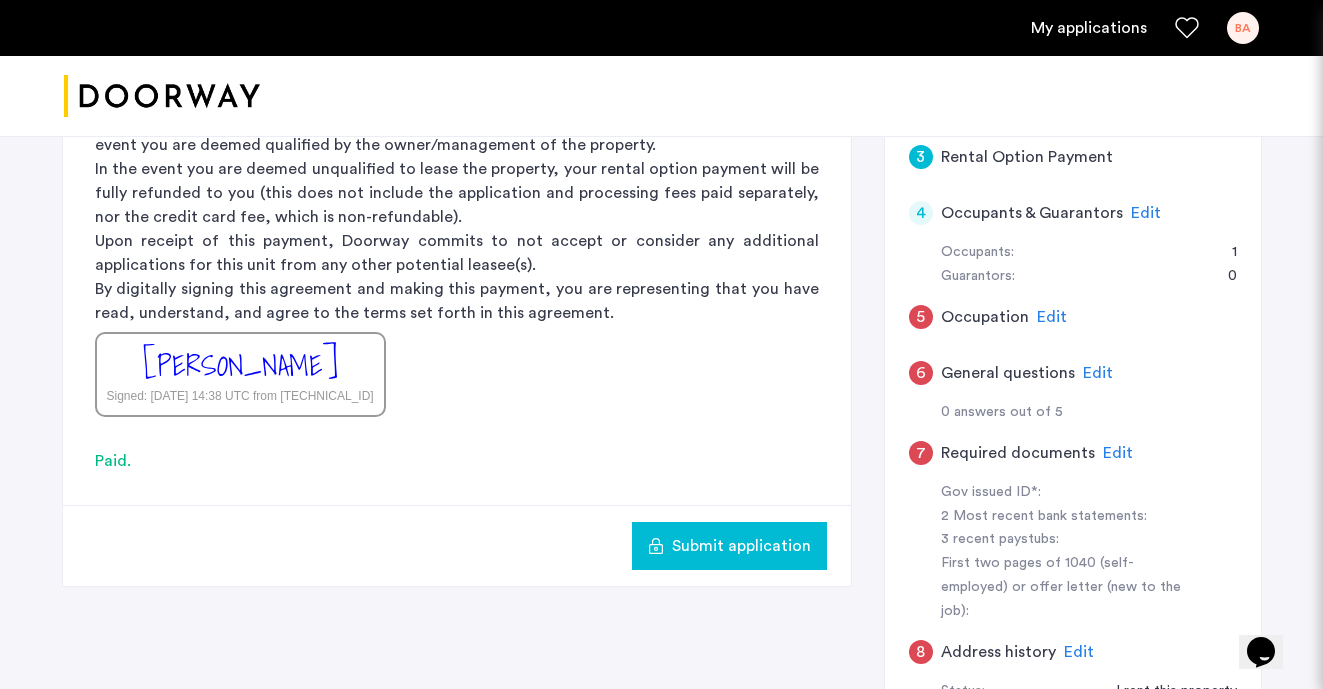 click on "Edit" 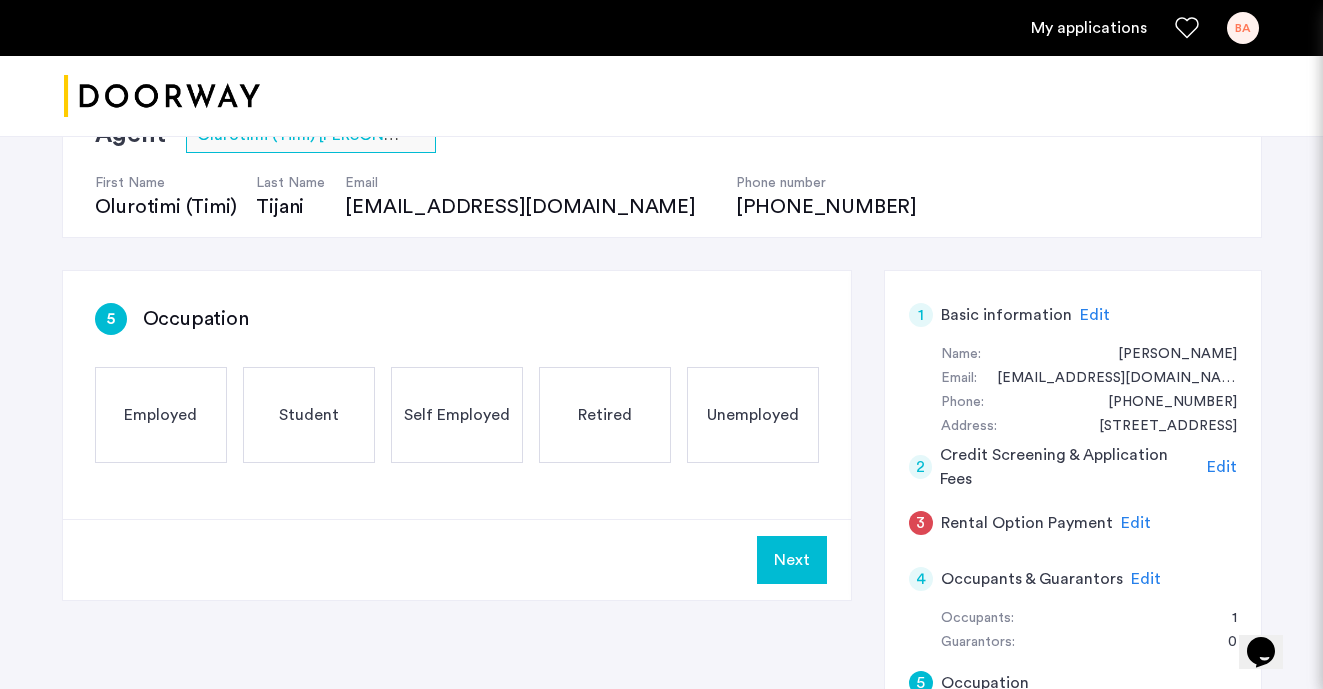 scroll, scrollTop: 115, scrollLeft: 0, axis: vertical 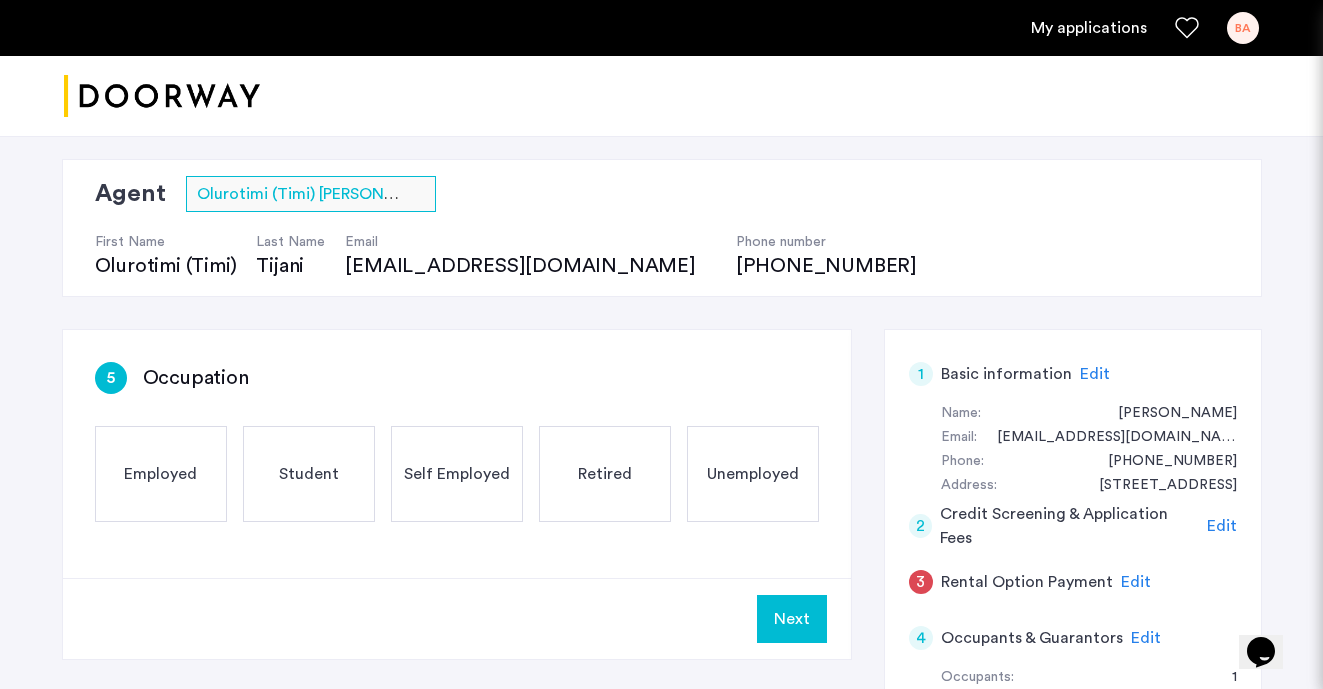 click on "Employed" 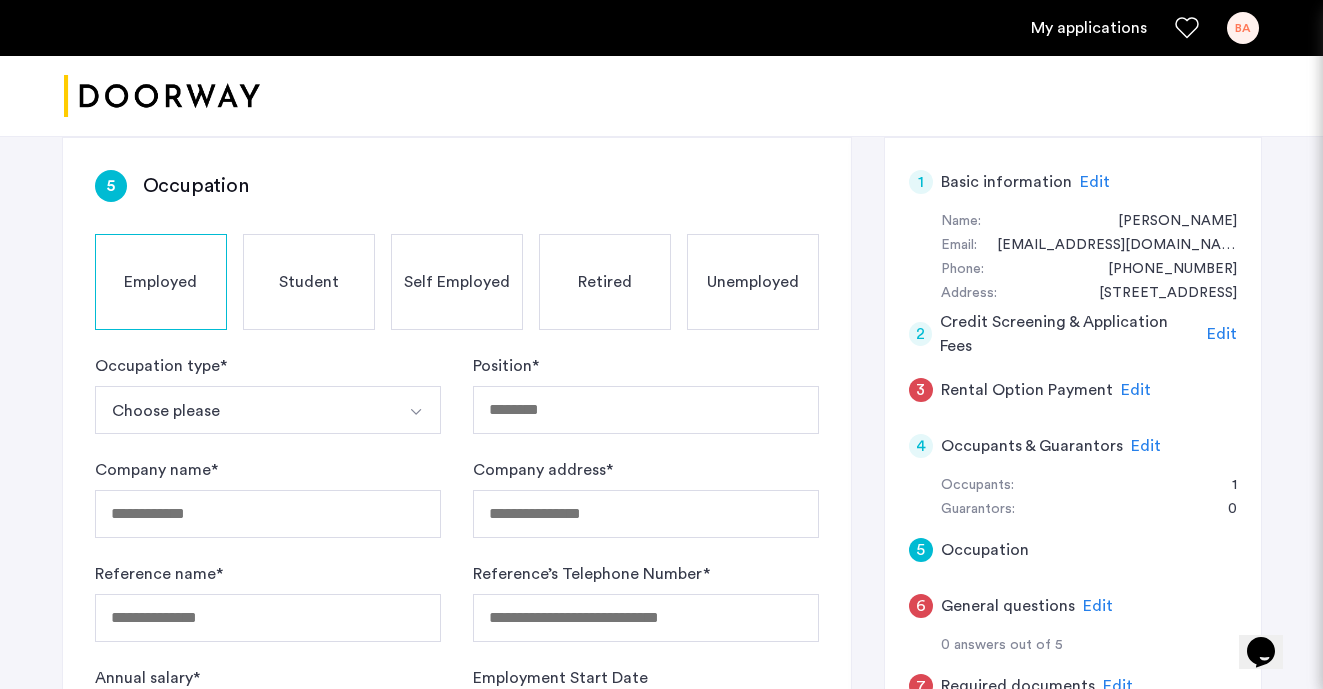 scroll, scrollTop: 339, scrollLeft: 0, axis: vertical 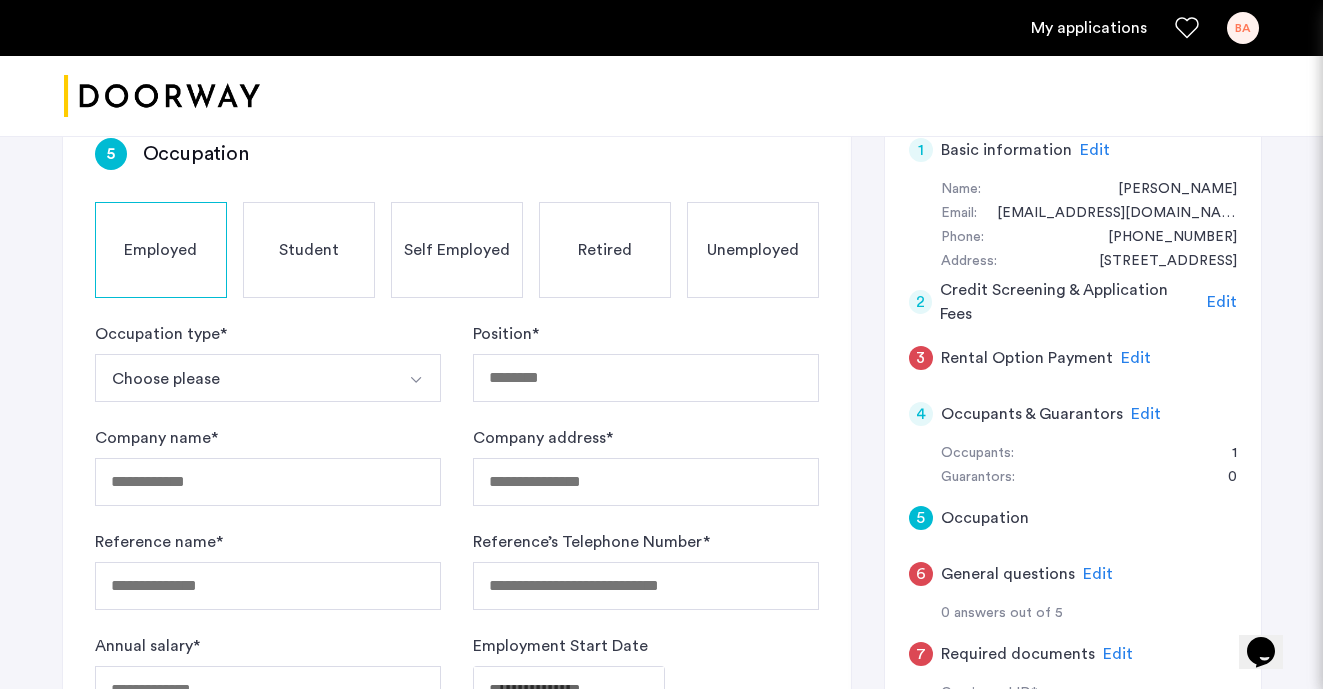 click at bounding box center [416, 380] 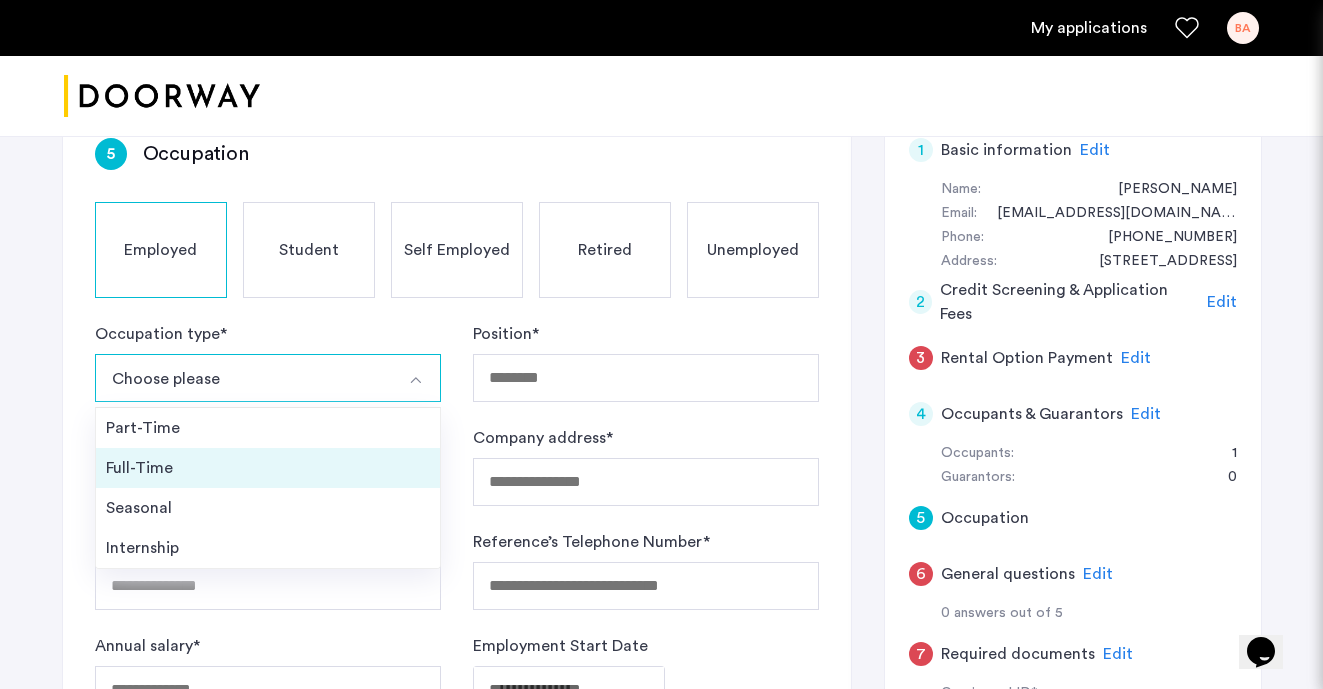 click on "Full-Time" at bounding box center [268, 468] 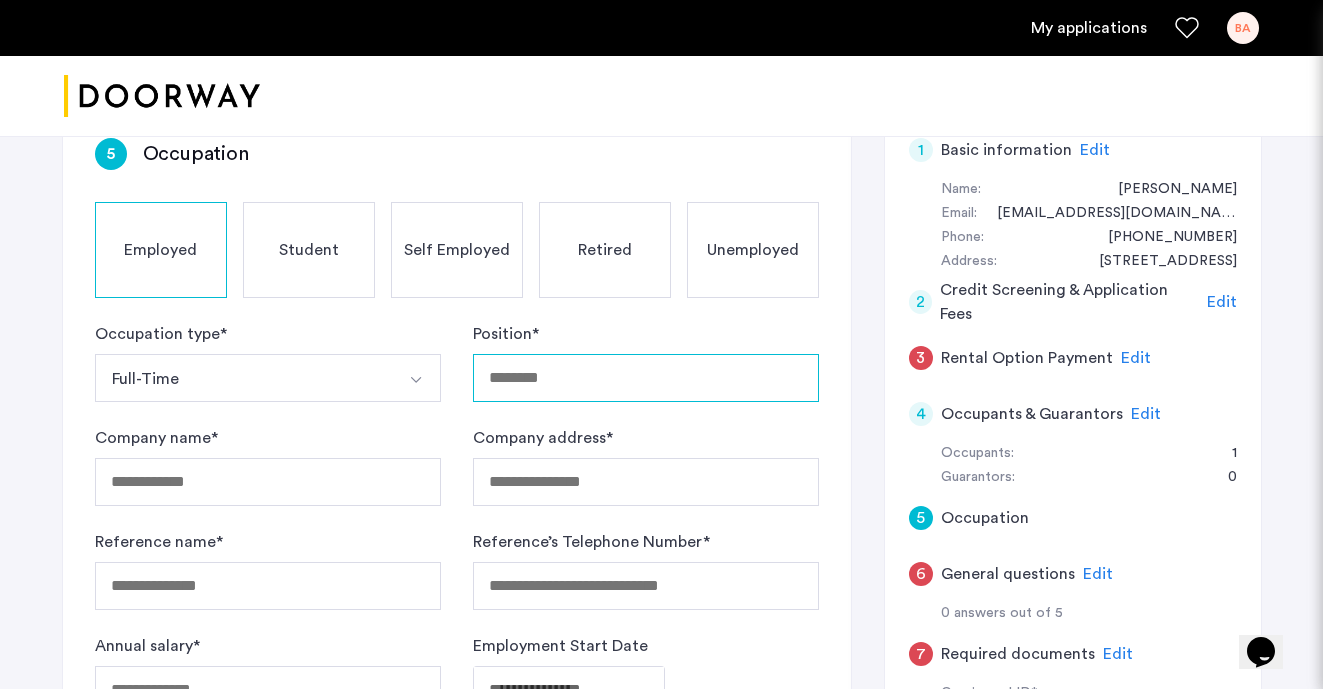 click on "Position  *" at bounding box center [646, 378] 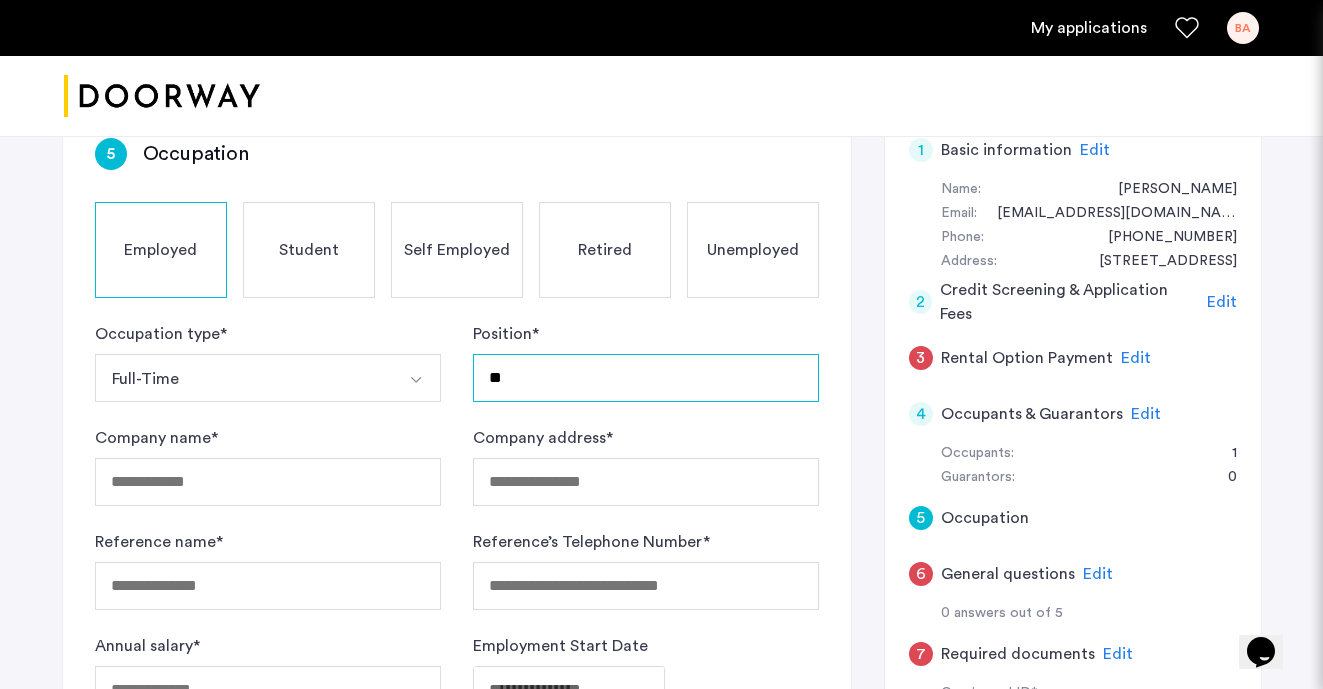 type on "*" 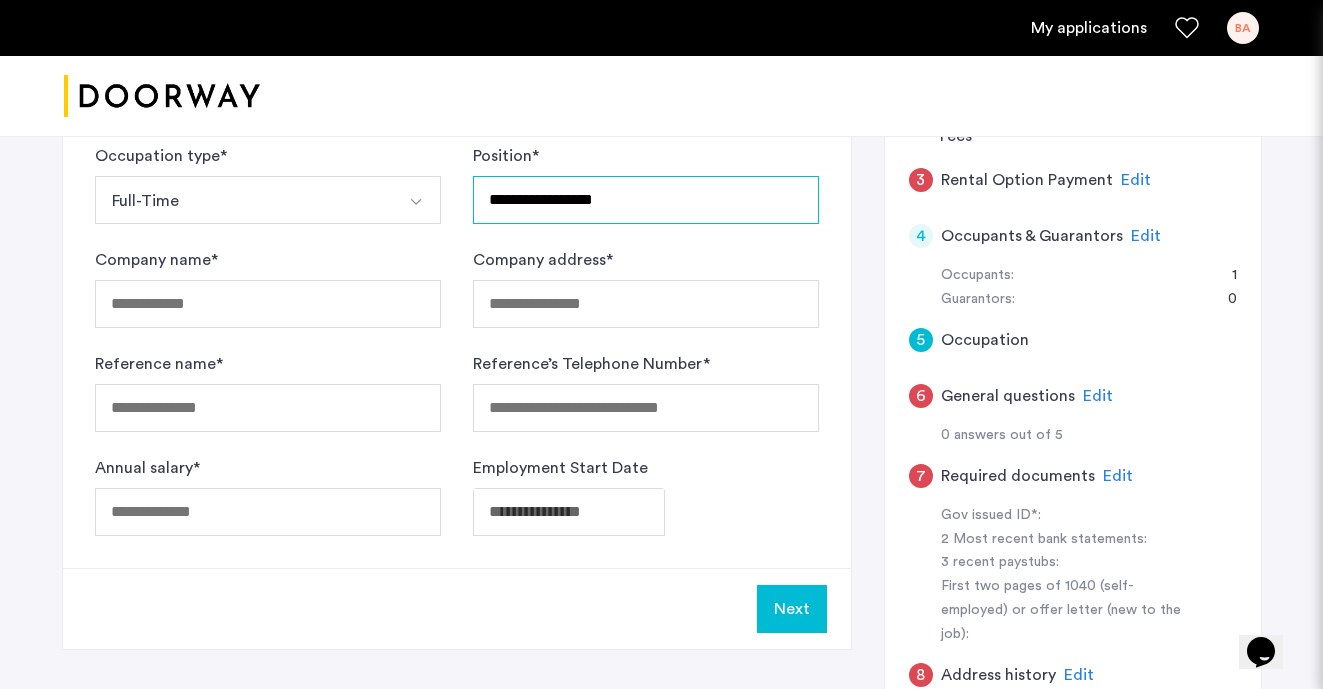 scroll, scrollTop: 546, scrollLeft: 0, axis: vertical 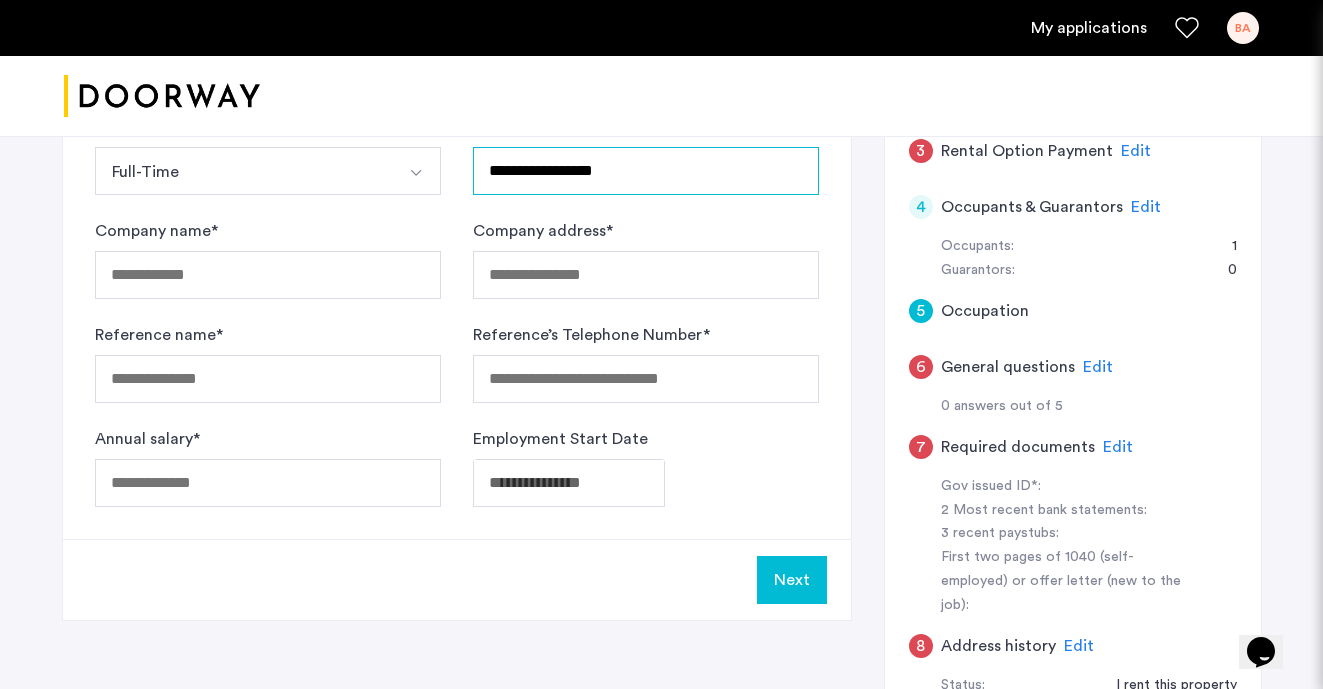 type on "**********" 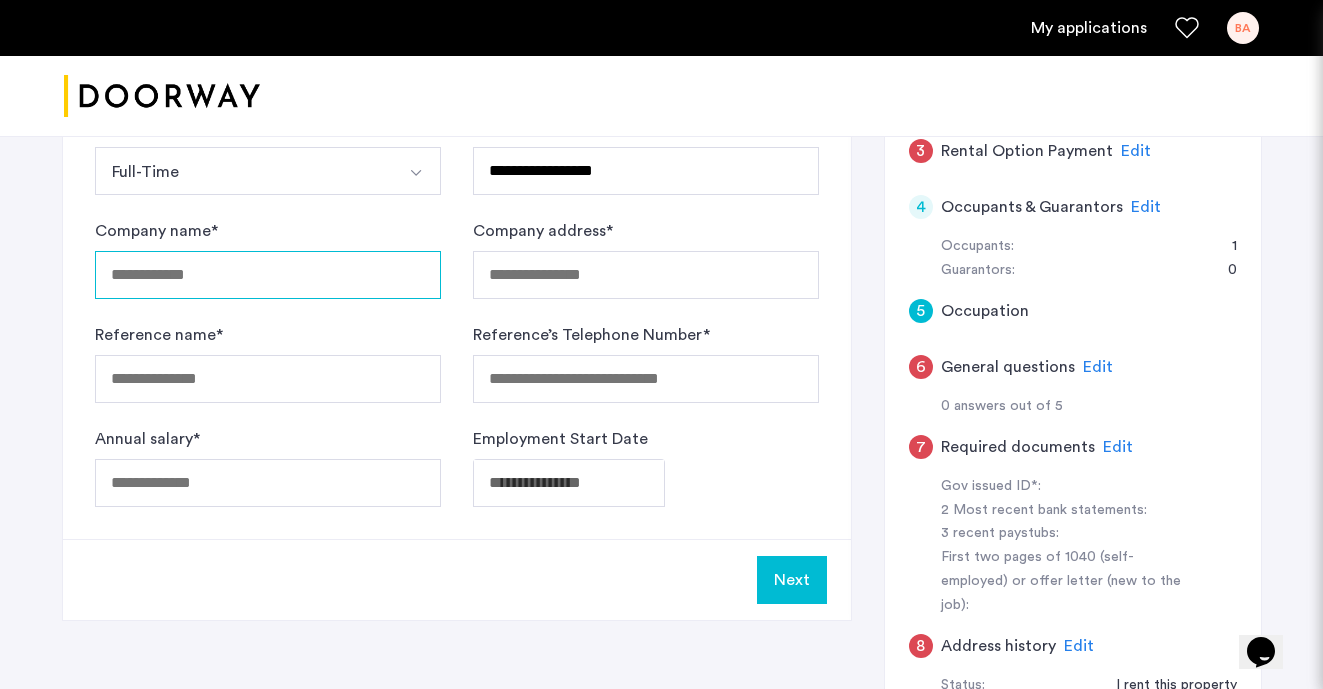 click on "Company name  *" at bounding box center (268, 275) 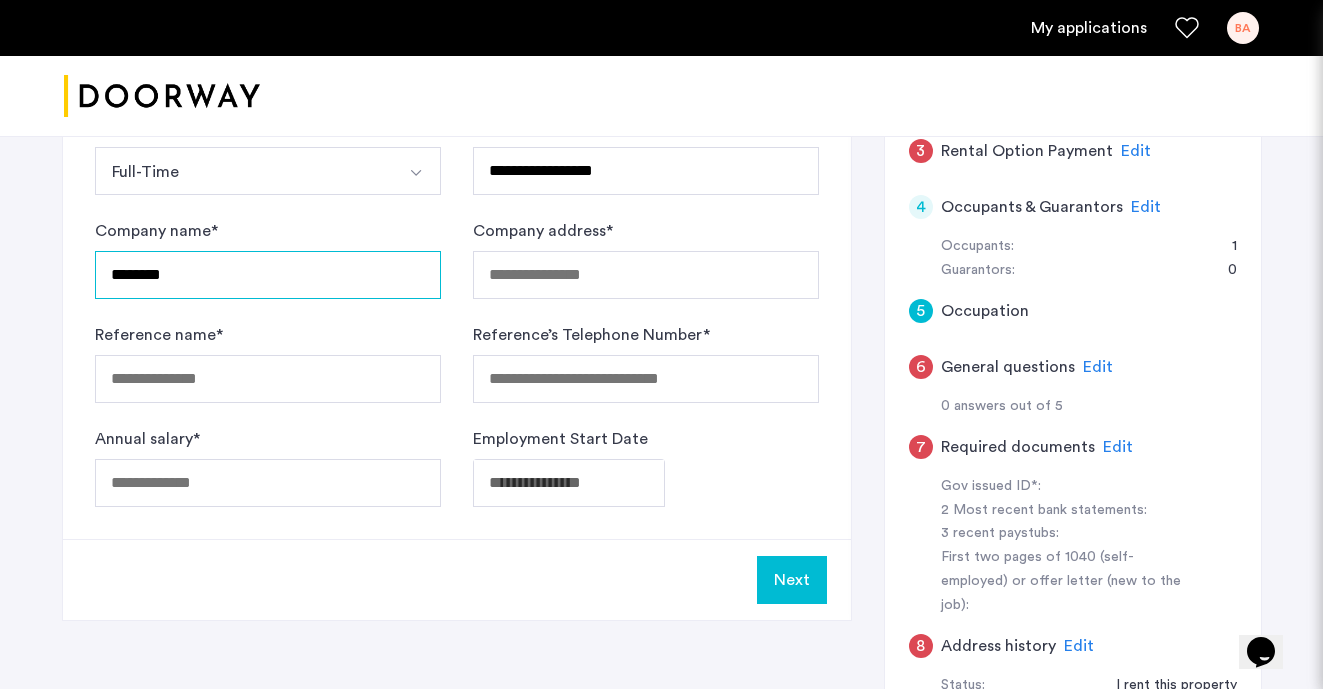 type on "********" 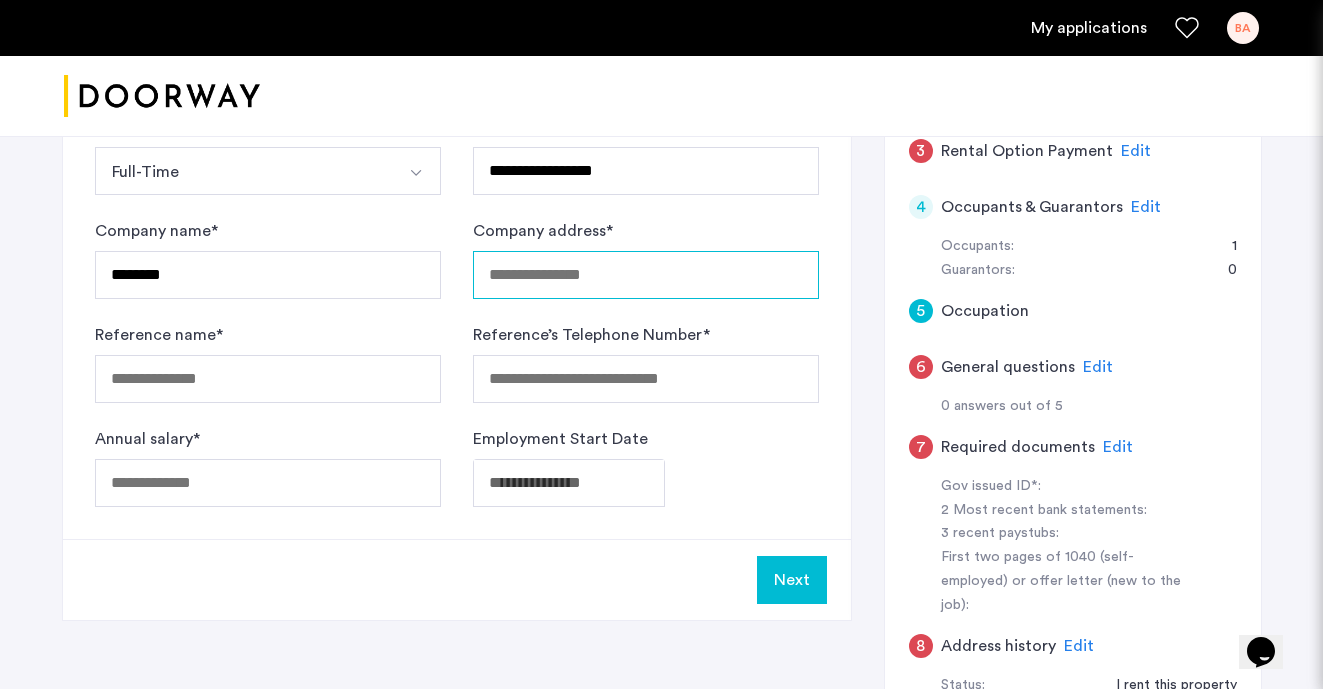 click on "Company address  *" at bounding box center [646, 275] 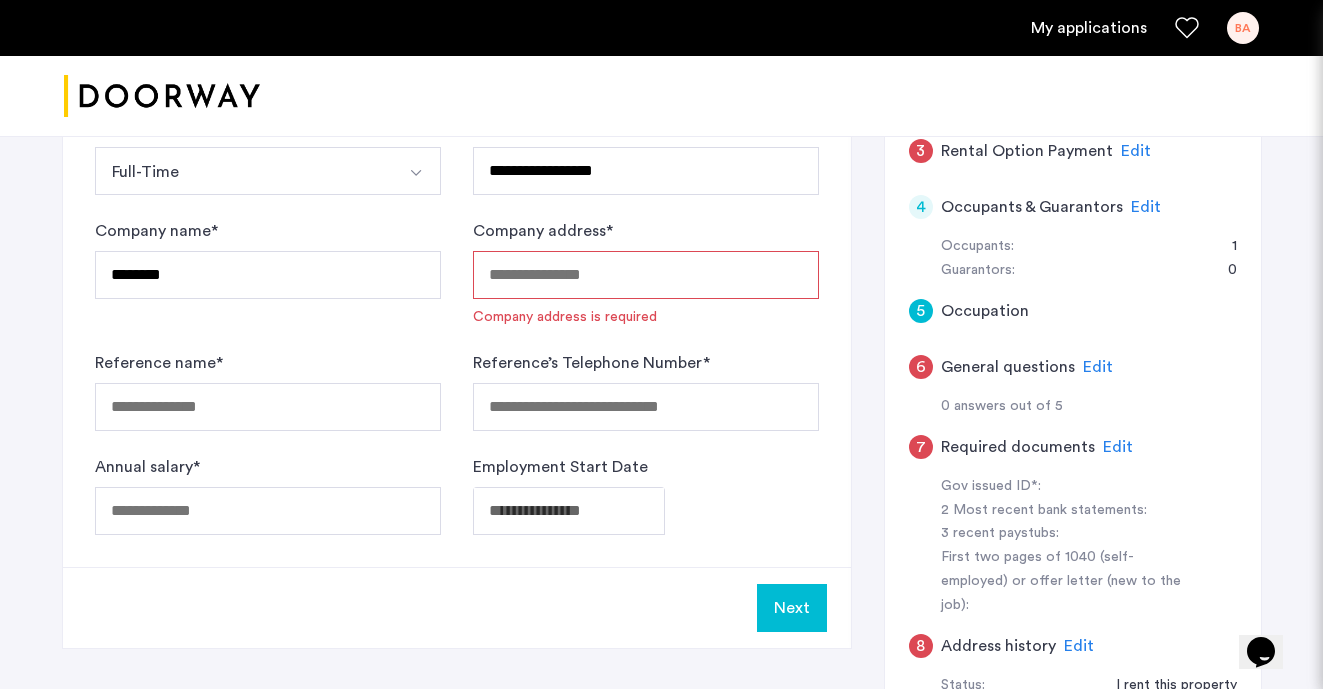 paste on "**********" 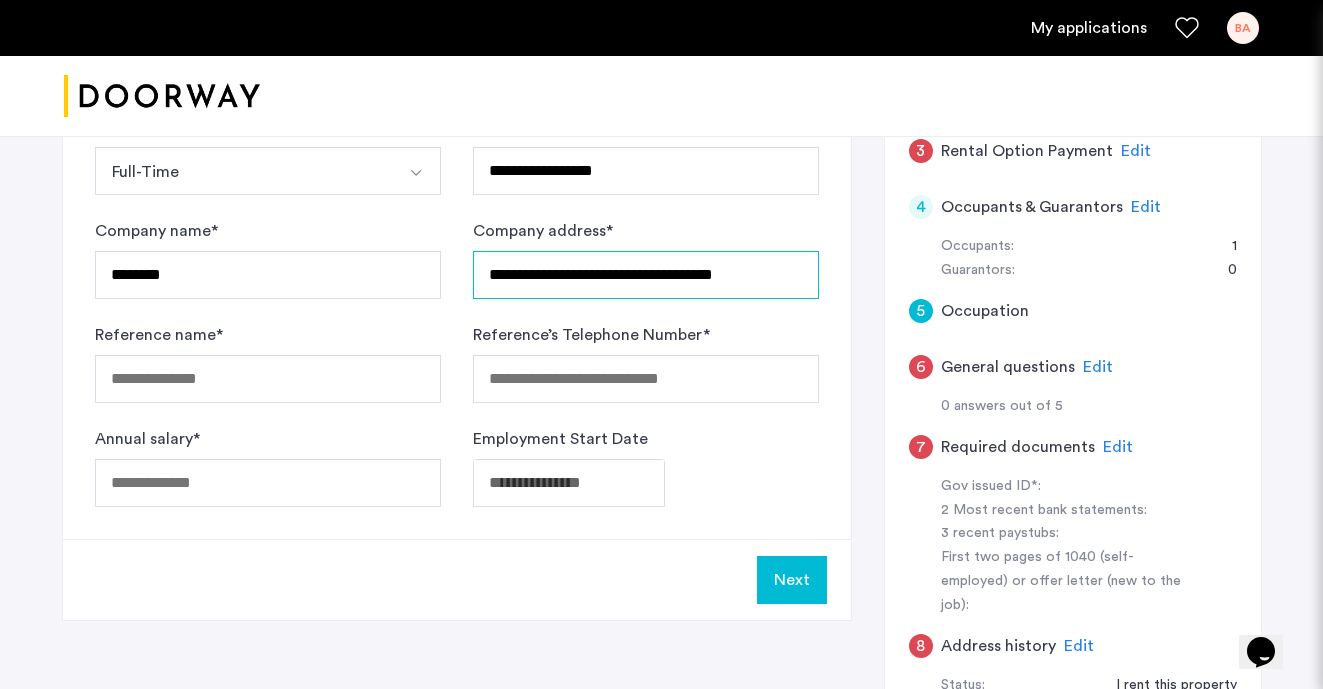type on "**********" 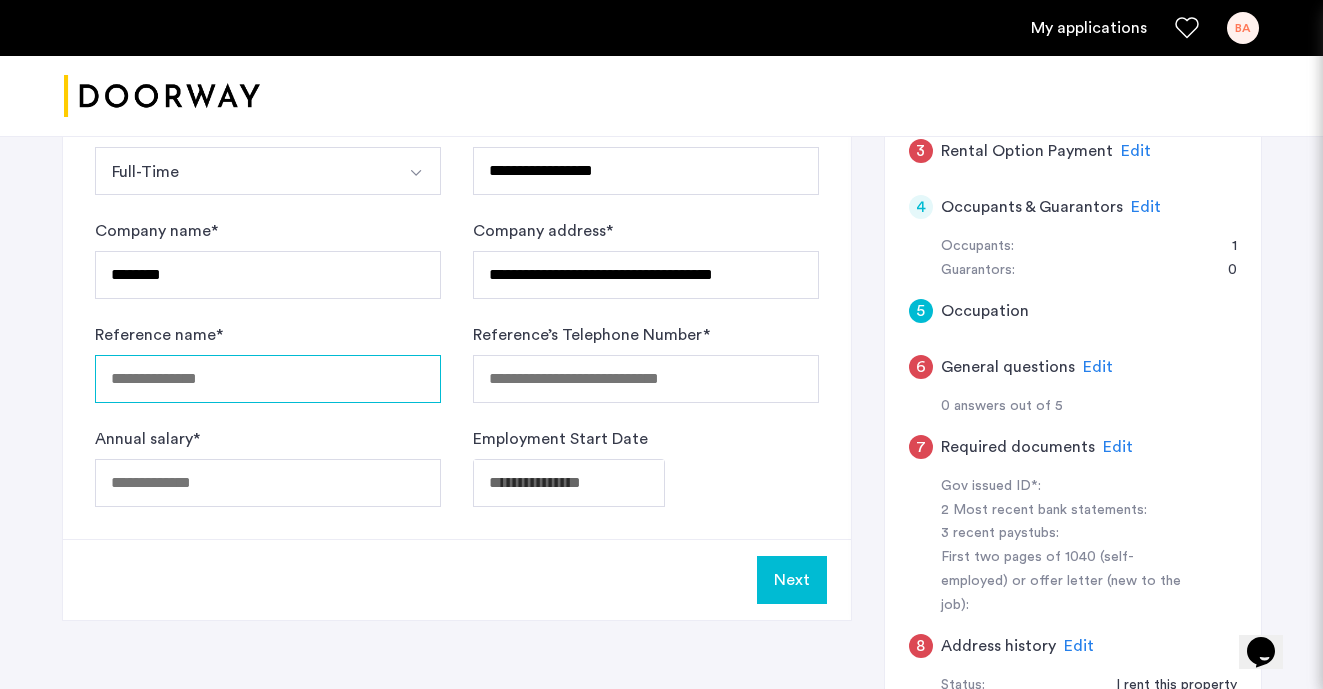 click on "Reference name  *" at bounding box center [268, 379] 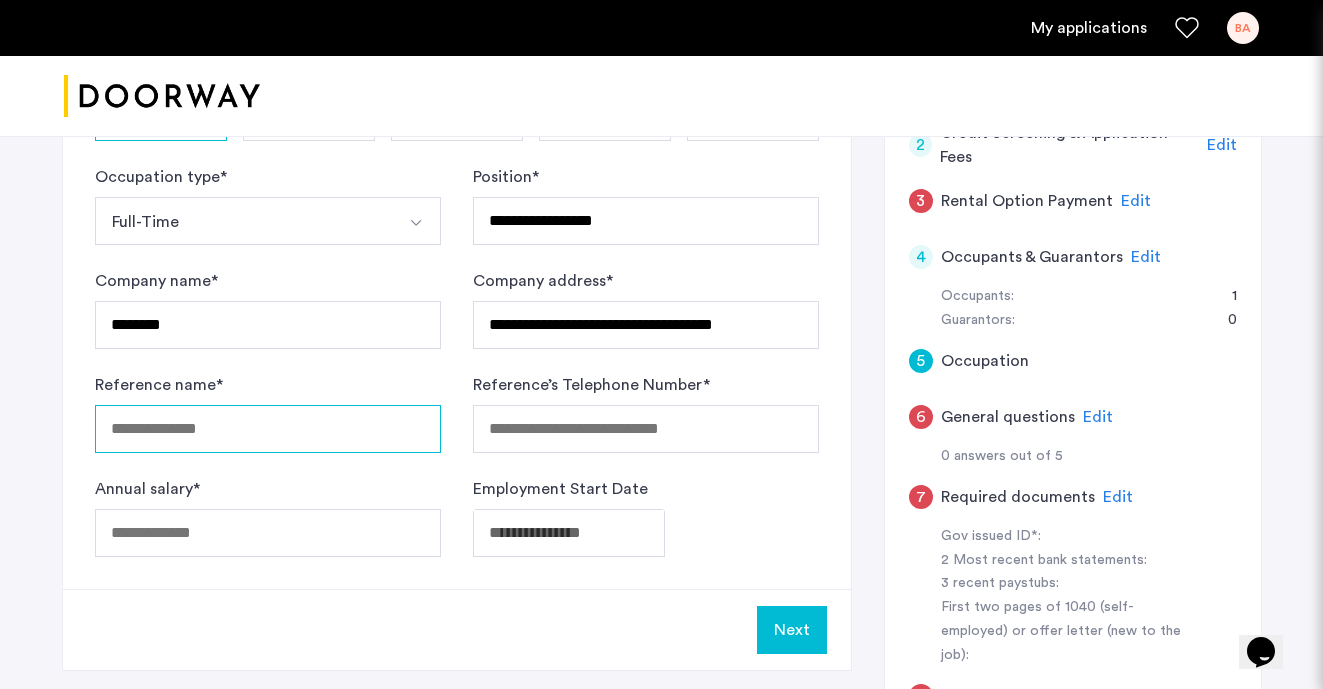 scroll, scrollTop: 498, scrollLeft: 0, axis: vertical 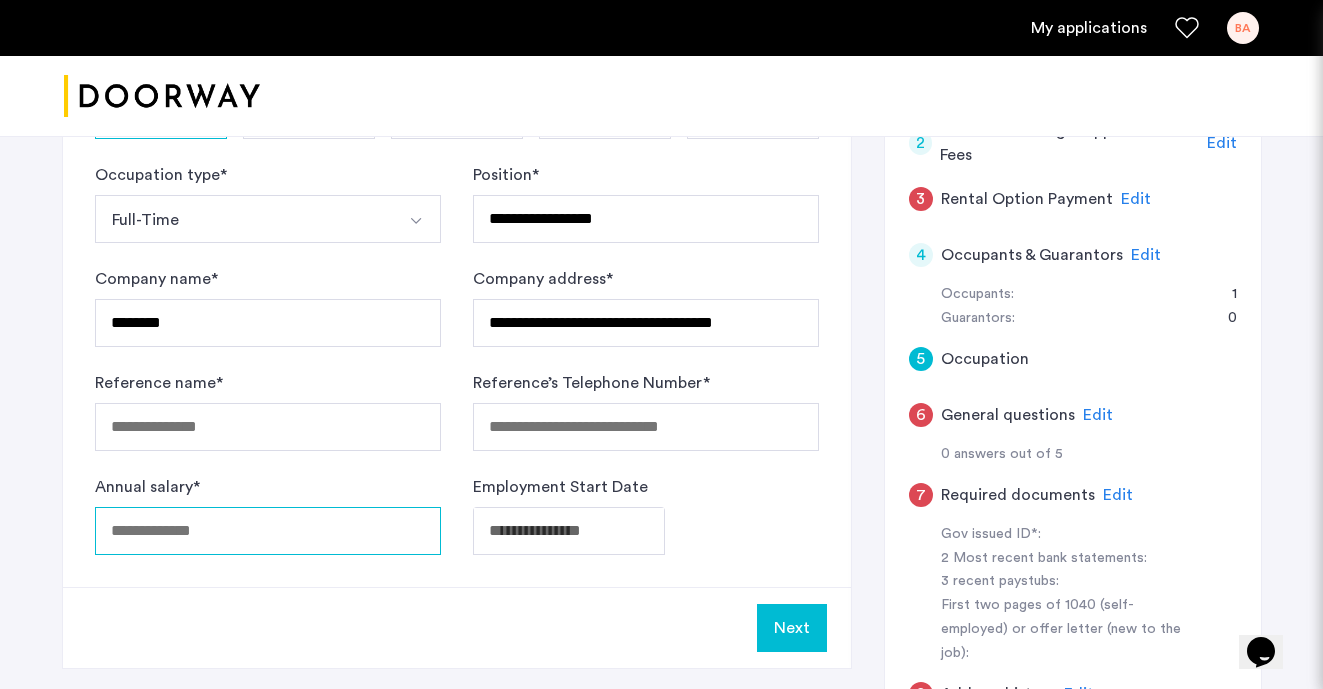 click on "Annual salary  *" 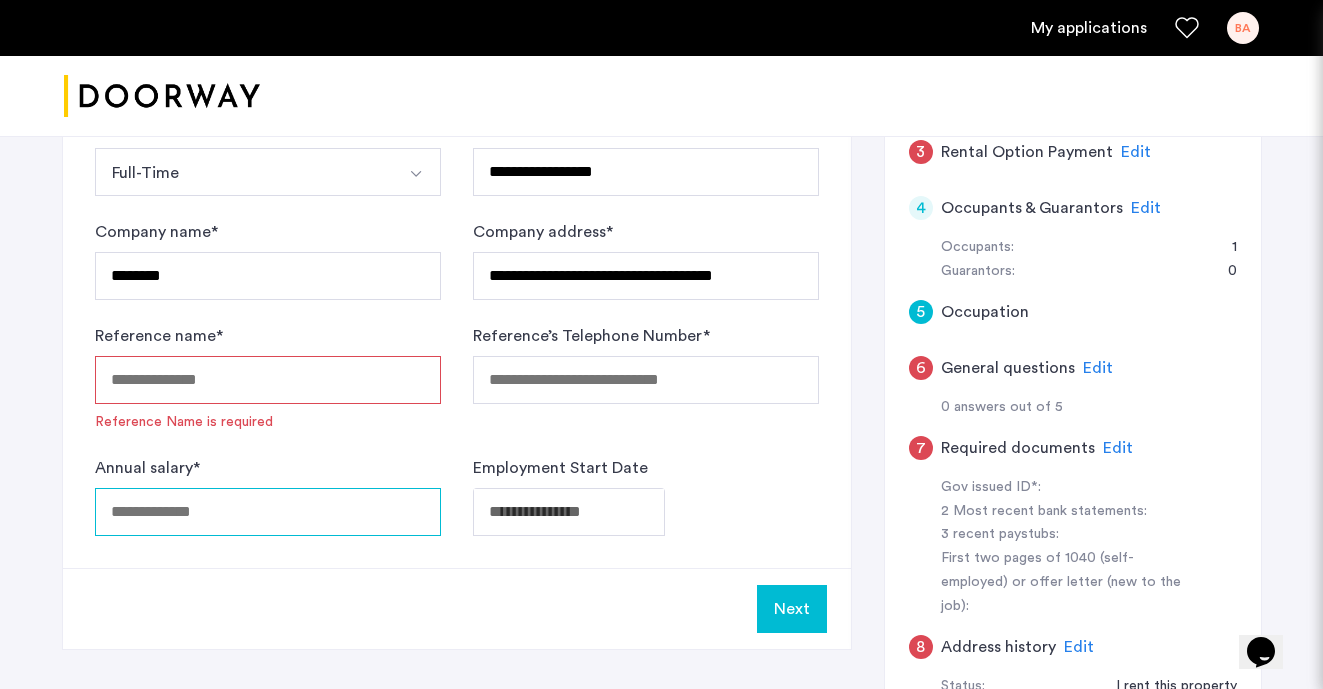 scroll, scrollTop: 542, scrollLeft: 0, axis: vertical 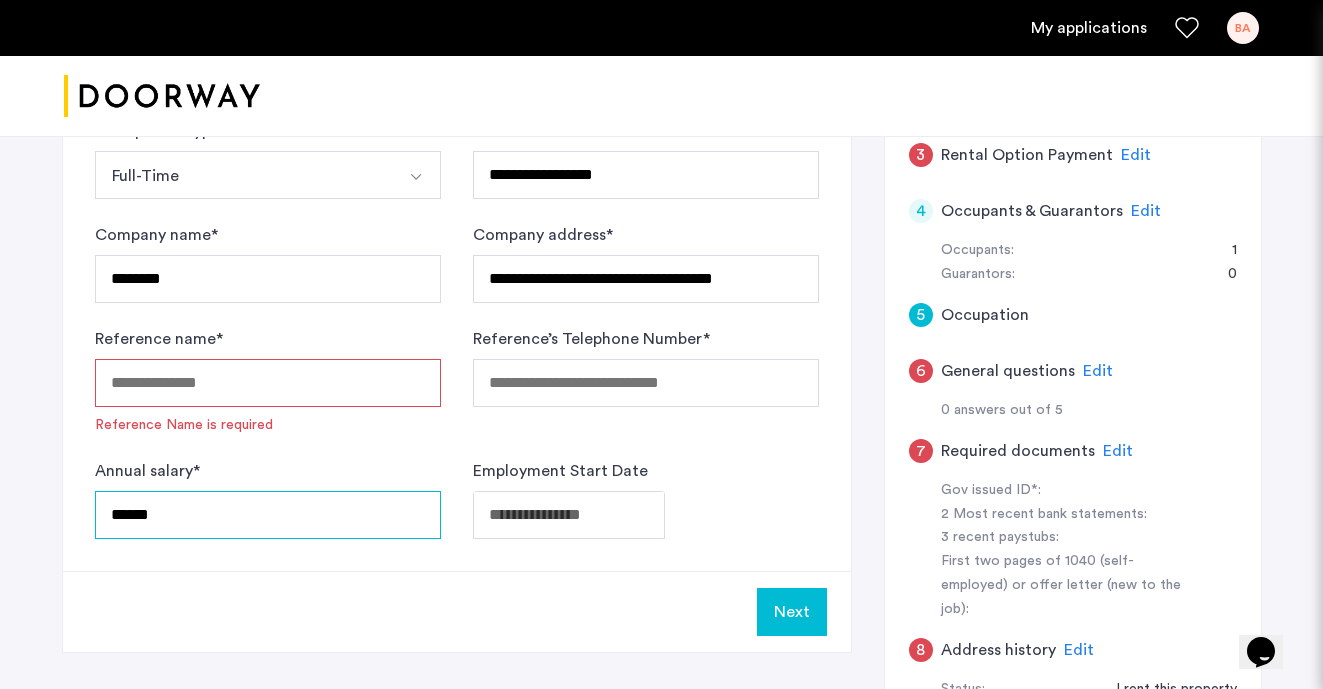 type on "******" 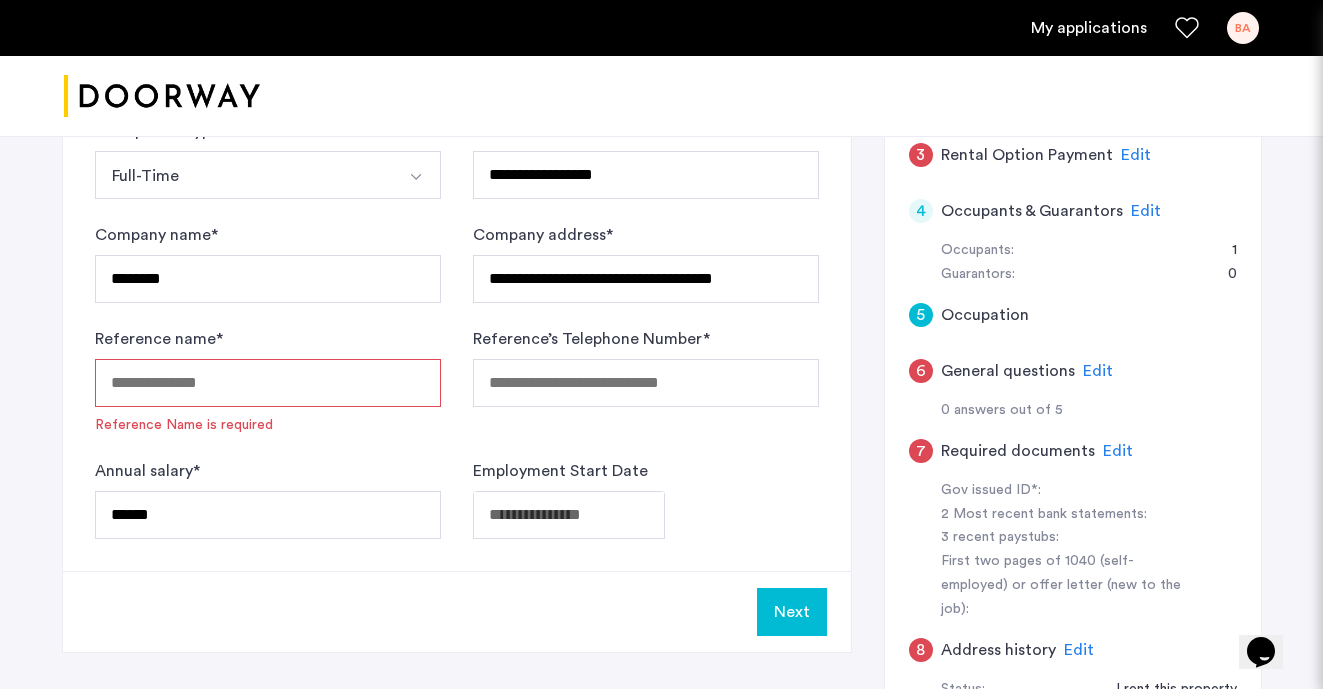 click on "Reference Name is required" 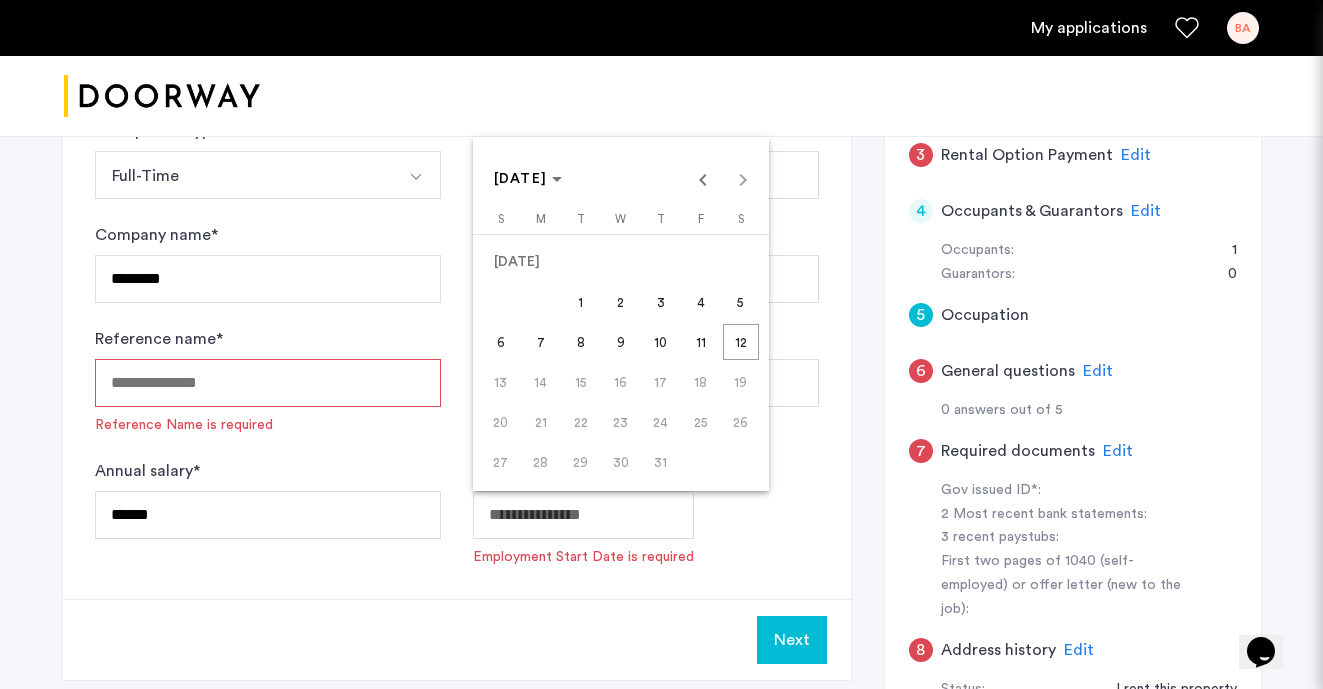 click on "**********" at bounding box center [661, -198] 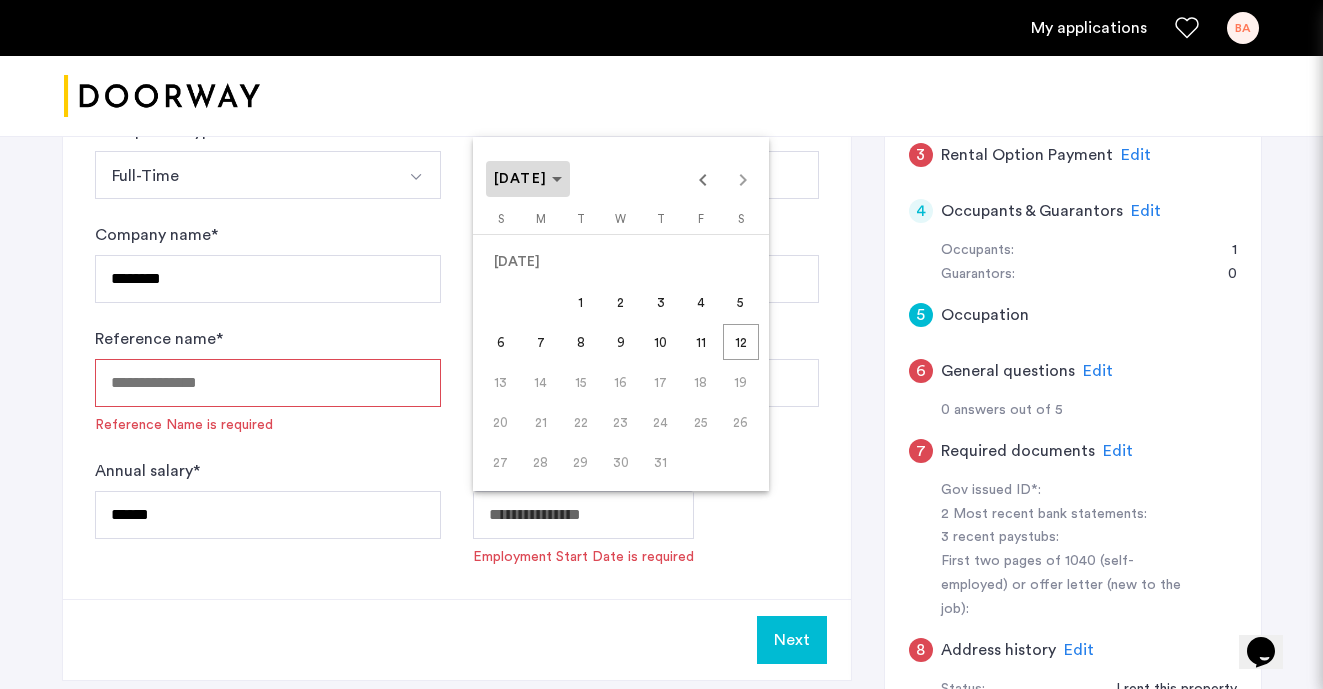 click 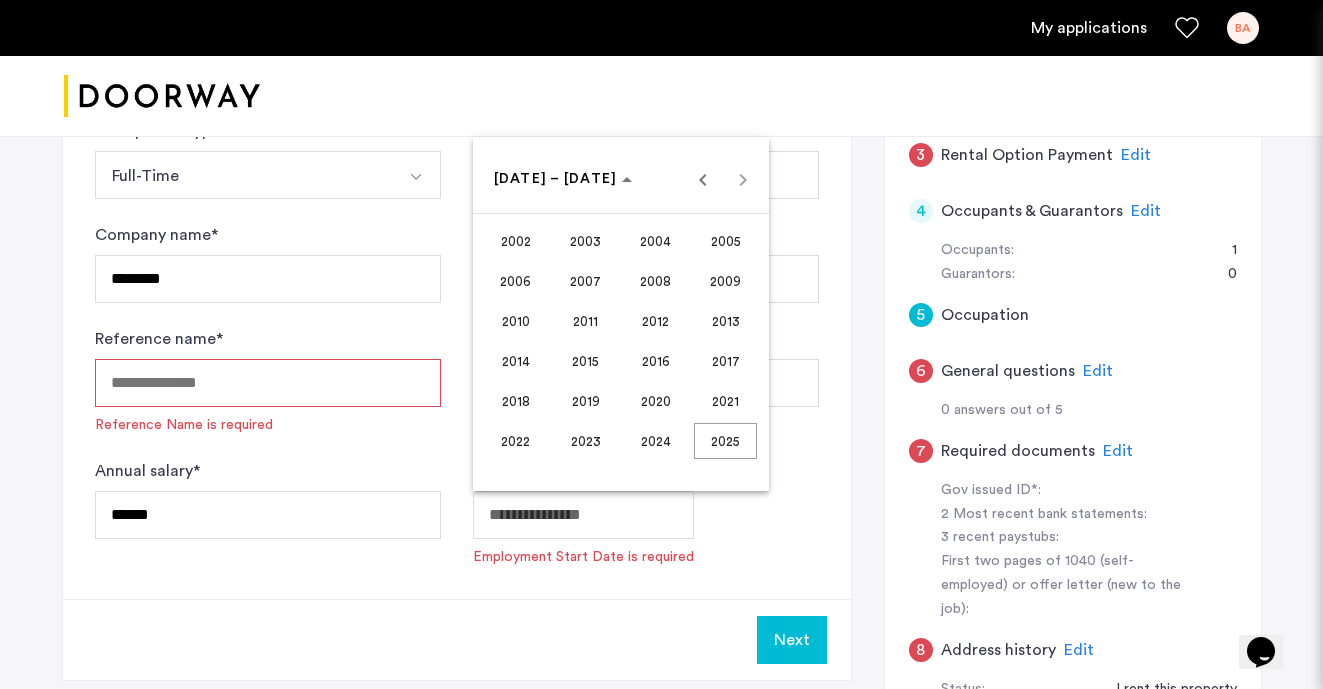 click on "2024" at bounding box center (655, 441) 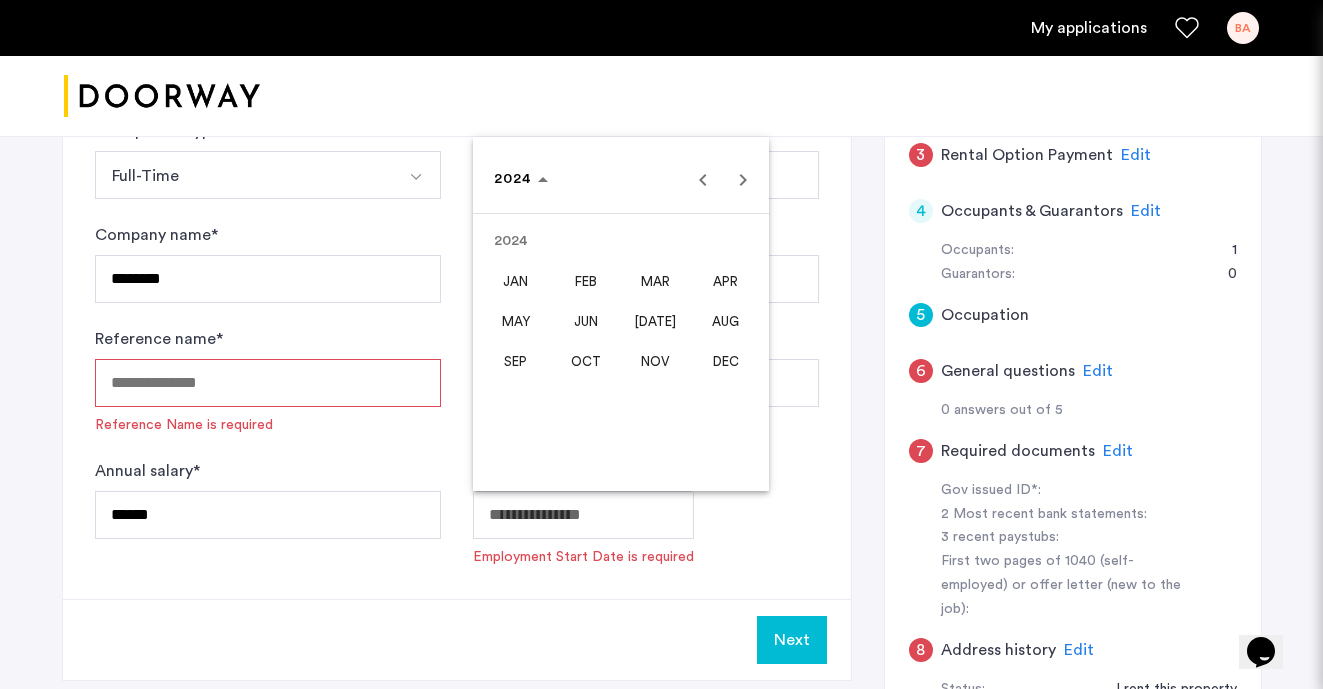 click on "AUG" at bounding box center (725, 321) 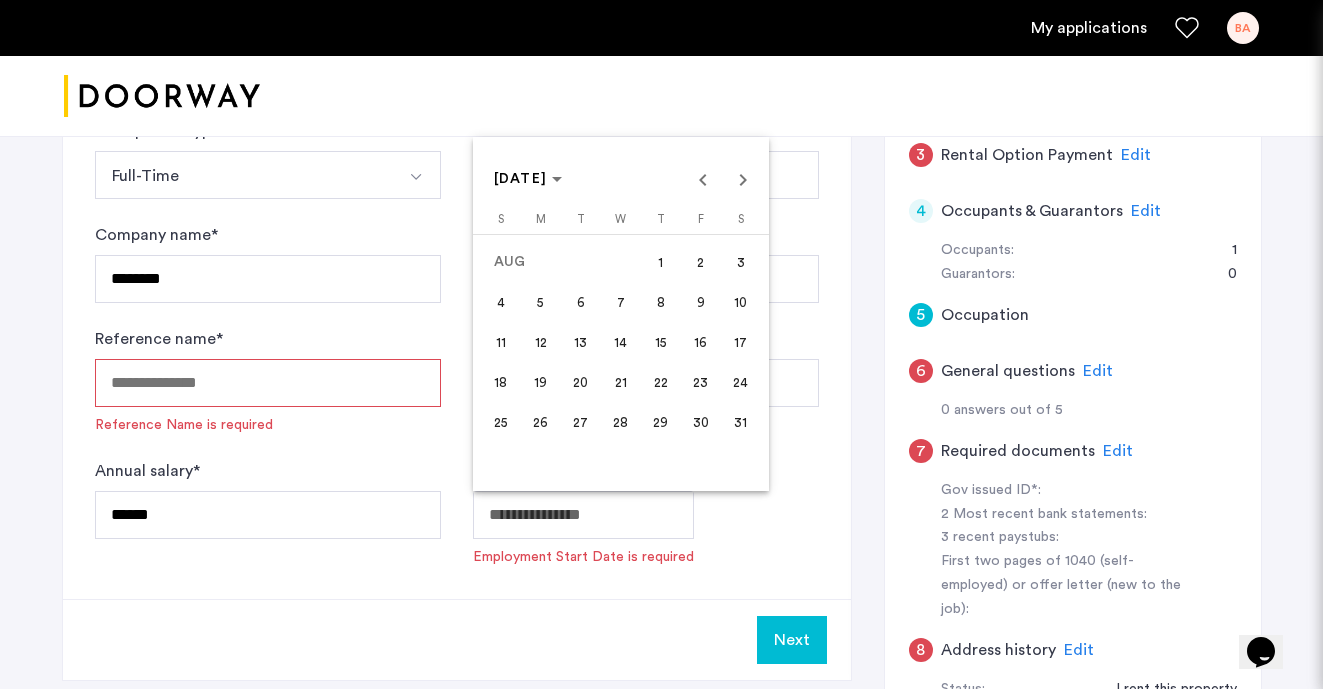 click on "1" at bounding box center (661, 262) 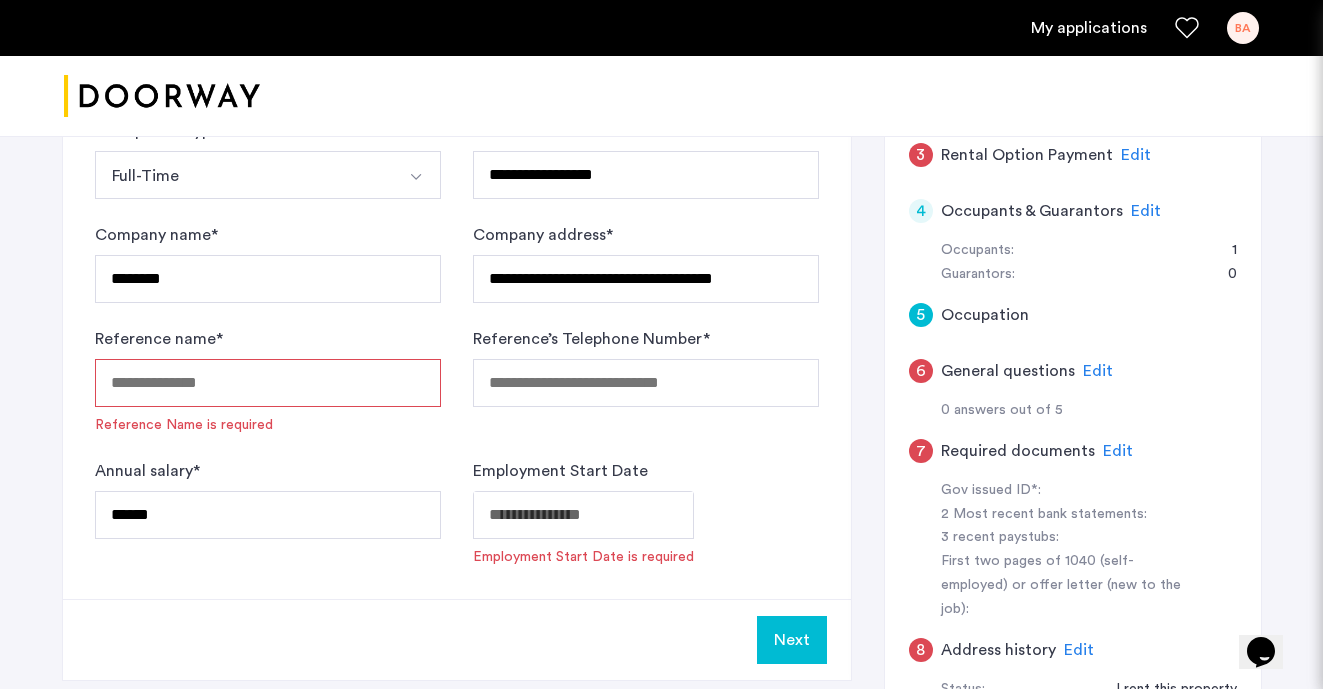 type on "**********" 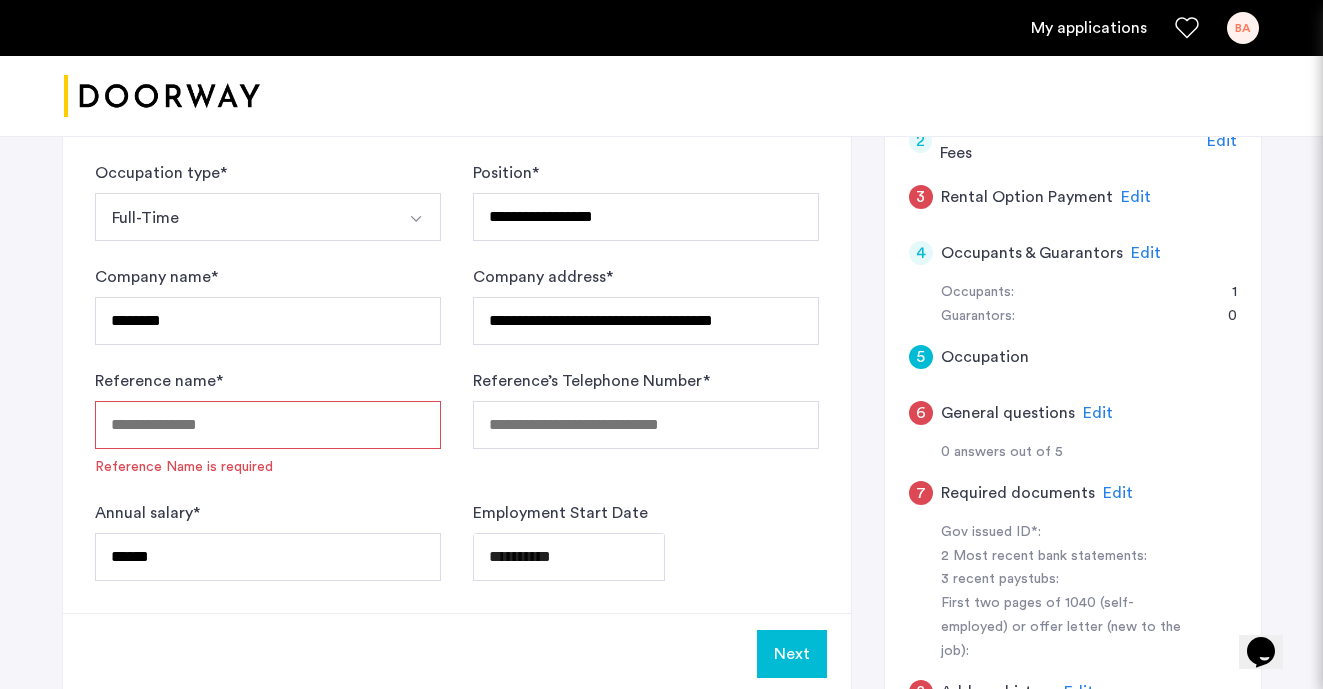scroll, scrollTop: 494, scrollLeft: 0, axis: vertical 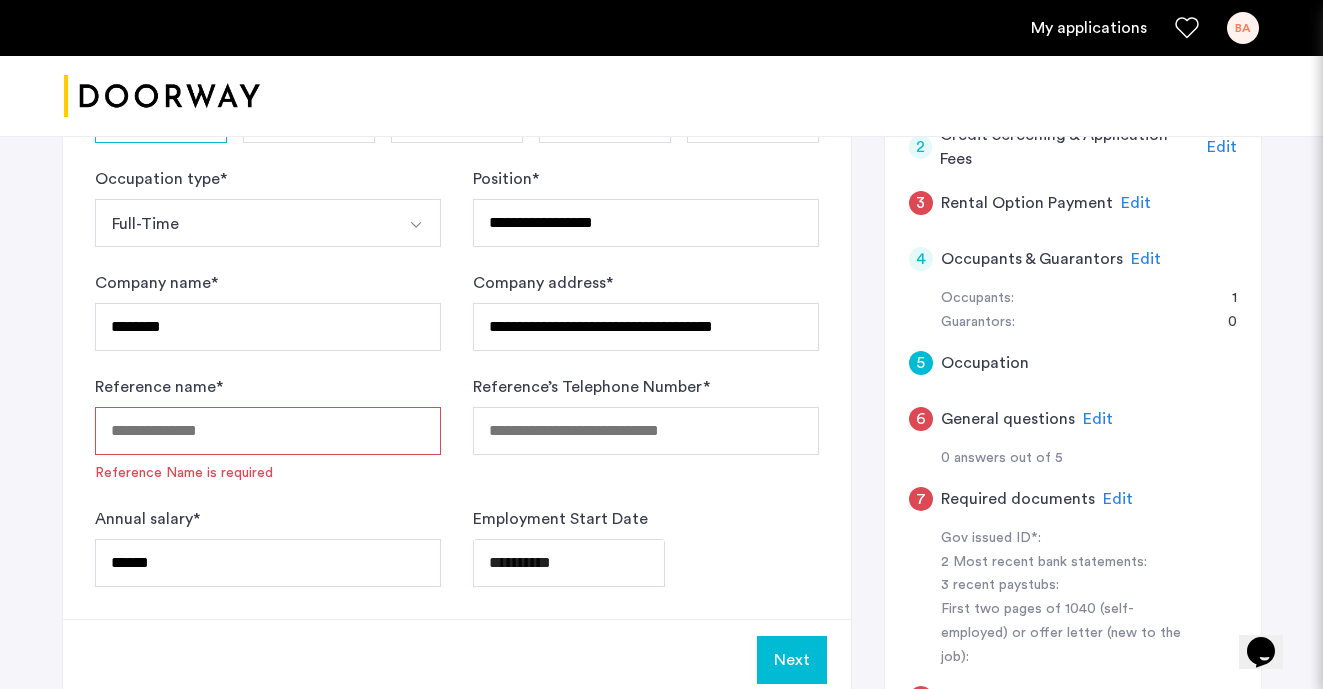 click on "Reference name  *" at bounding box center [268, 431] 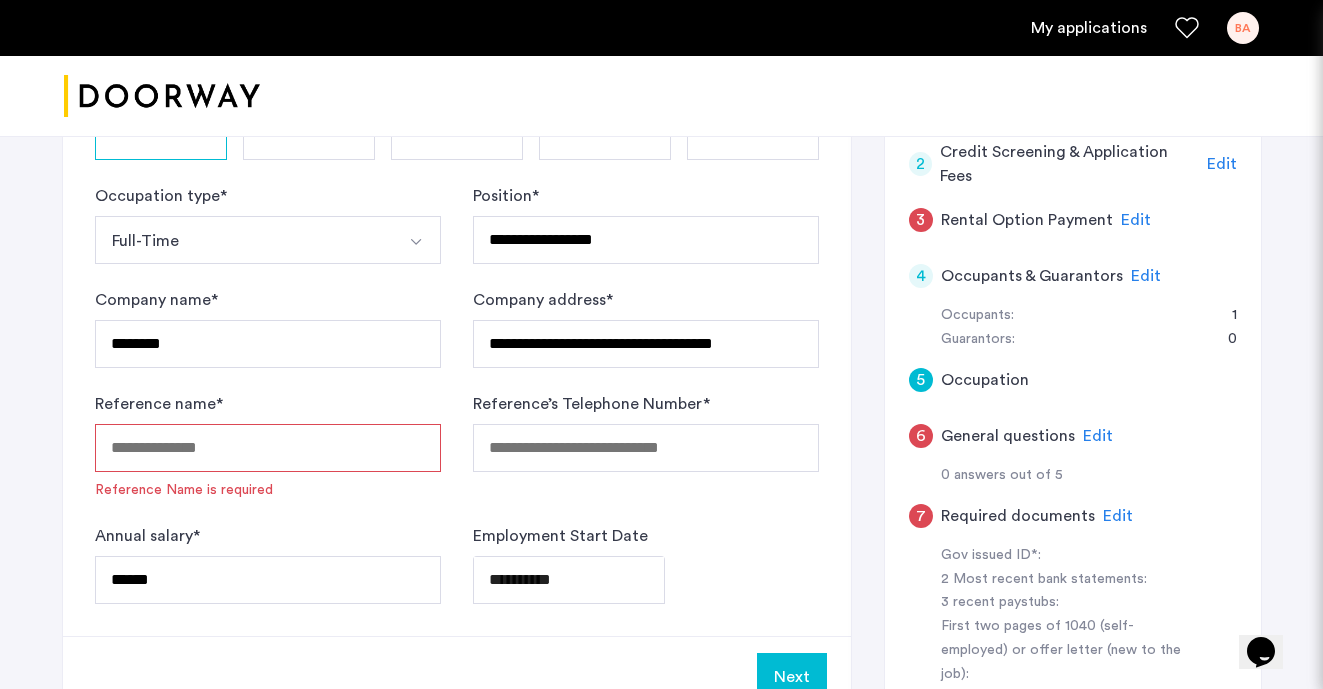 scroll, scrollTop: 479, scrollLeft: 0, axis: vertical 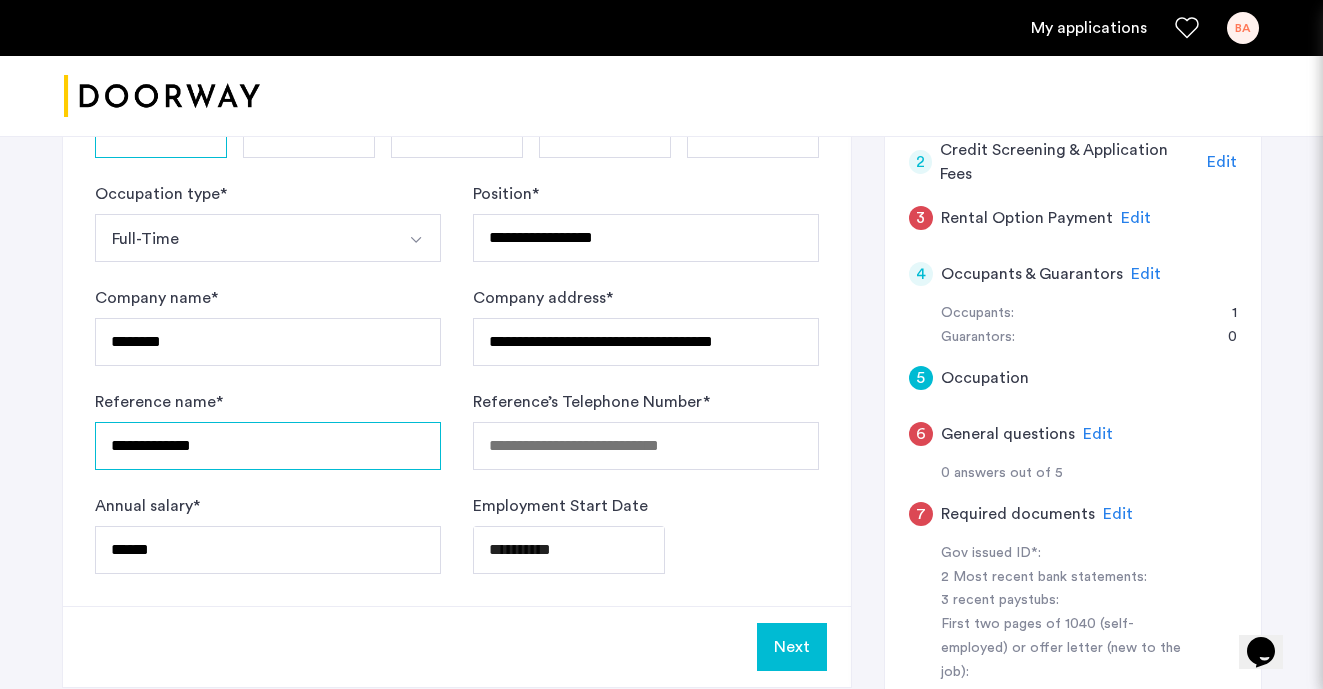 type on "**********" 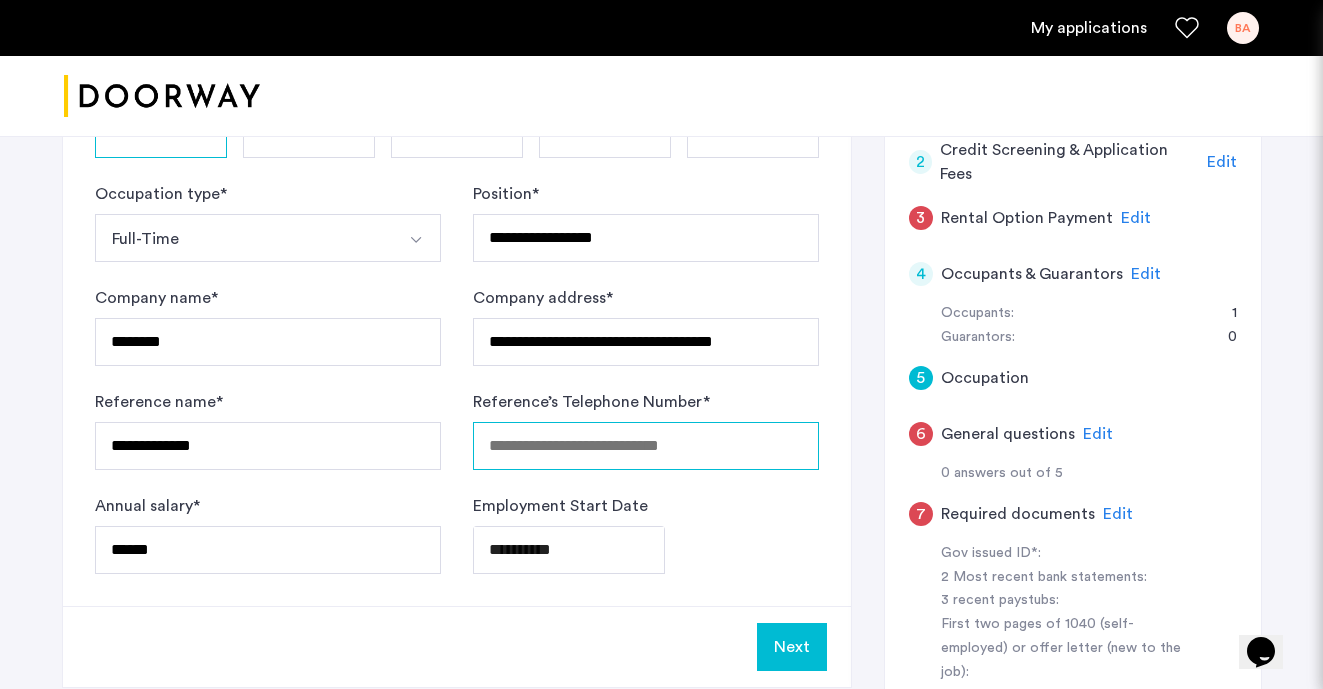 click on "Reference’s Telephone Number  *" at bounding box center [646, 446] 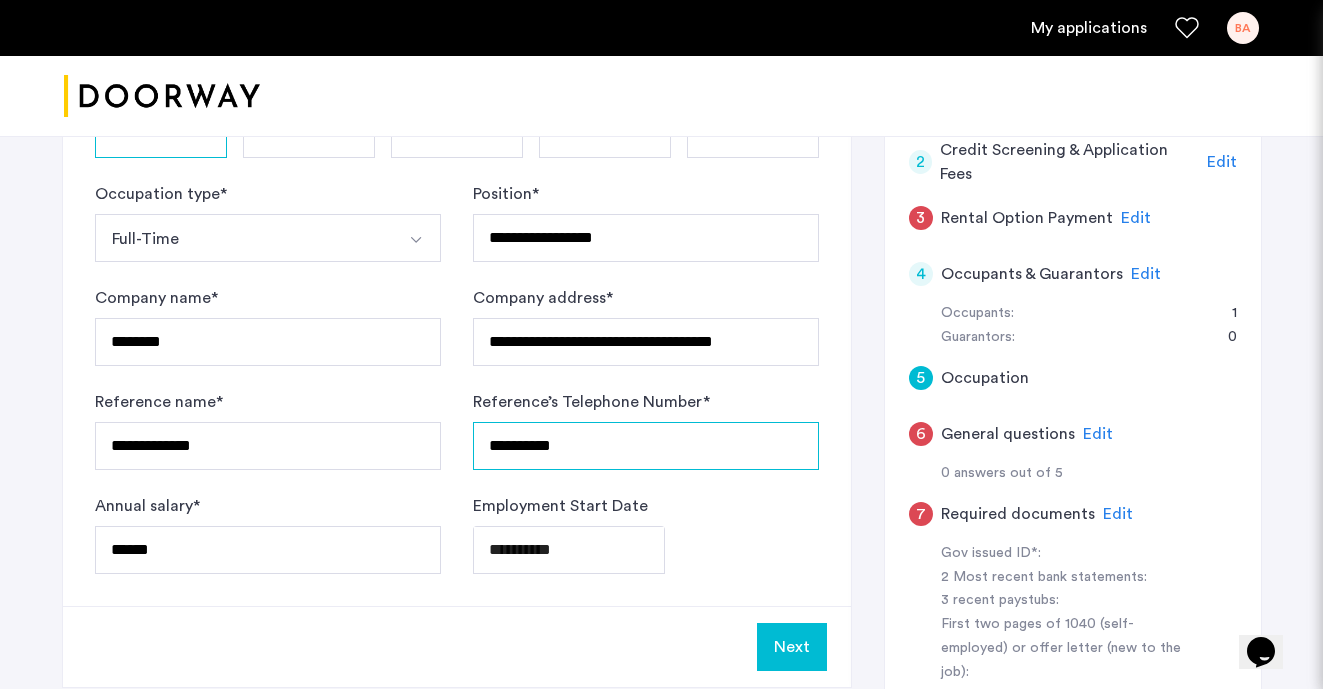 type on "**********" 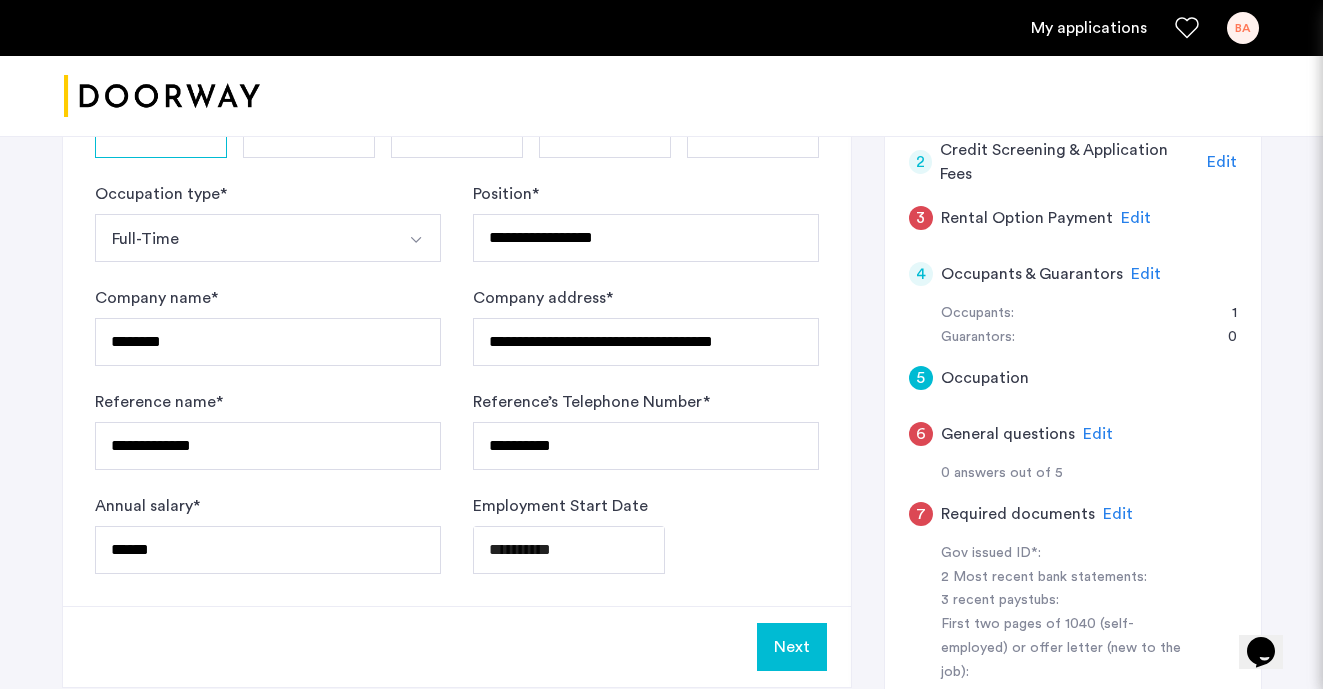 click on "**********" 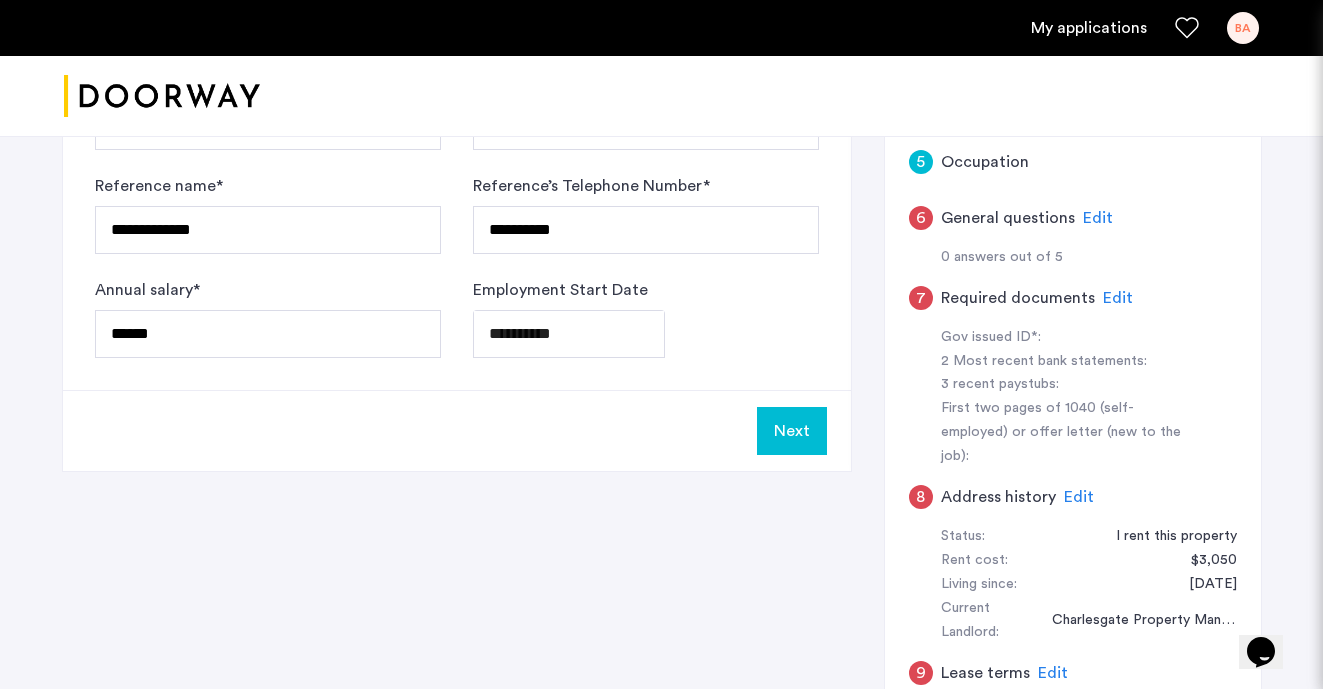 scroll, scrollTop: 756, scrollLeft: 0, axis: vertical 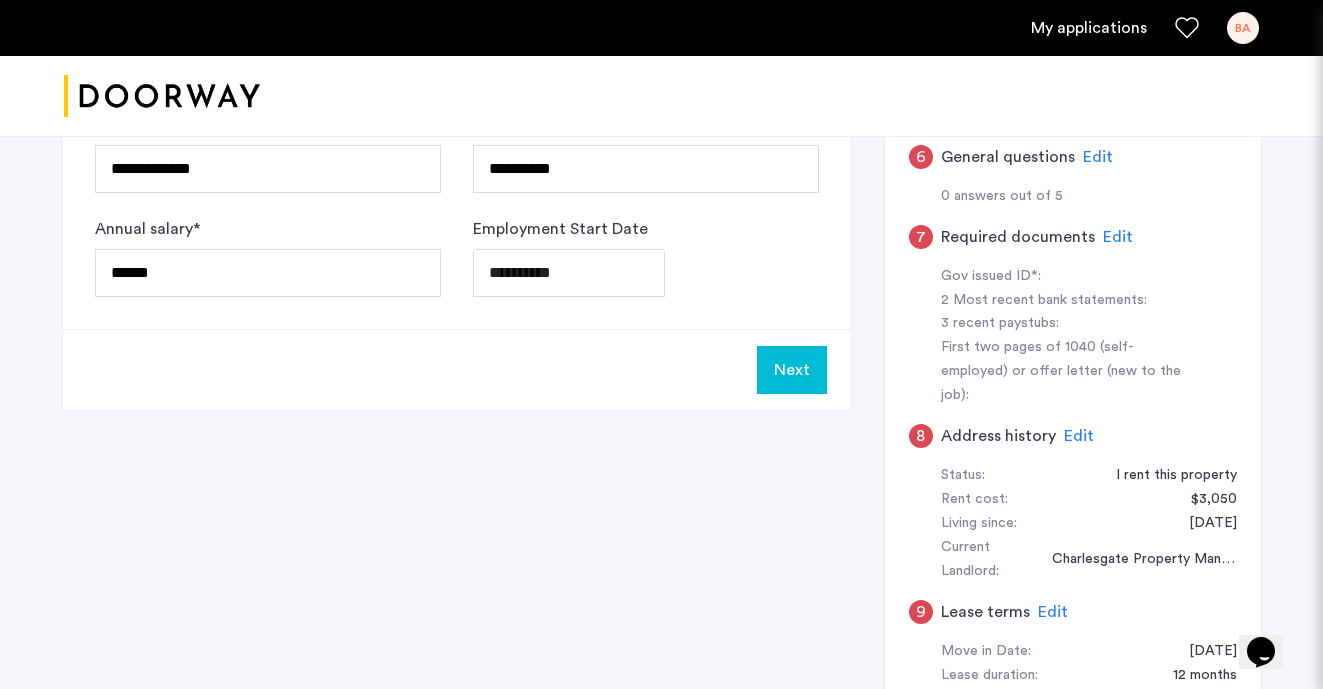click on "Next" 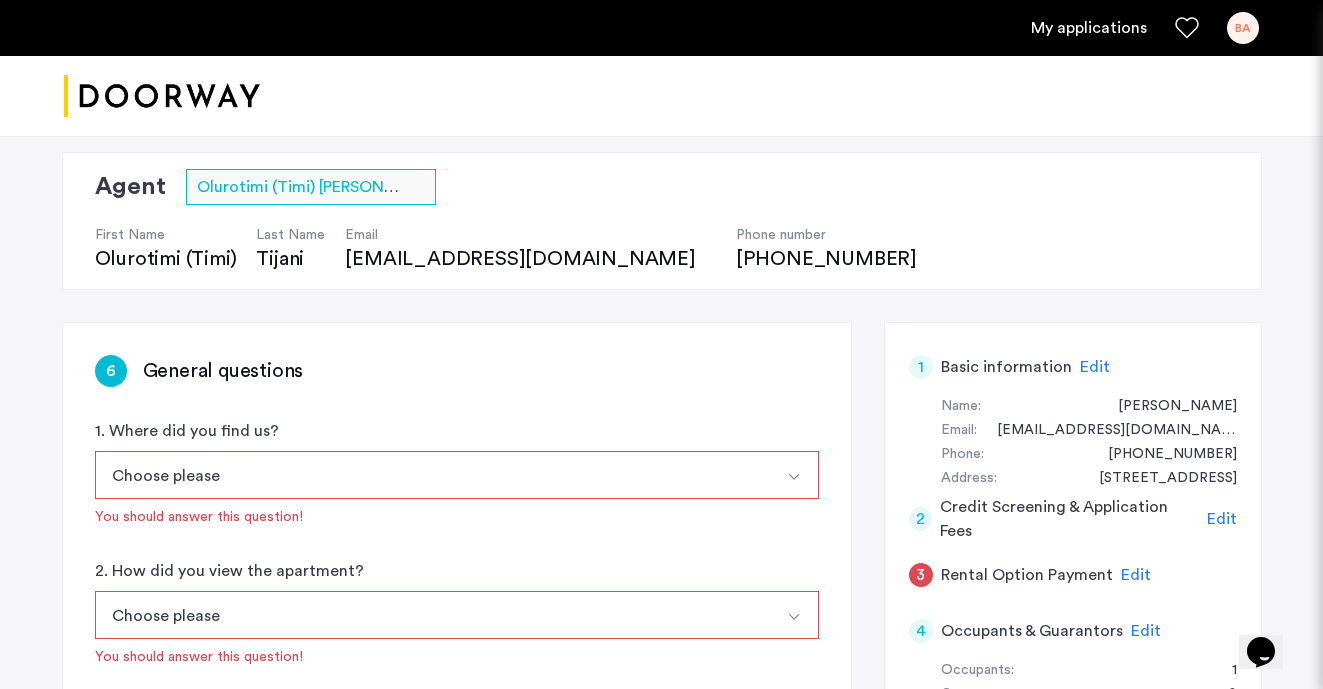 scroll, scrollTop: 123, scrollLeft: 0, axis: vertical 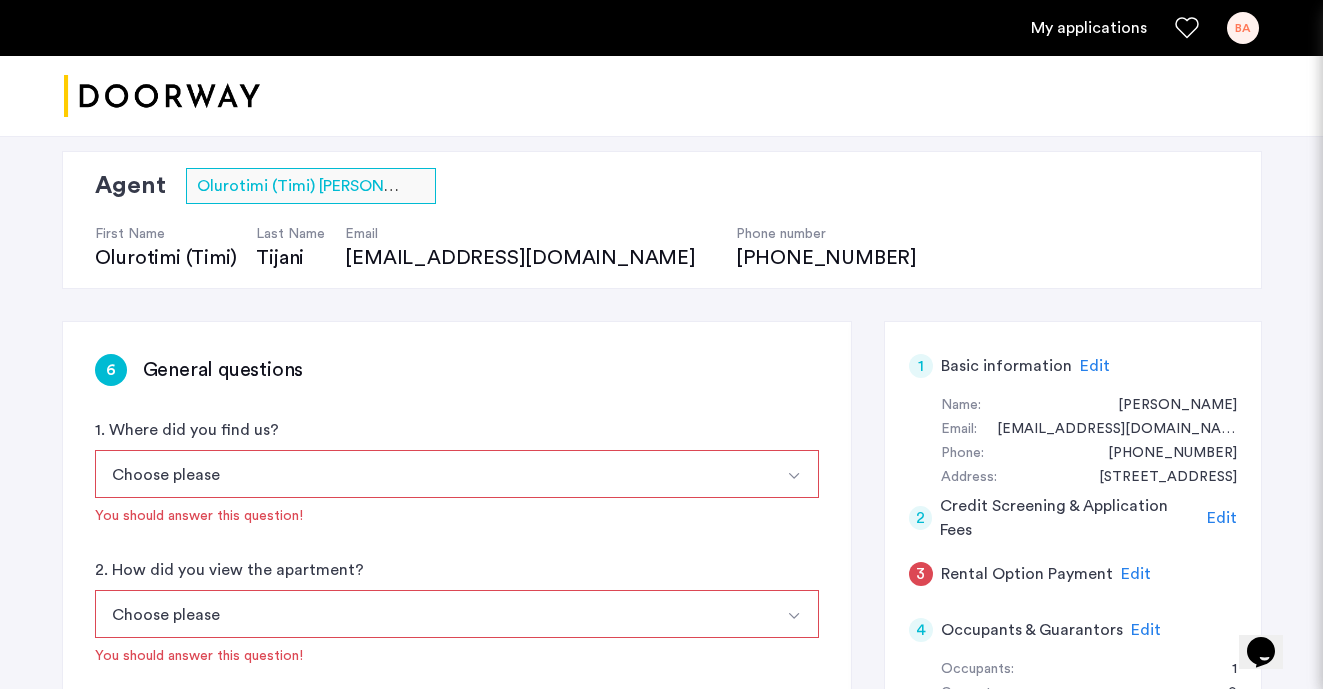 click at bounding box center (795, 474) 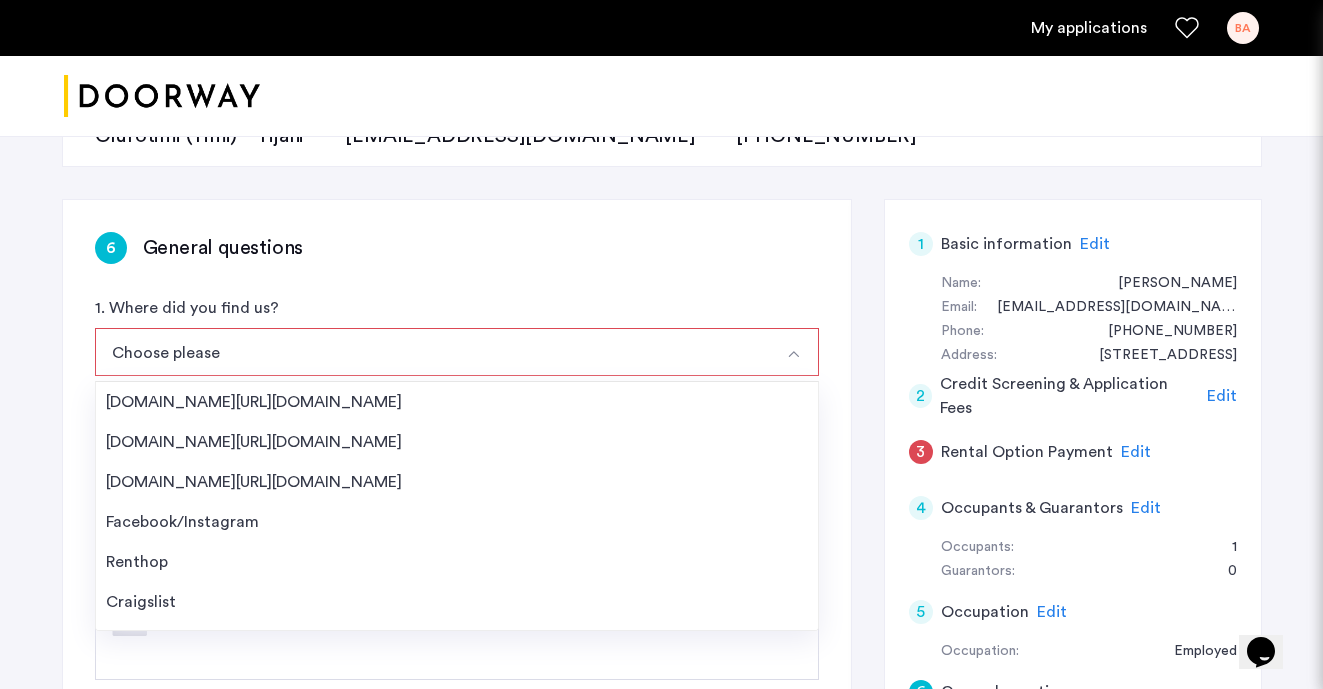 scroll, scrollTop: 263, scrollLeft: 0, axis: vertical 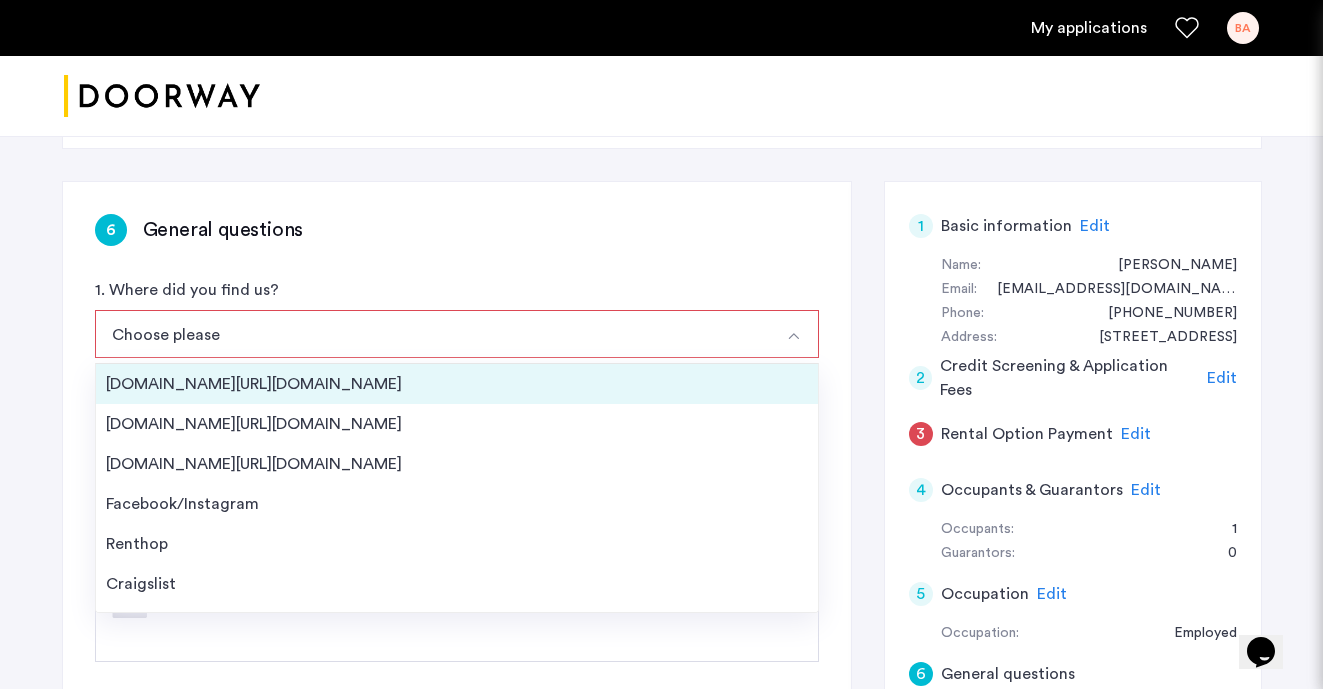 click on "[DOMAIN_NAME][URL][DOMAIN_NAME]" at bounding box center (457, 384) 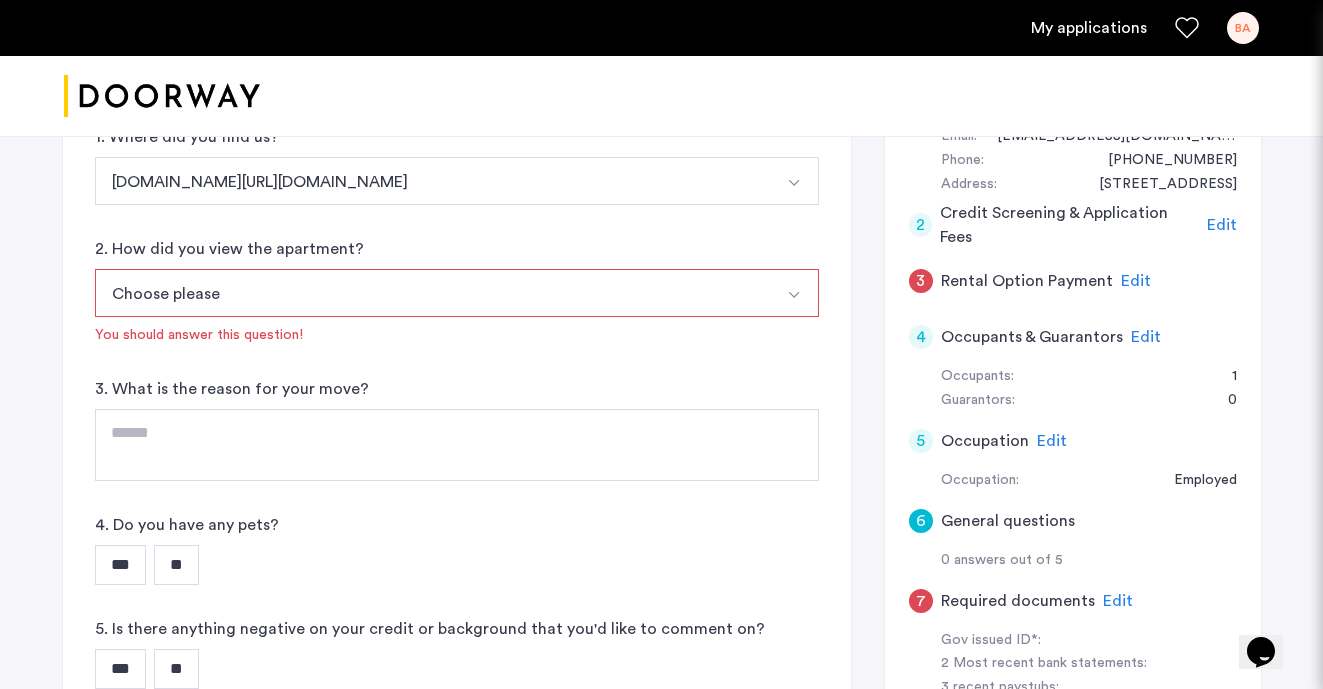 scroll, scrollTop: 423, scrollLeft: 0, axis: vertical 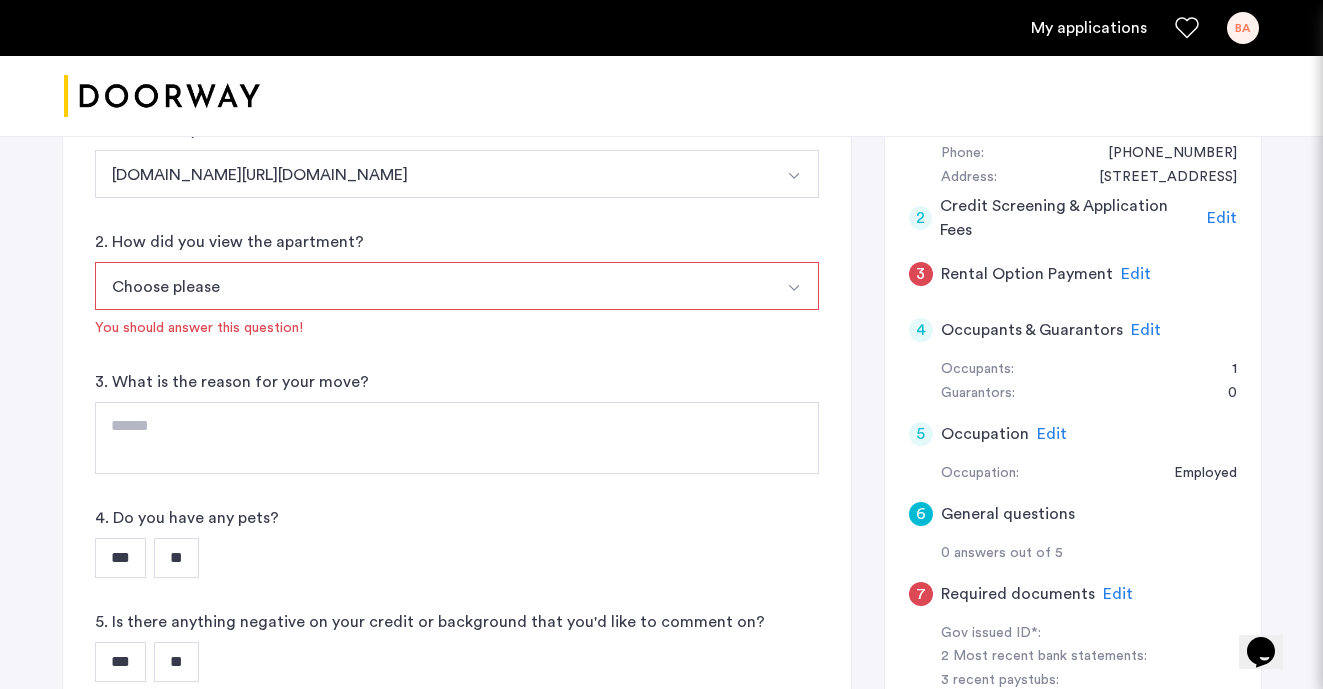 click on "Choose please" at bounding box center [433, 286] 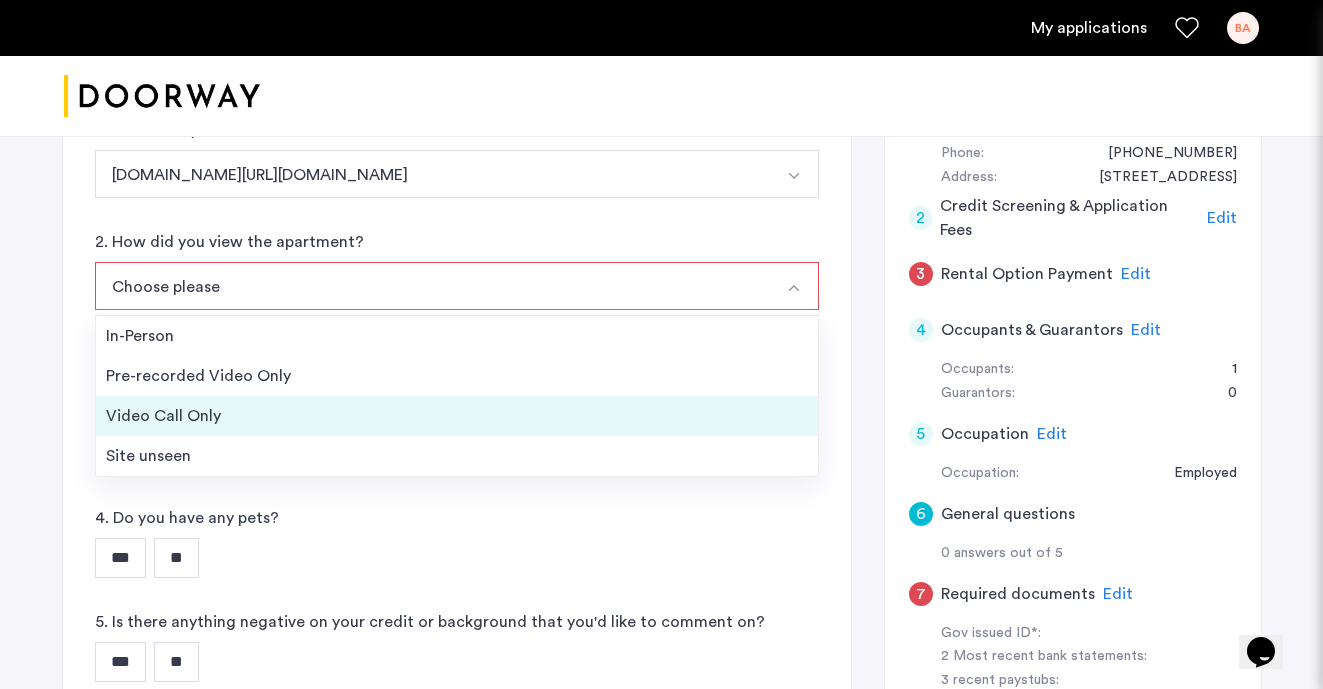 click on "Video Call Only" at bounding box center (457, 416) 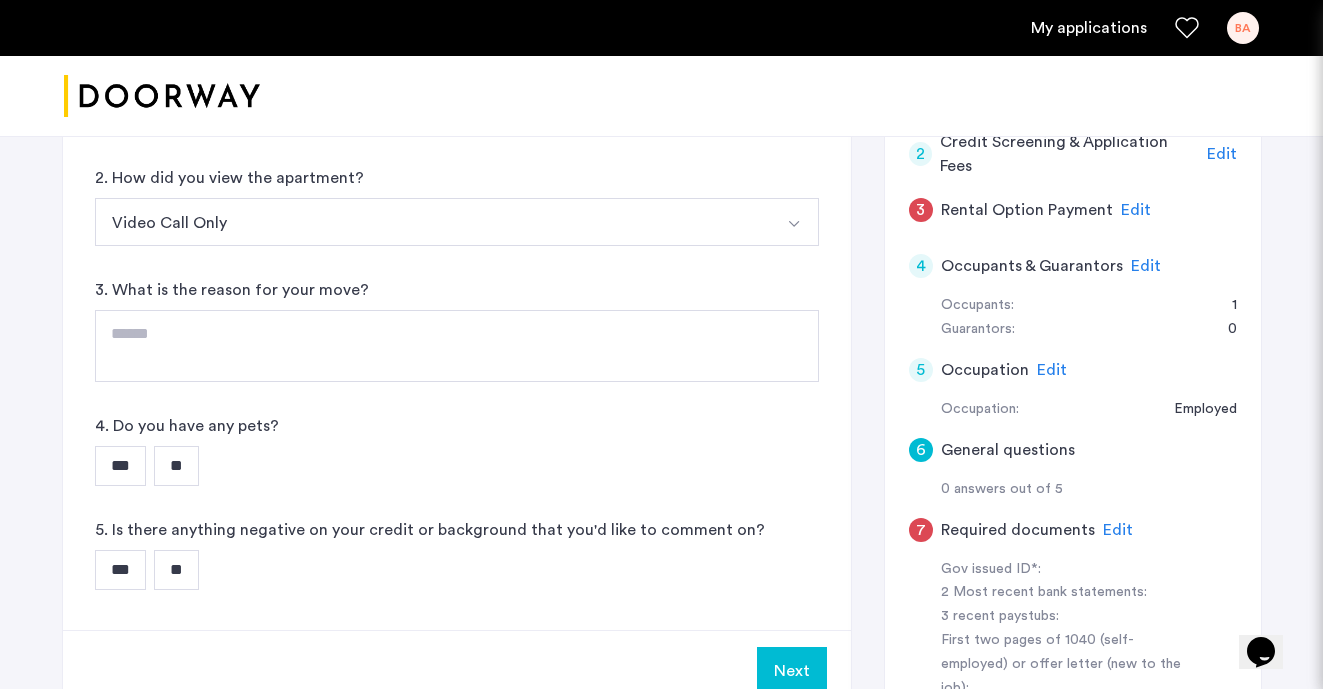 scroll, scrollTop: 488, scrollLeft: 0, axis: vertical 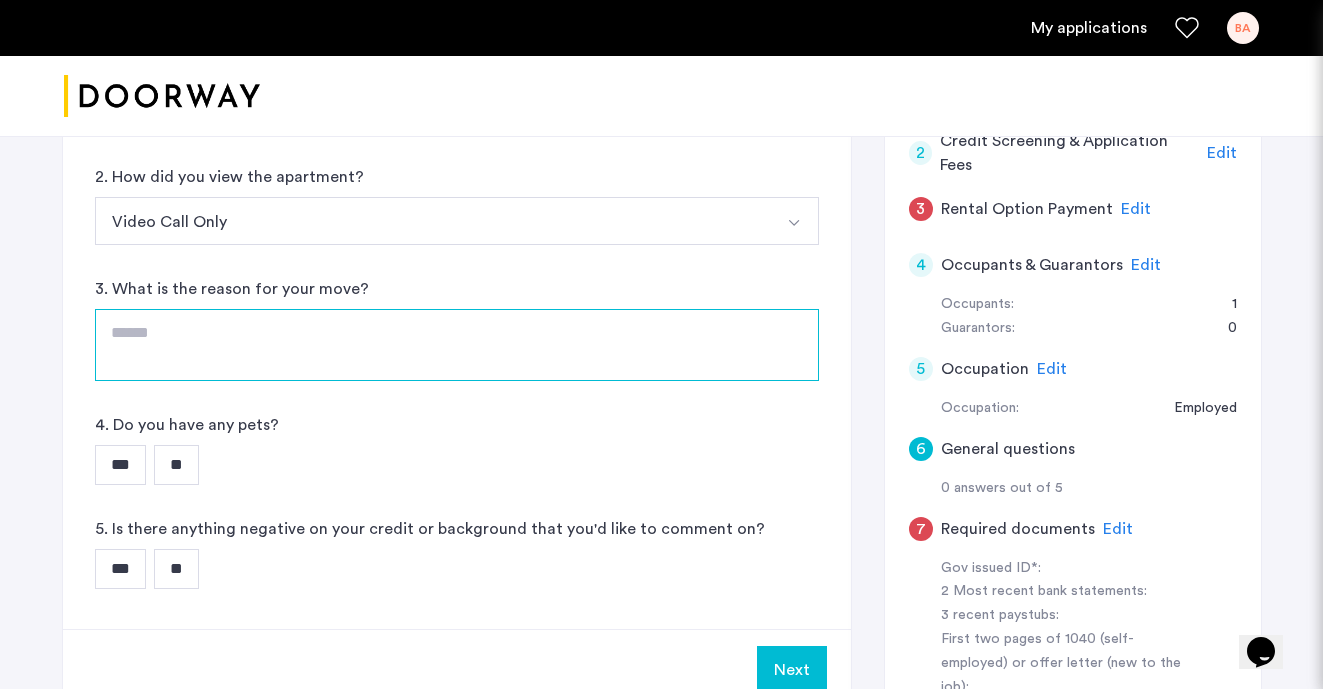 click 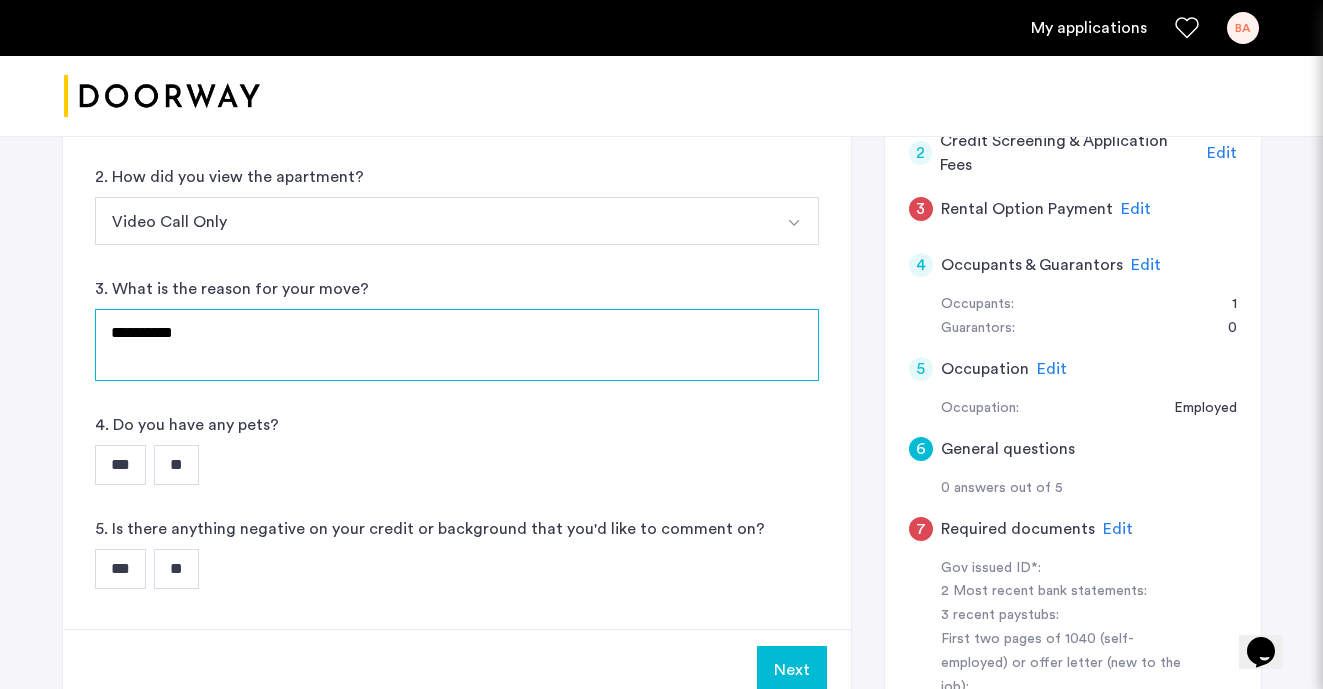 type on "**********" 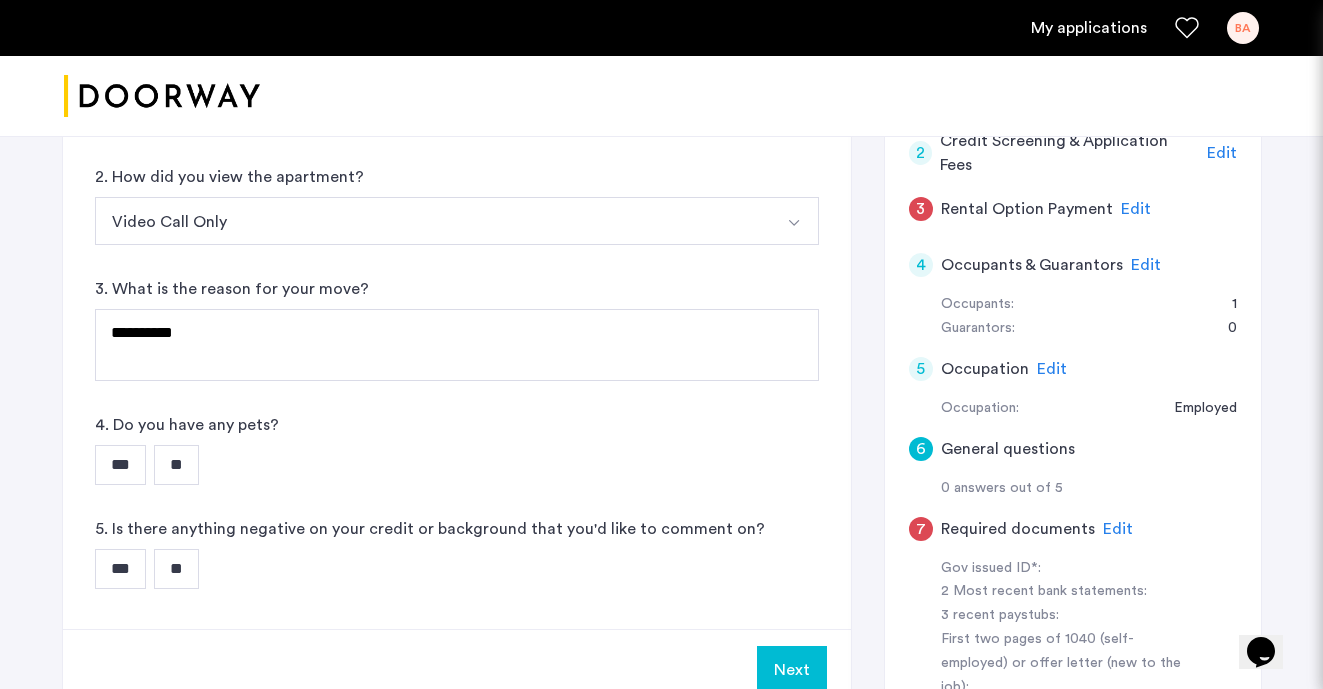 click on "**" at bounding box center [176, 465] 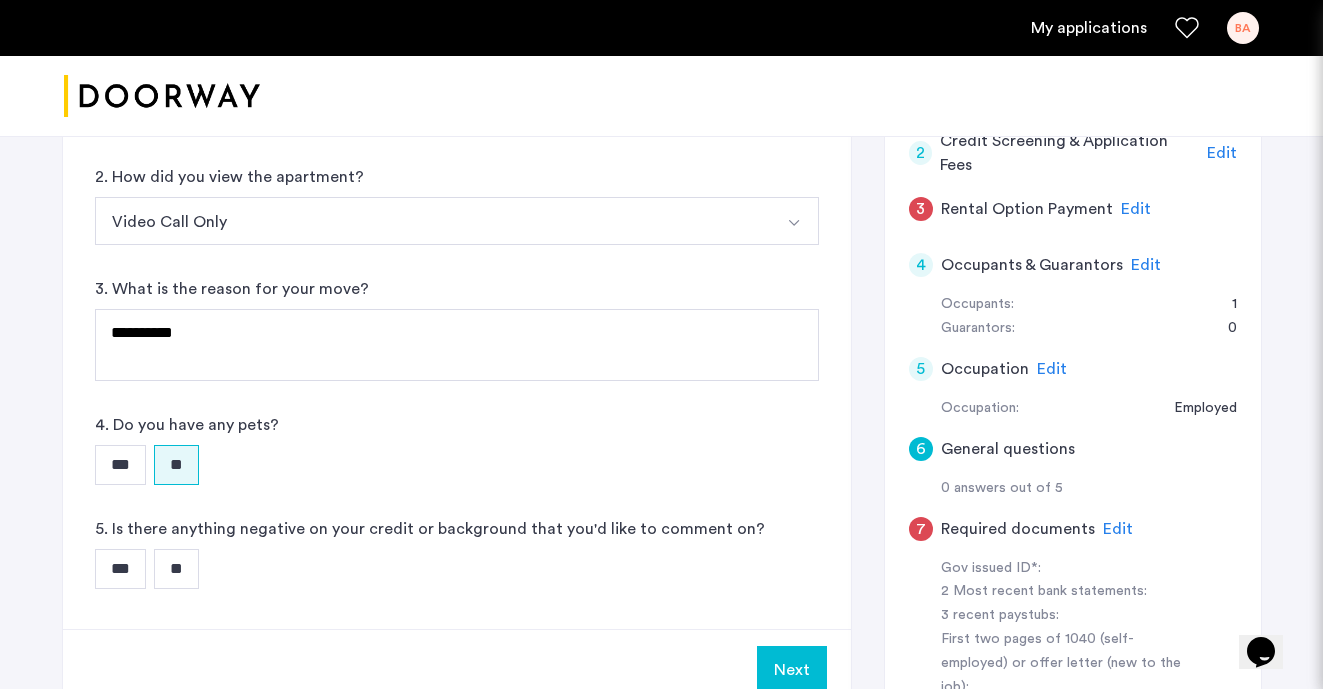 click on "**" at bounding box center (176, 569) 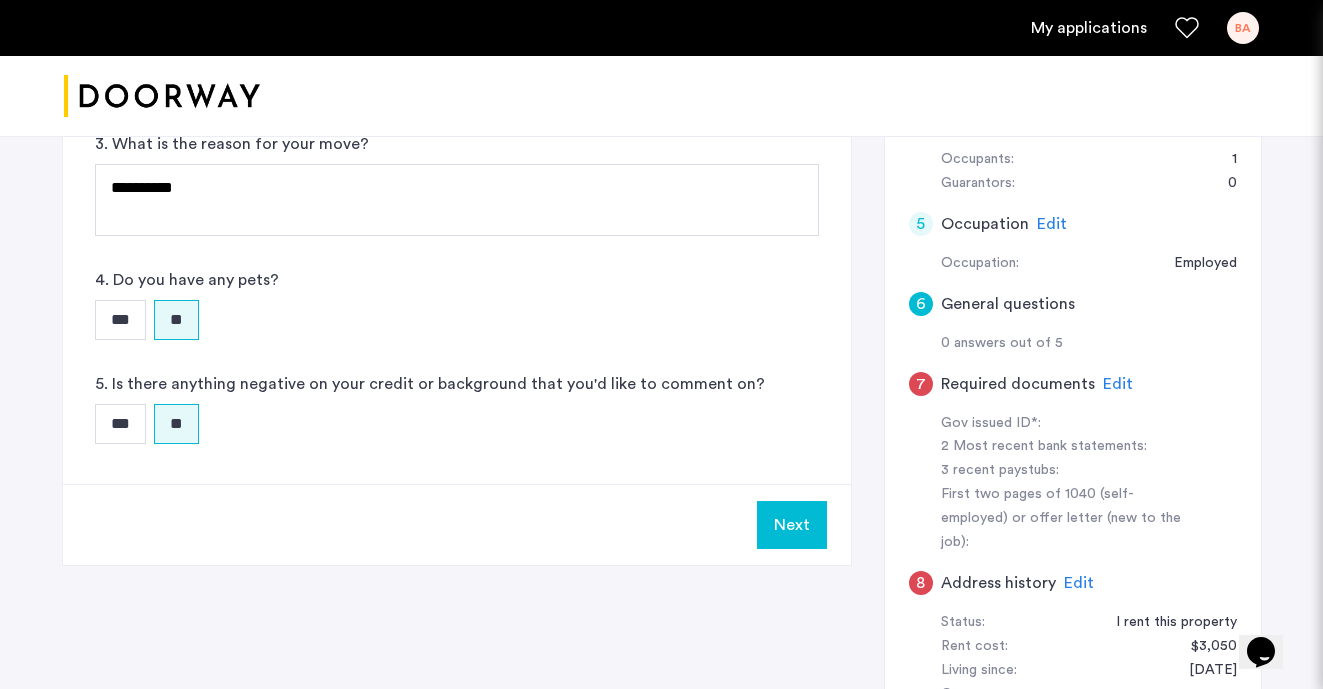scroll, scrollTop: 652, scrollLeft: 0, axis: vertical 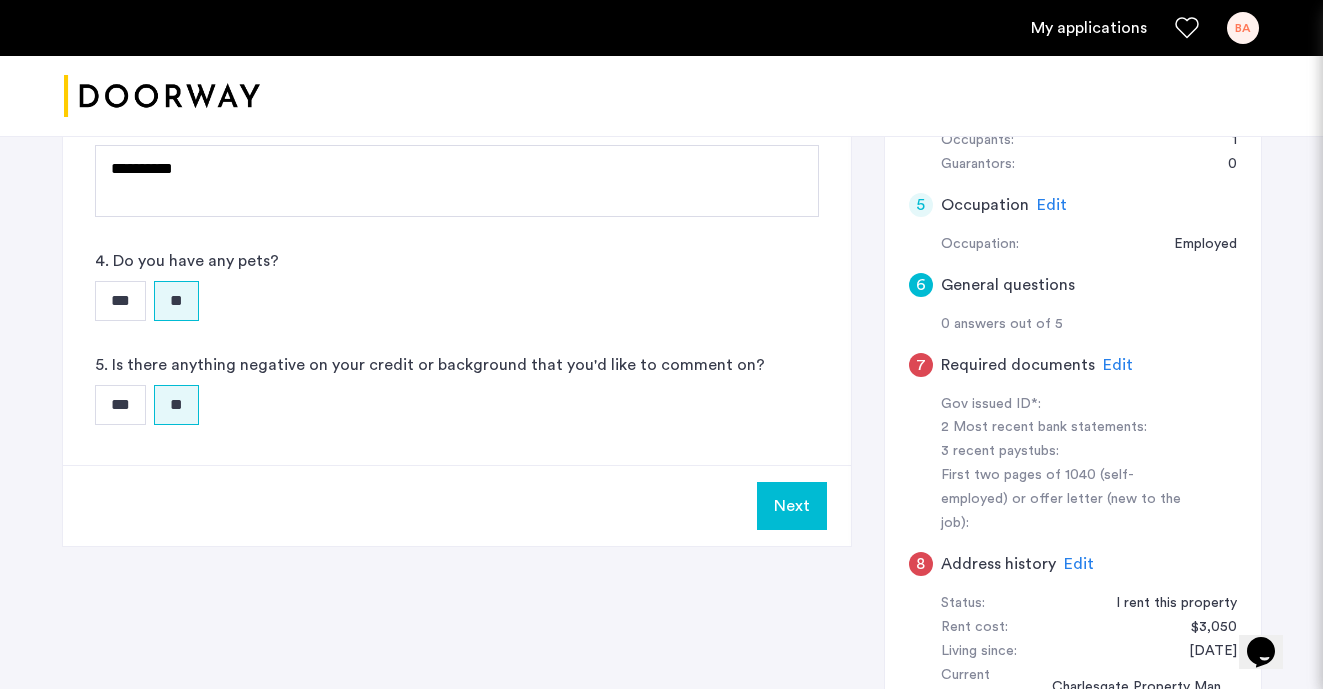 click on "Next" at bounding box center [792, 506] 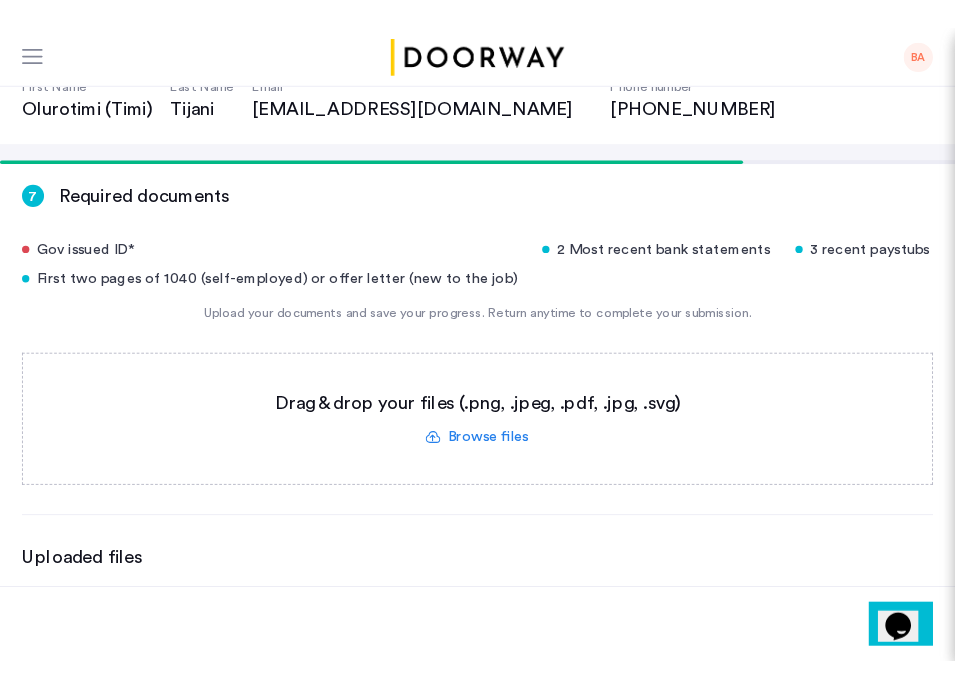 scroll, scrollTop: 201, scrollLeft: 0, axis: vertical 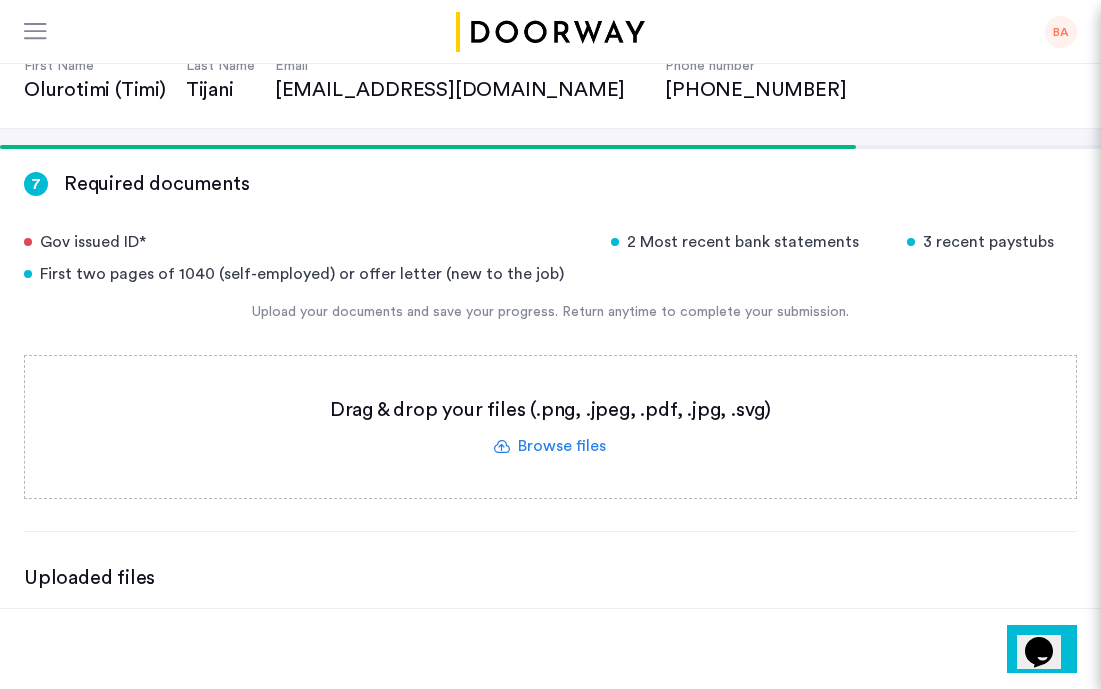 click 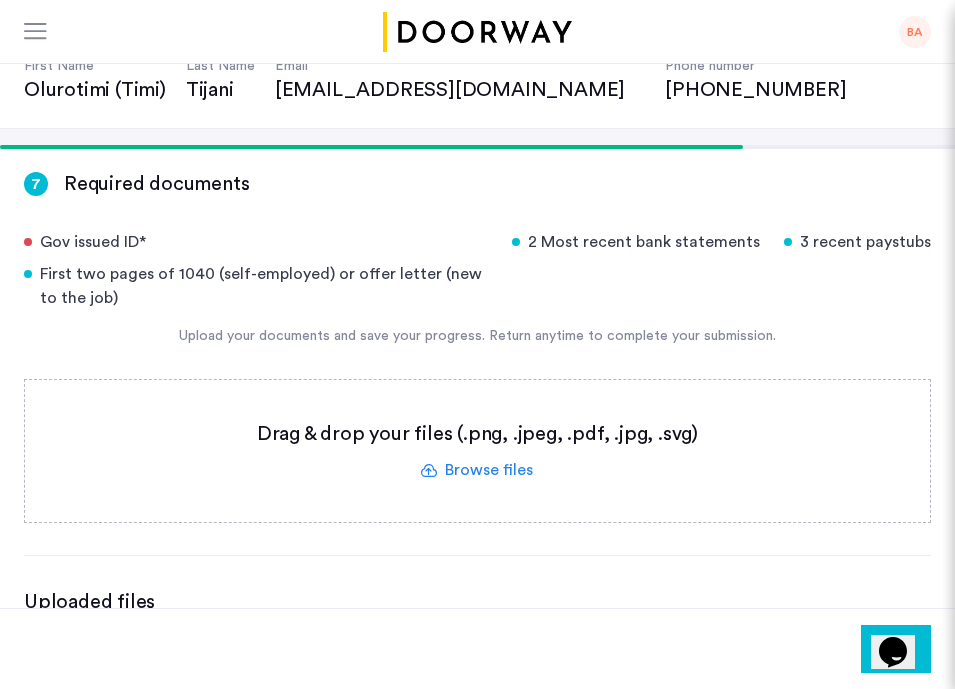 click 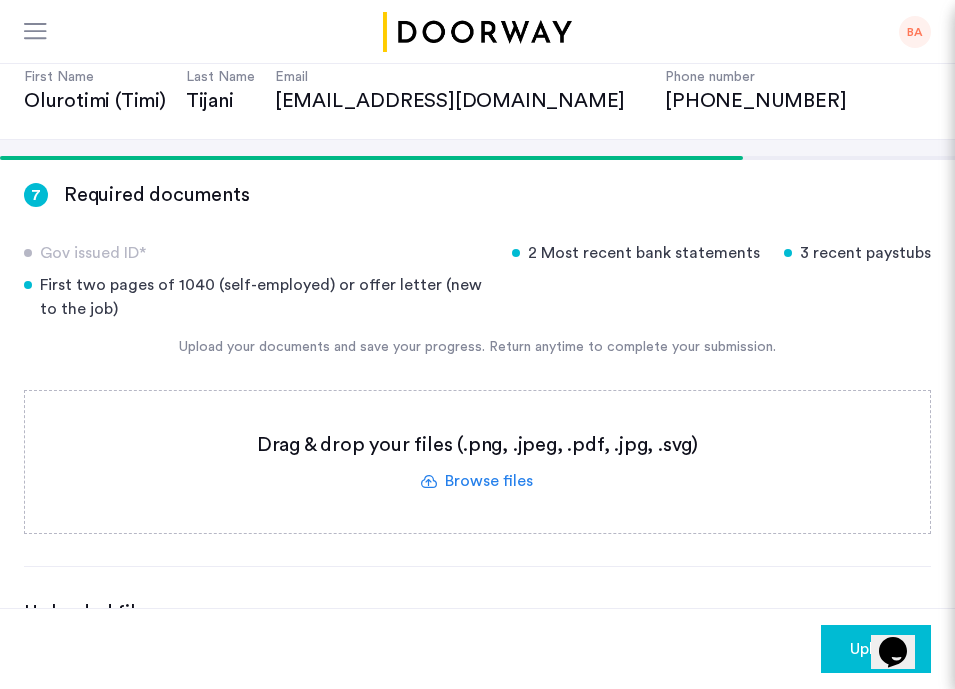 scroll, scrollTop: 239, scrollLeft: 0, axis: vertical 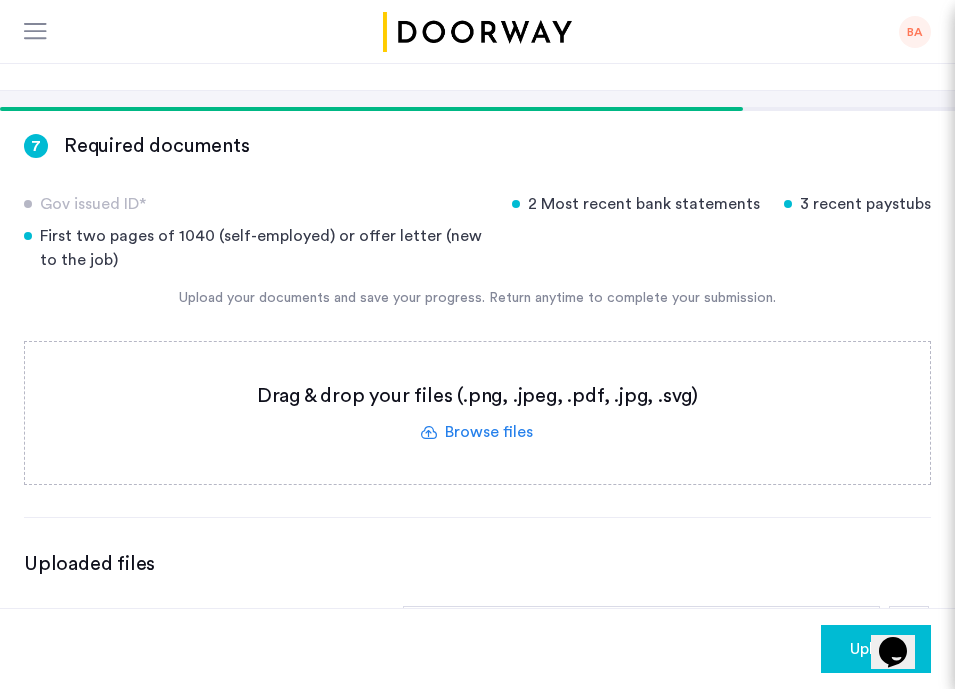 click 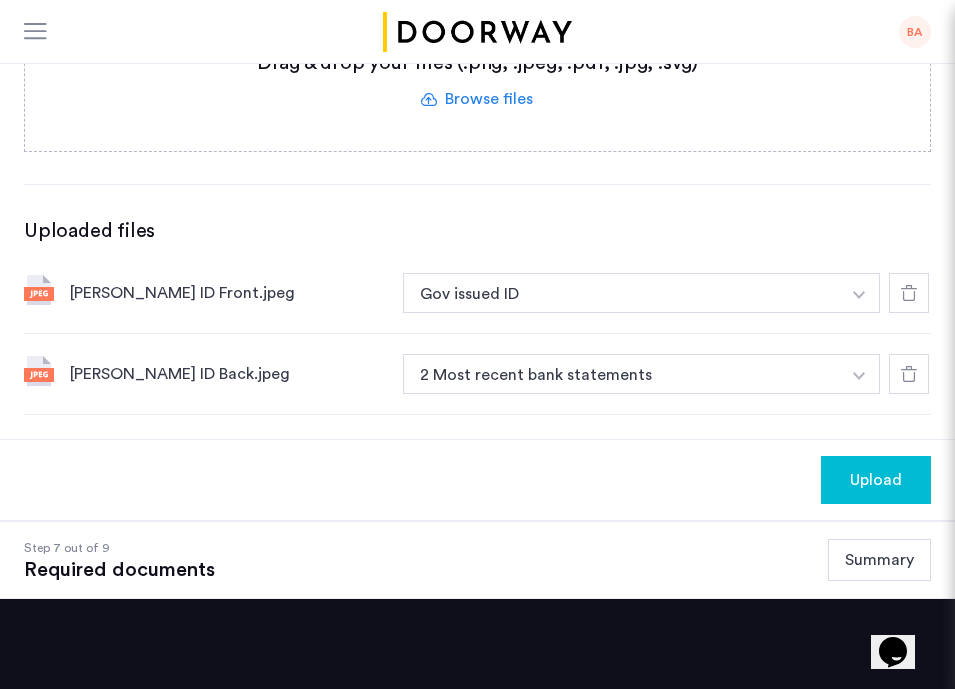 scroll, scrollTop: 570, scrollLeft: 0, axis: vertical 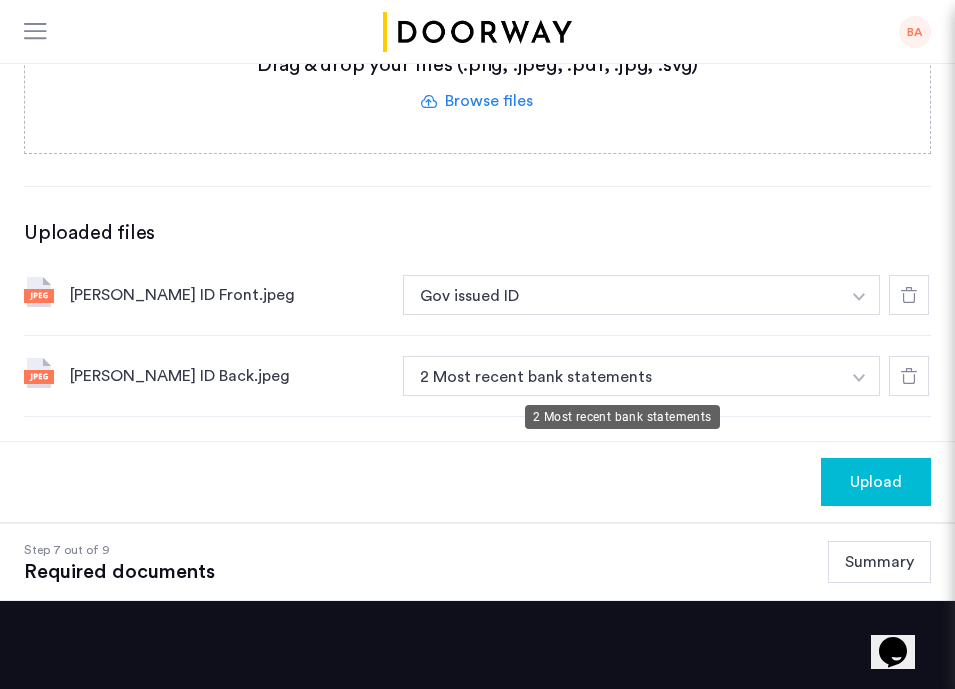 click on "2 Most recent bank statements" at bounding box center [621, 376] 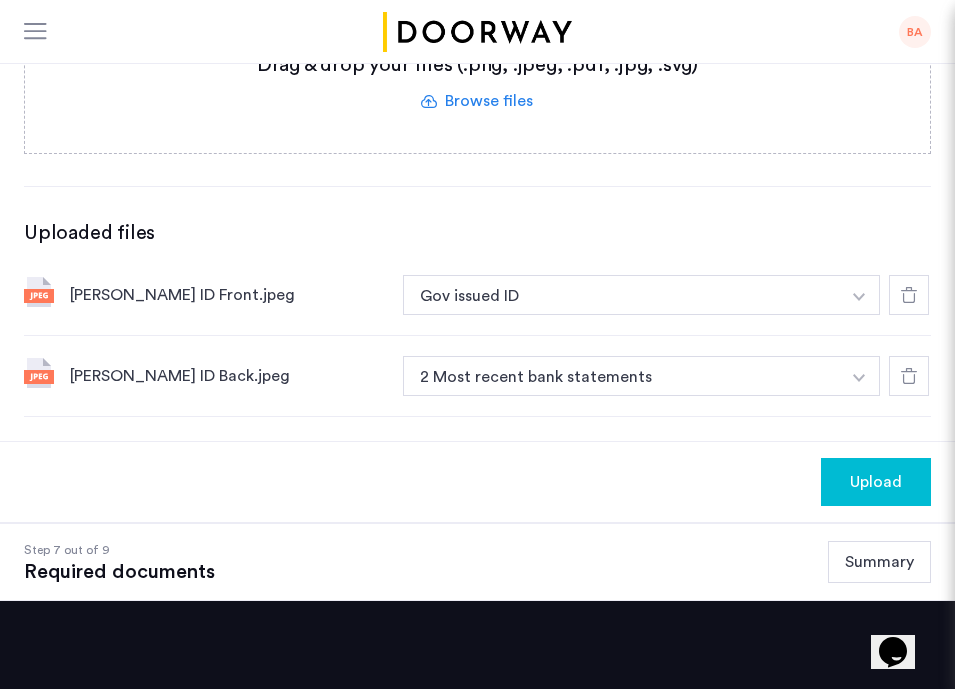 click on "2 Most recent bank statements" at bounding box center (621, 376) 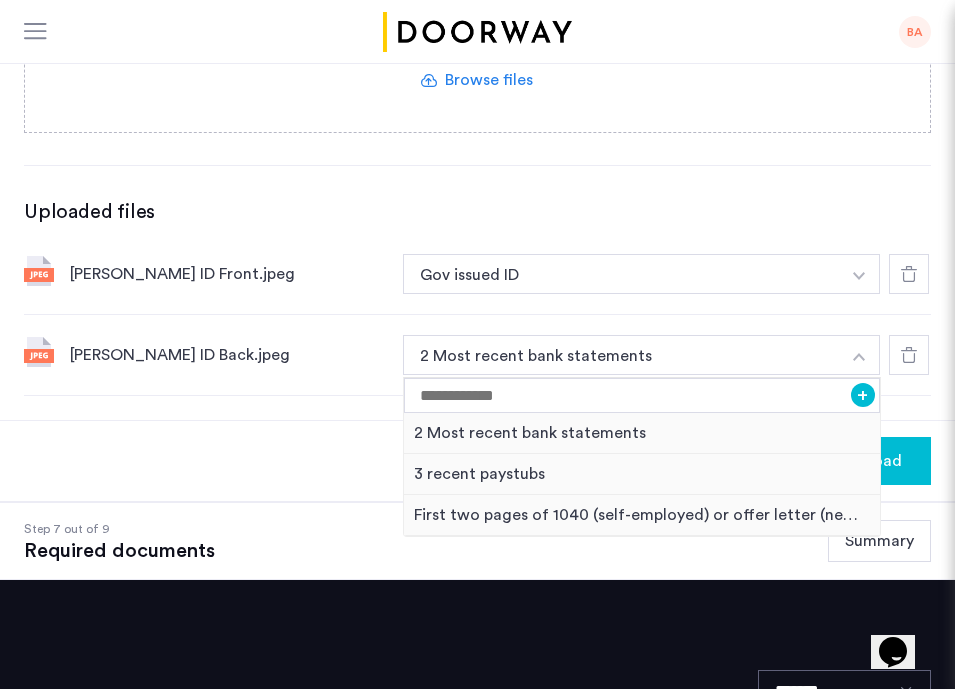 scroll, scrollTop: 588, scrollLeft: 0, axis: vertical 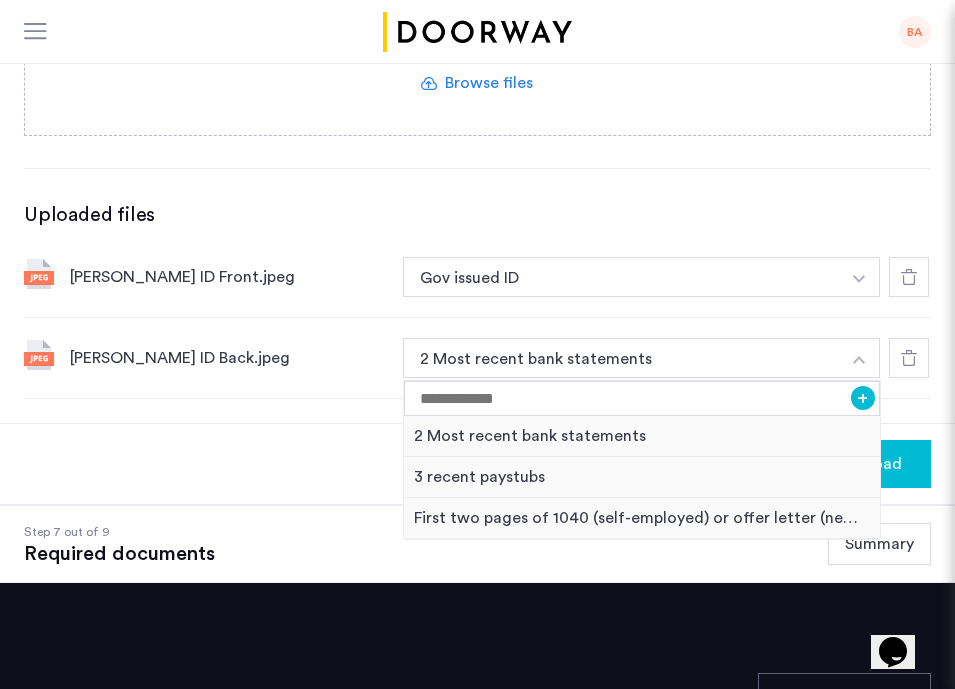 click 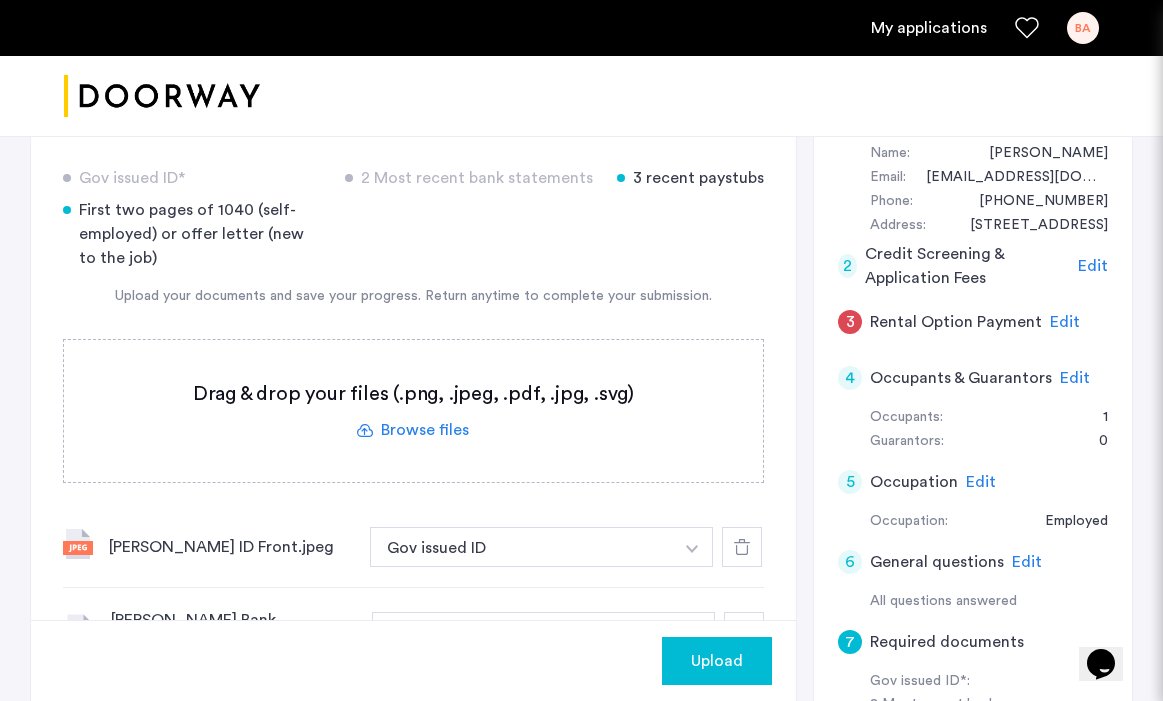 scroll, scrollTop: 360, scrollLeft: 0, axis: vertical 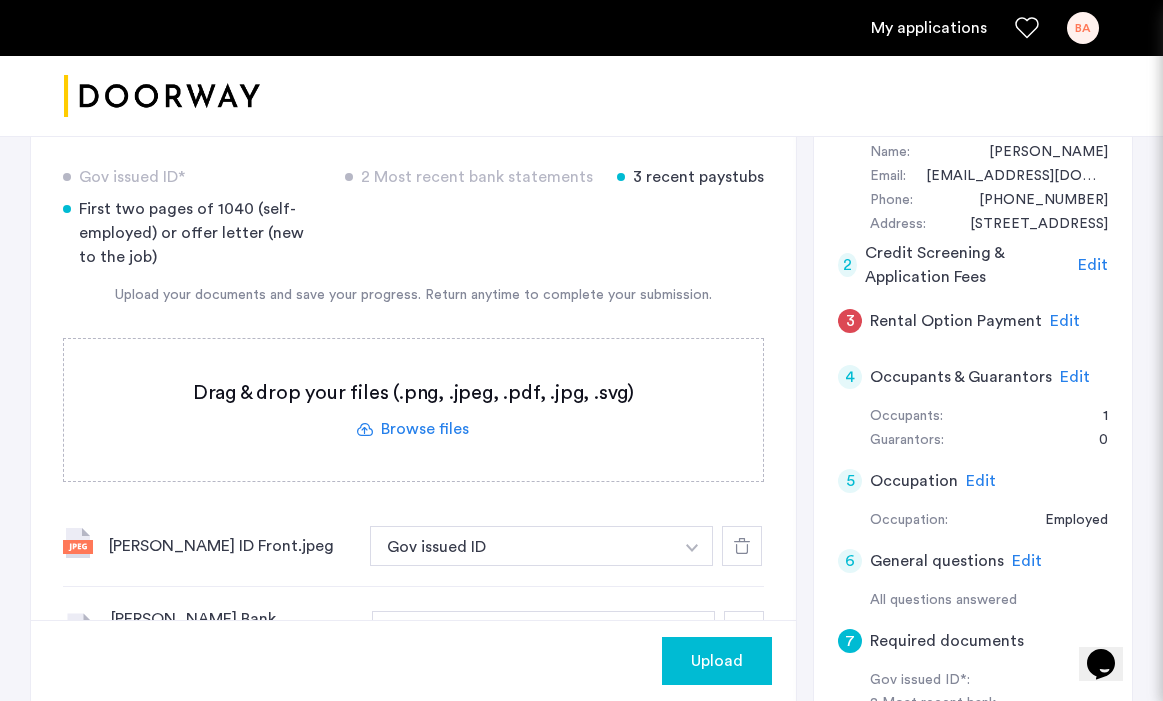 click 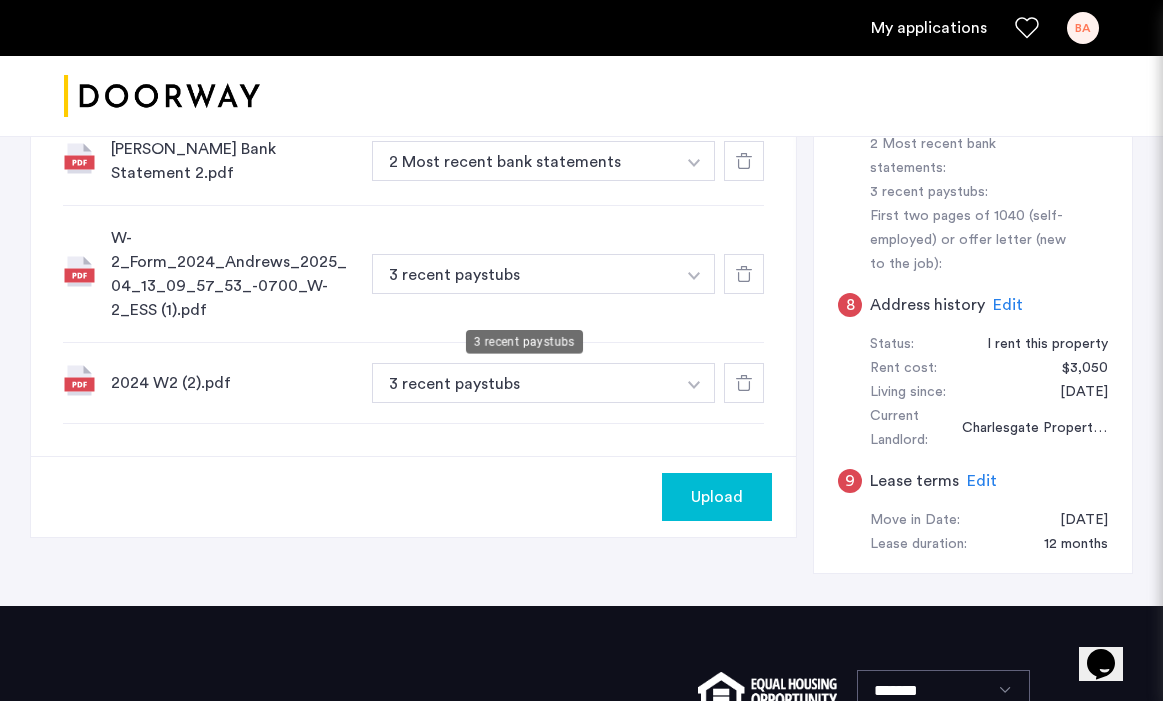 scroll, scrollTop: 1036, scrollLeft: 0, axis: vertical 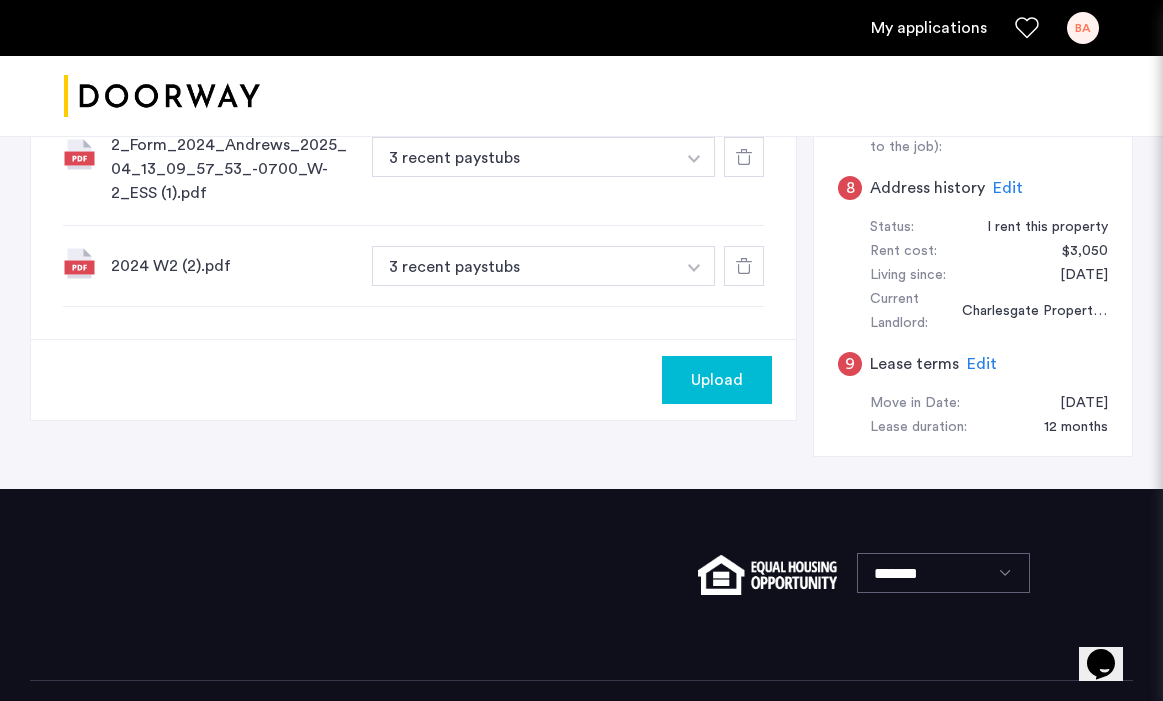 click on "Upload" 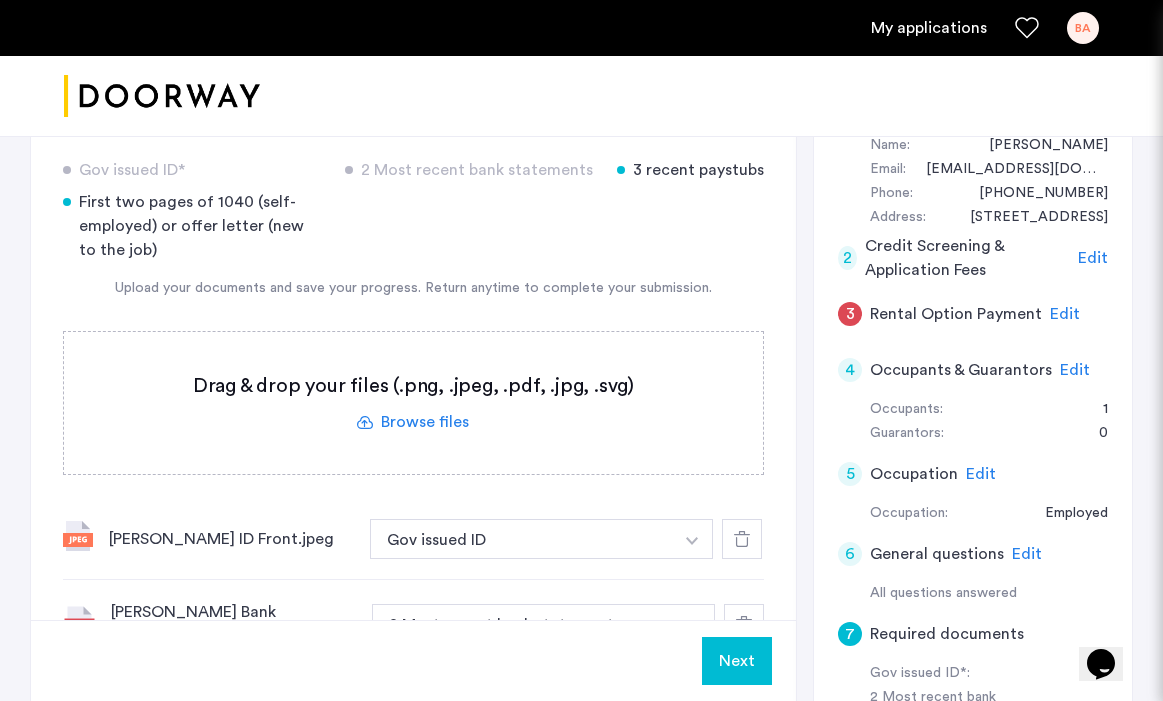 scroll, scrollTop: 390, scrollLeft: 0, axis: vertical 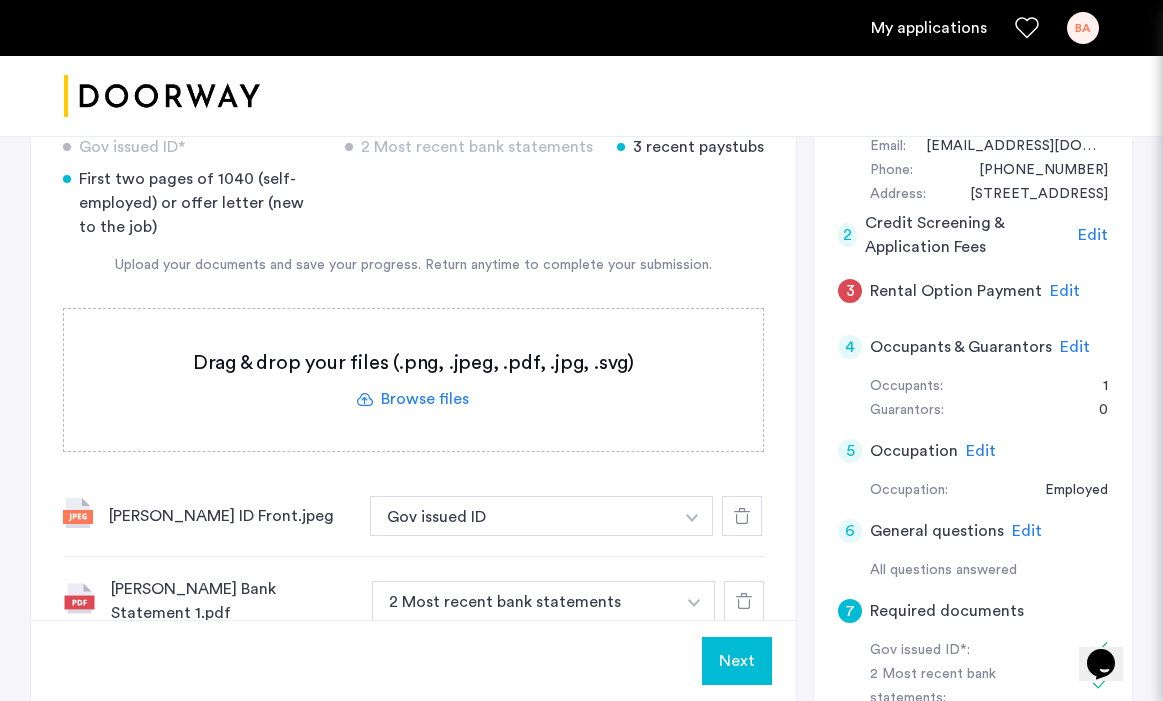 click on "Next" 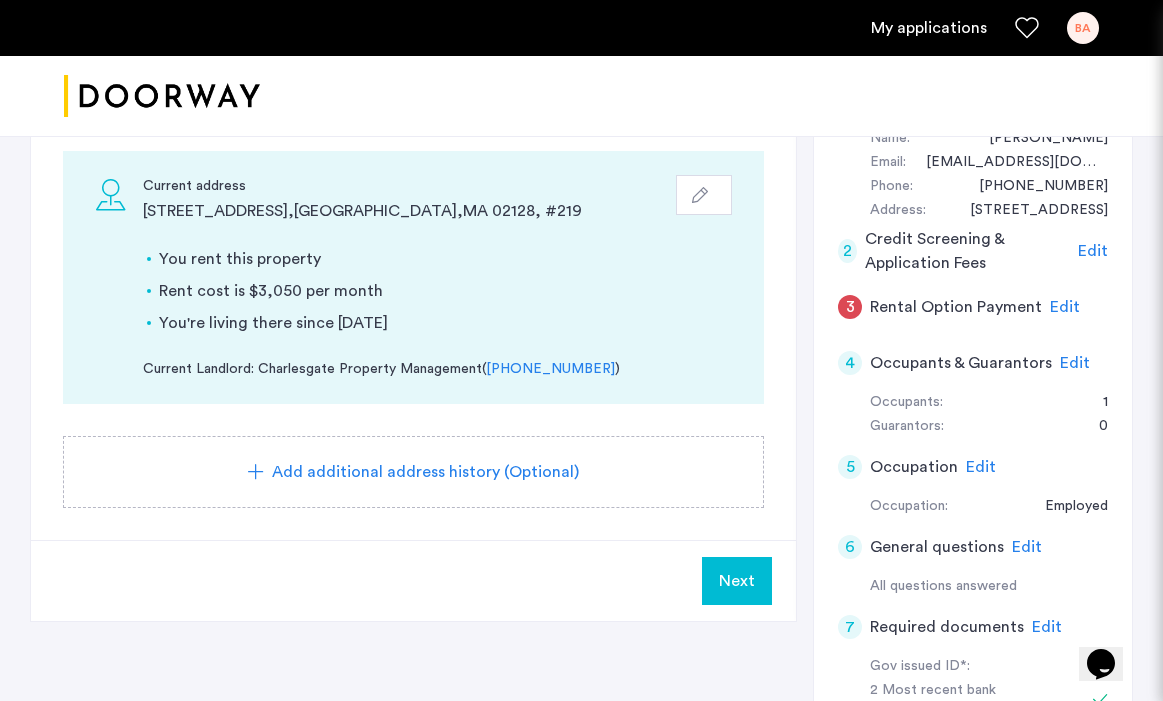 scroll, scrollTop: 376, scrollLeft: 0, axis: vertical 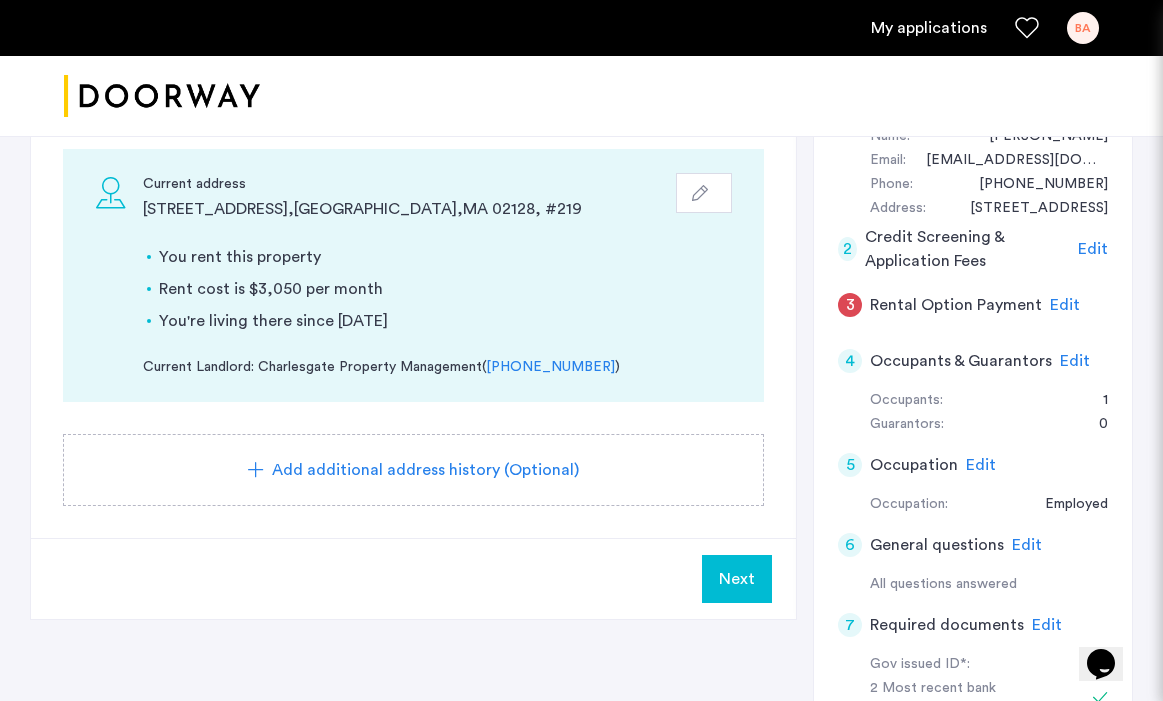 click on "Next" 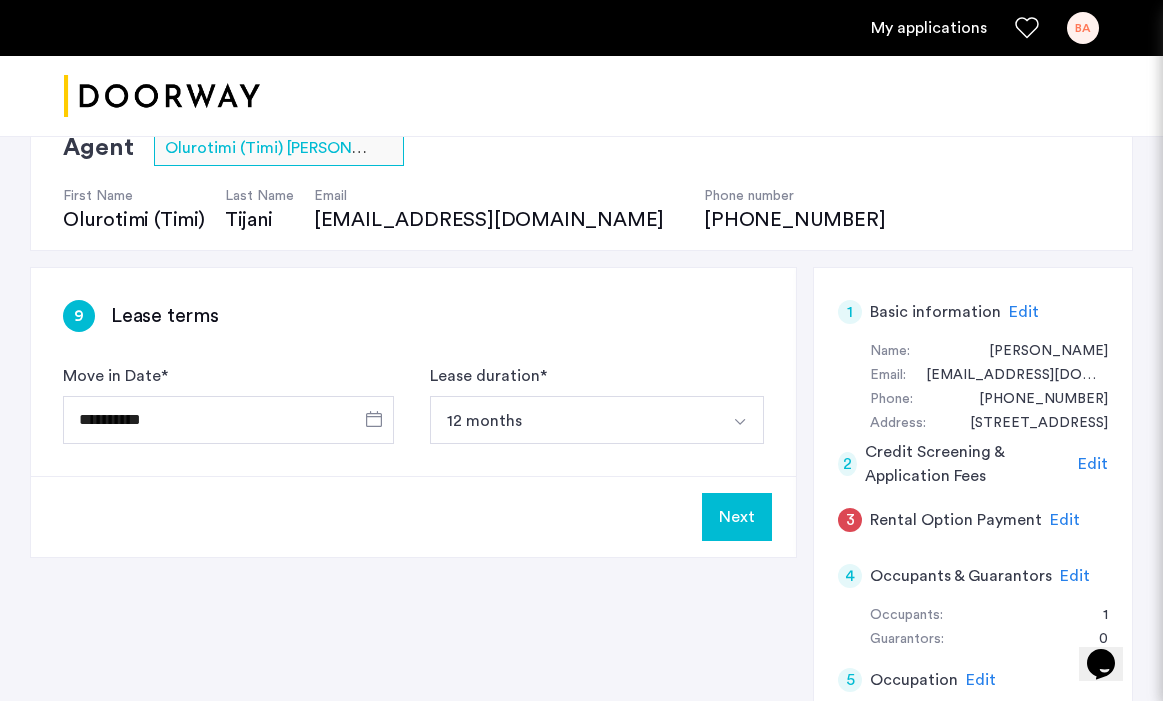 scroll, scrollTop: 166, scrollLeft: 0, axis: vertical 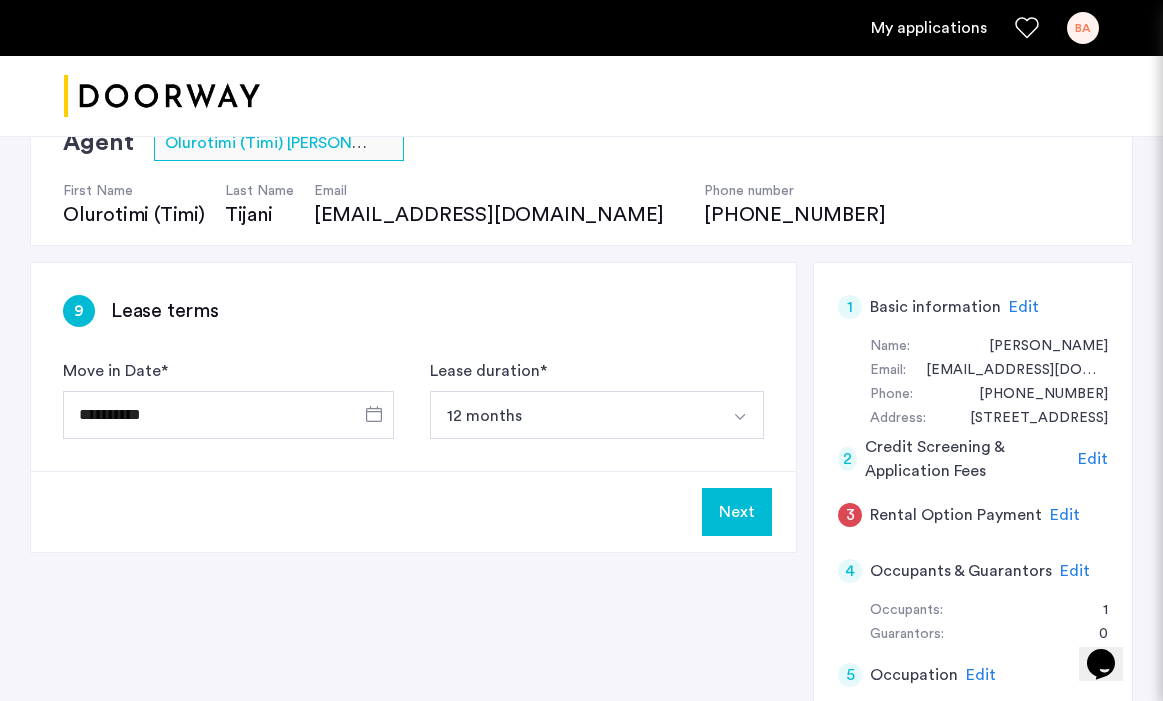 click on "Next" 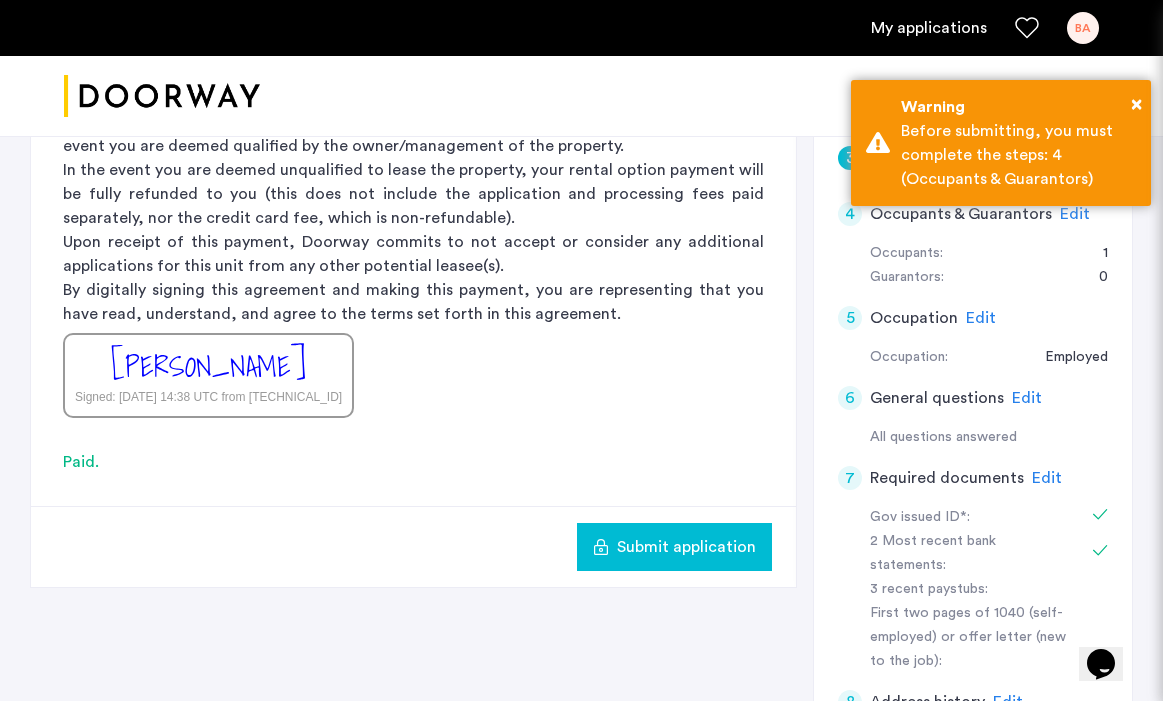 scroll, scrollTop: 566, scrollLeft: 0, axis: vertical 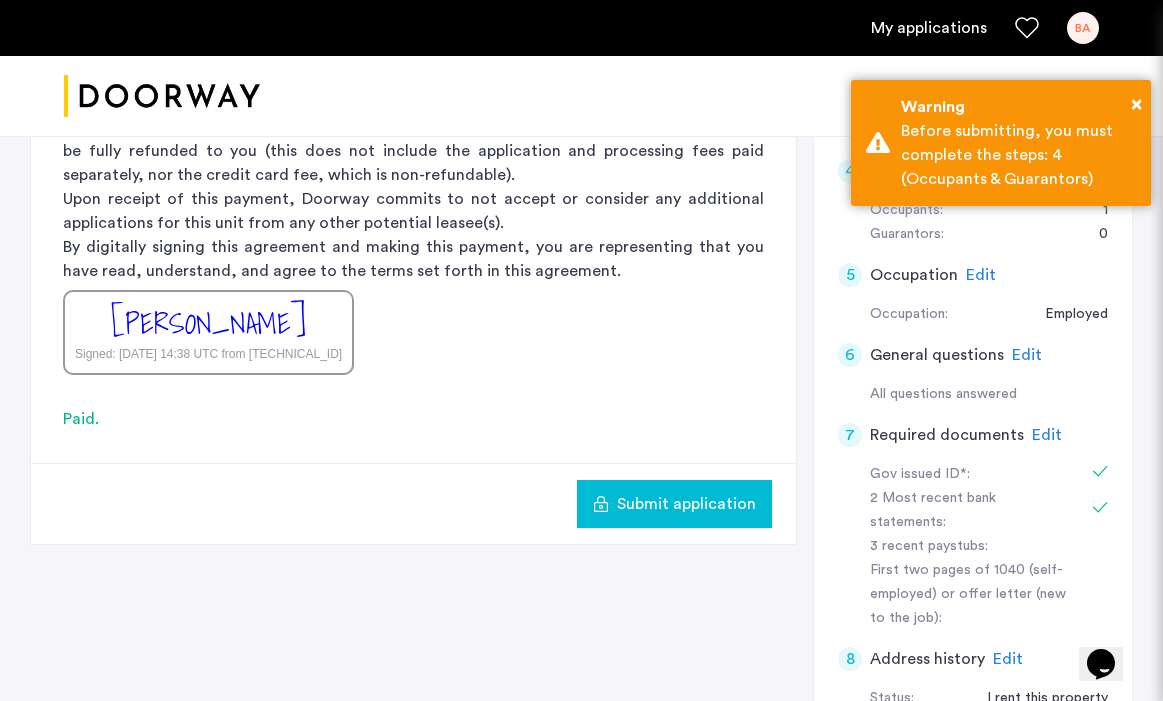click on "Submit application" 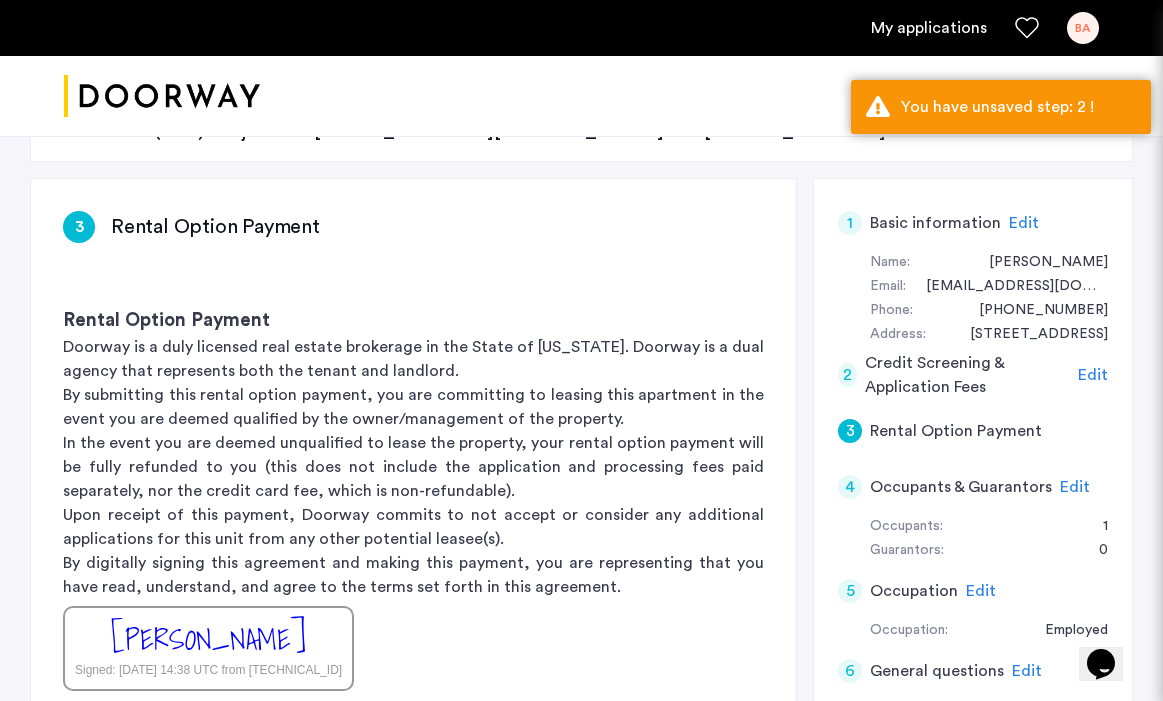 scroll, scrollTop: 221, scrollLeft: 0, axis: vertical 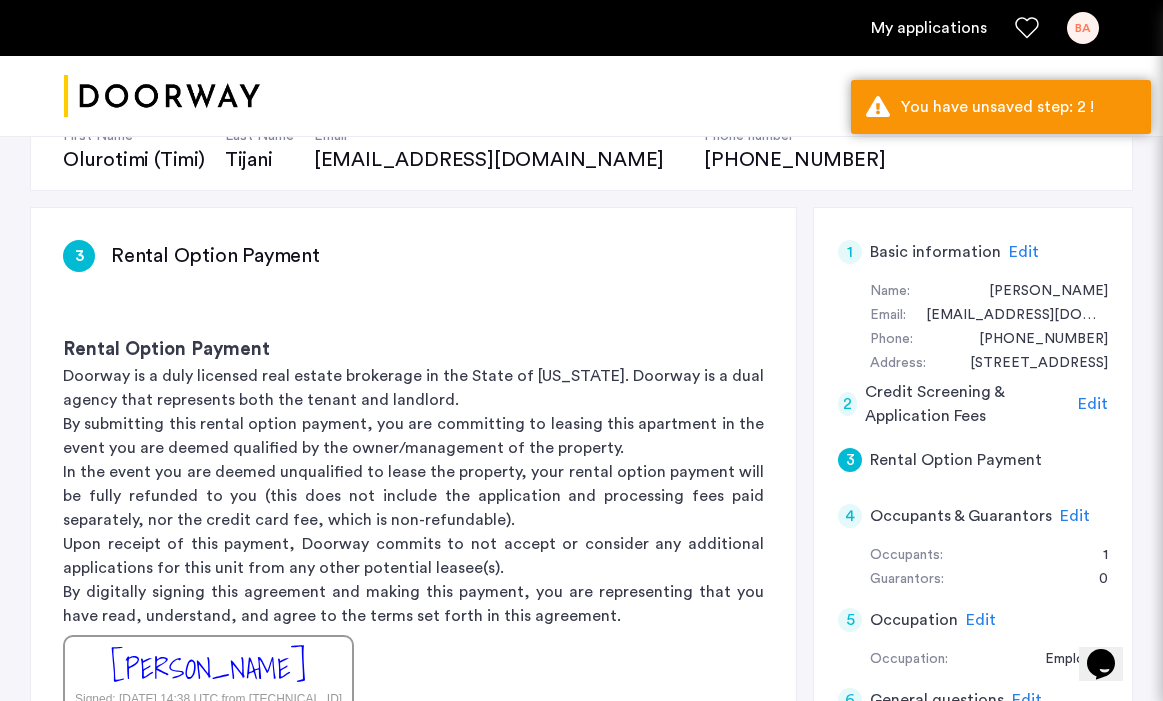 click on "Edit" 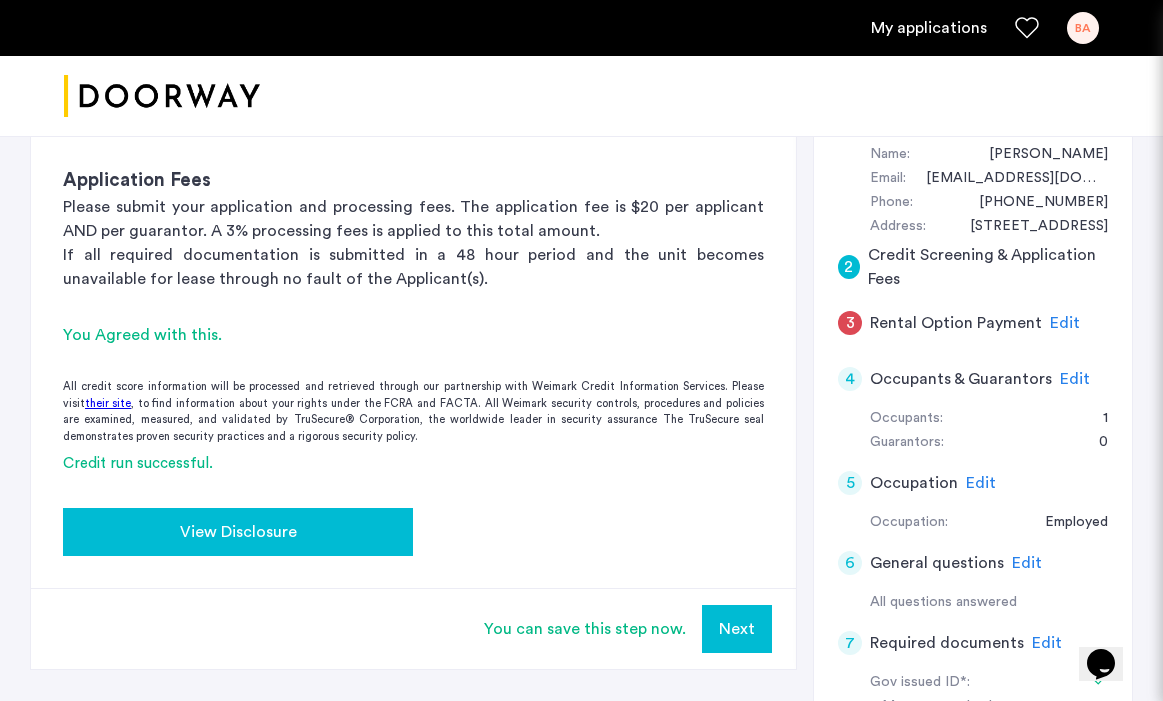 scroll, scrollTop: 357, scrollLeft: 0, axis: vertical 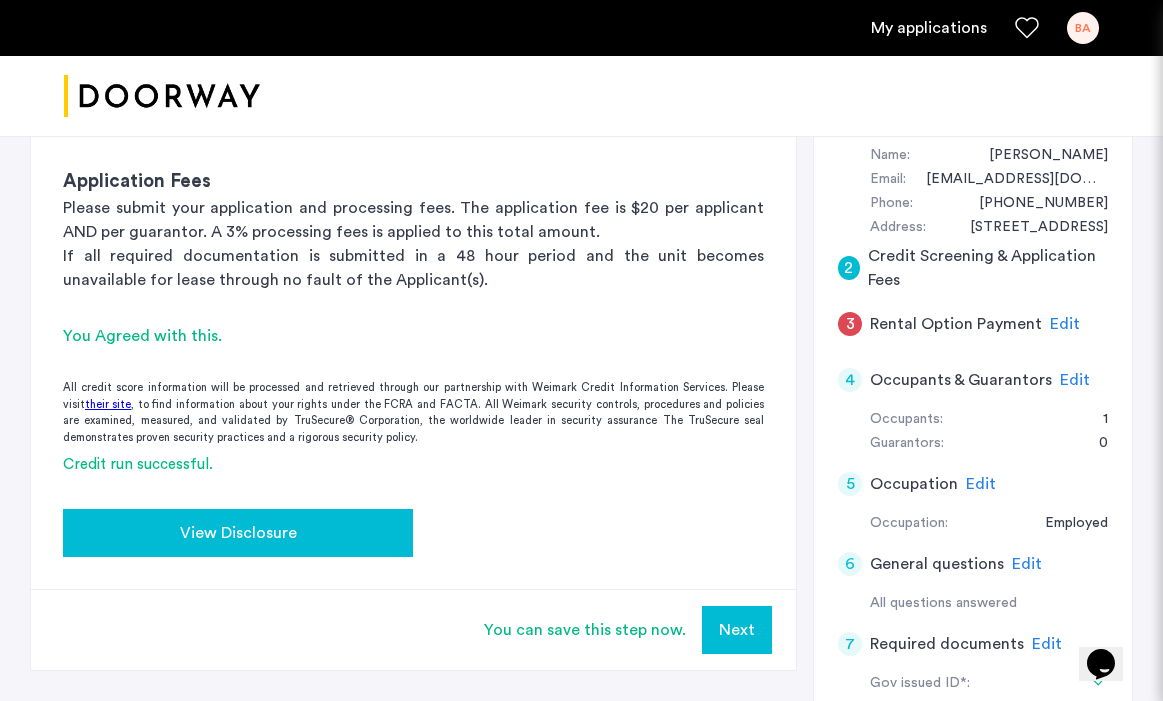 click on "View Disclosure" 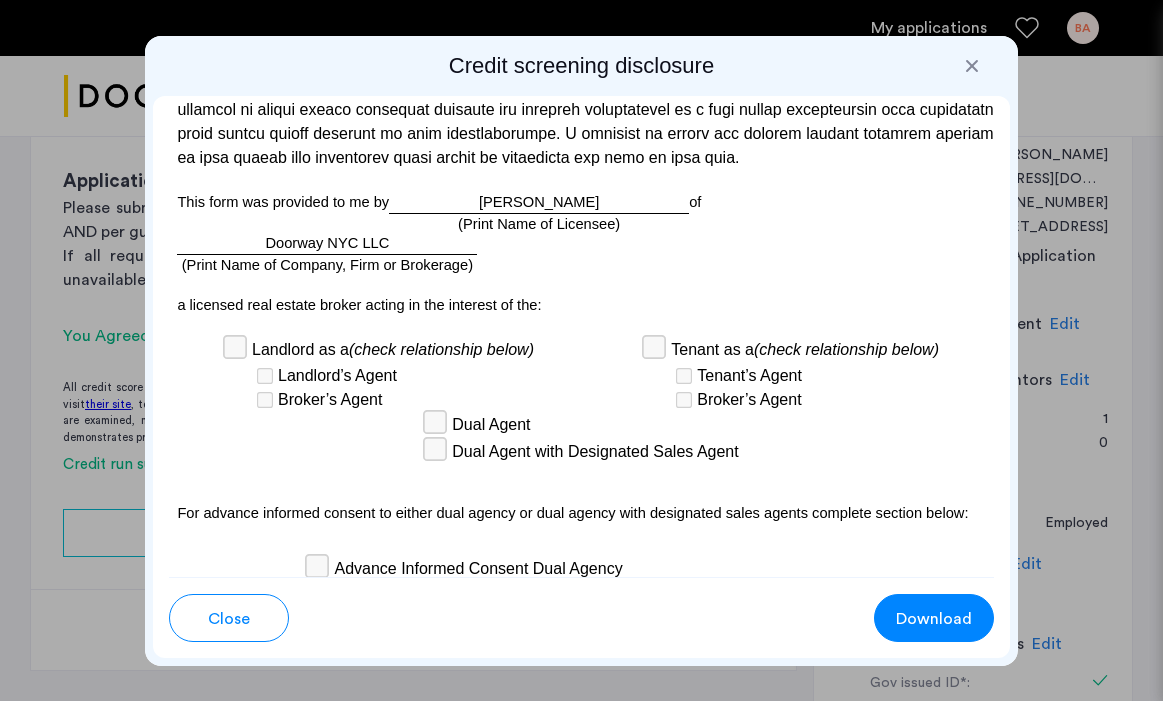 scroll, scrollTop: 6800, scrollLeft: 0, axis: vertical 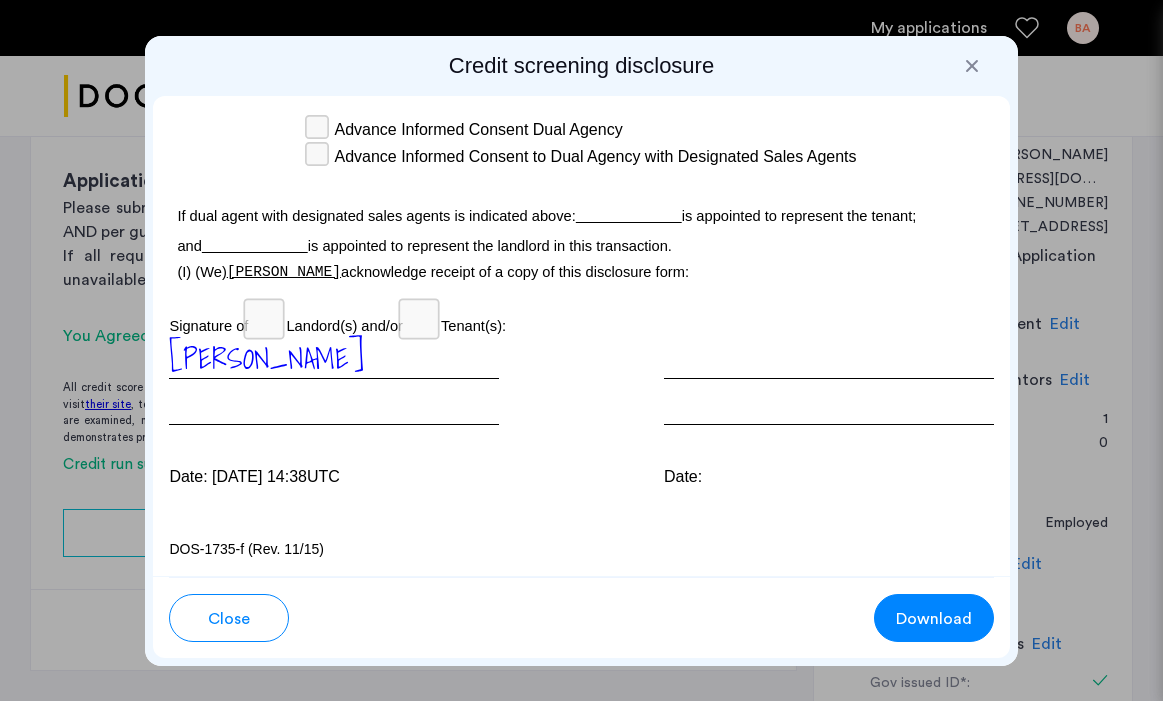 click on "Download" at bounding box center [934, 619] 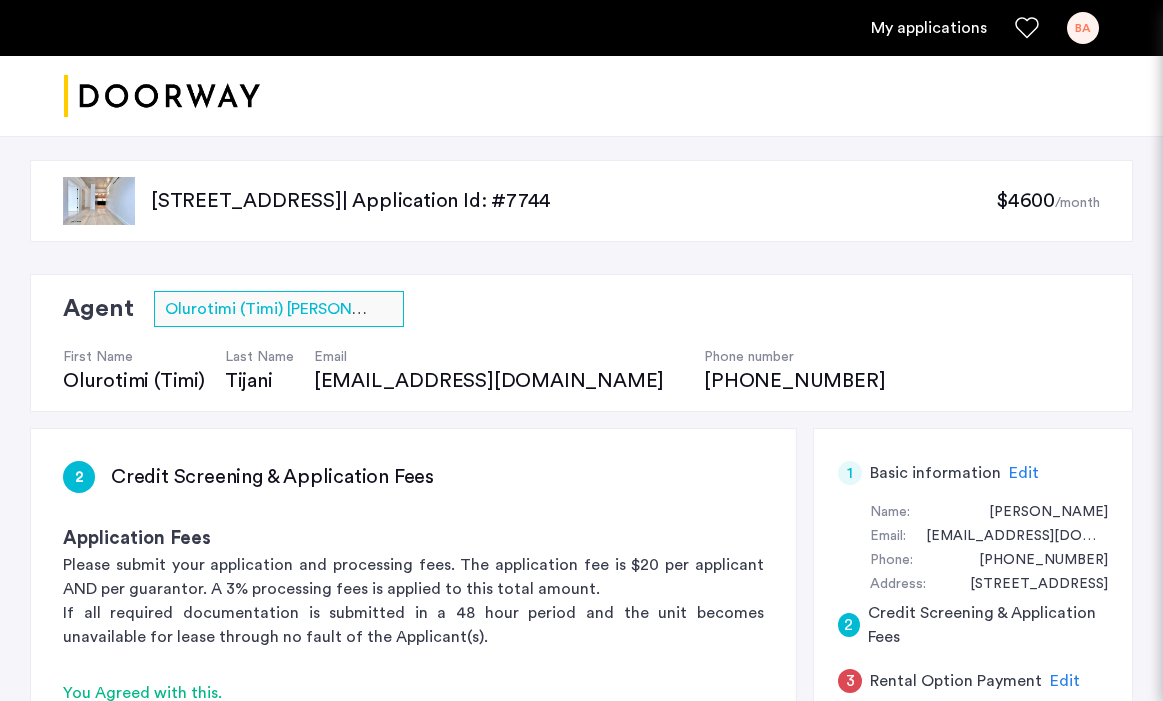 scroll, scrollTop: 357, scrollLeft: 0, axis: vertical 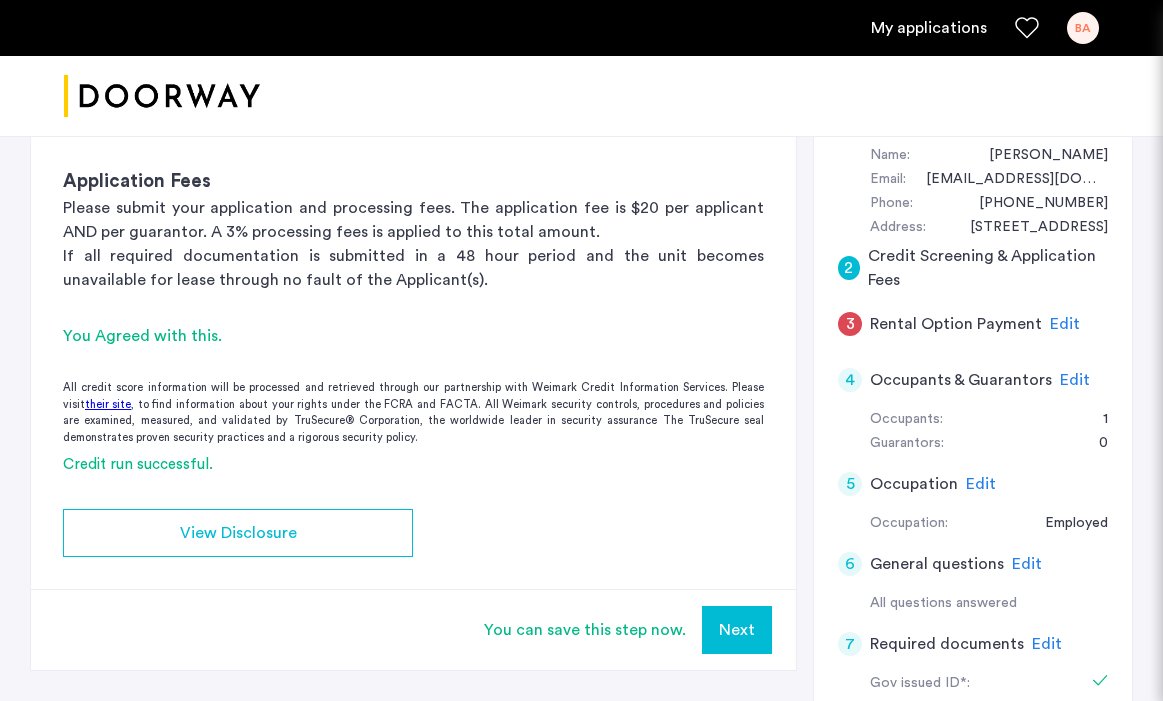 click on "Next" at bounding box center (737, 630) 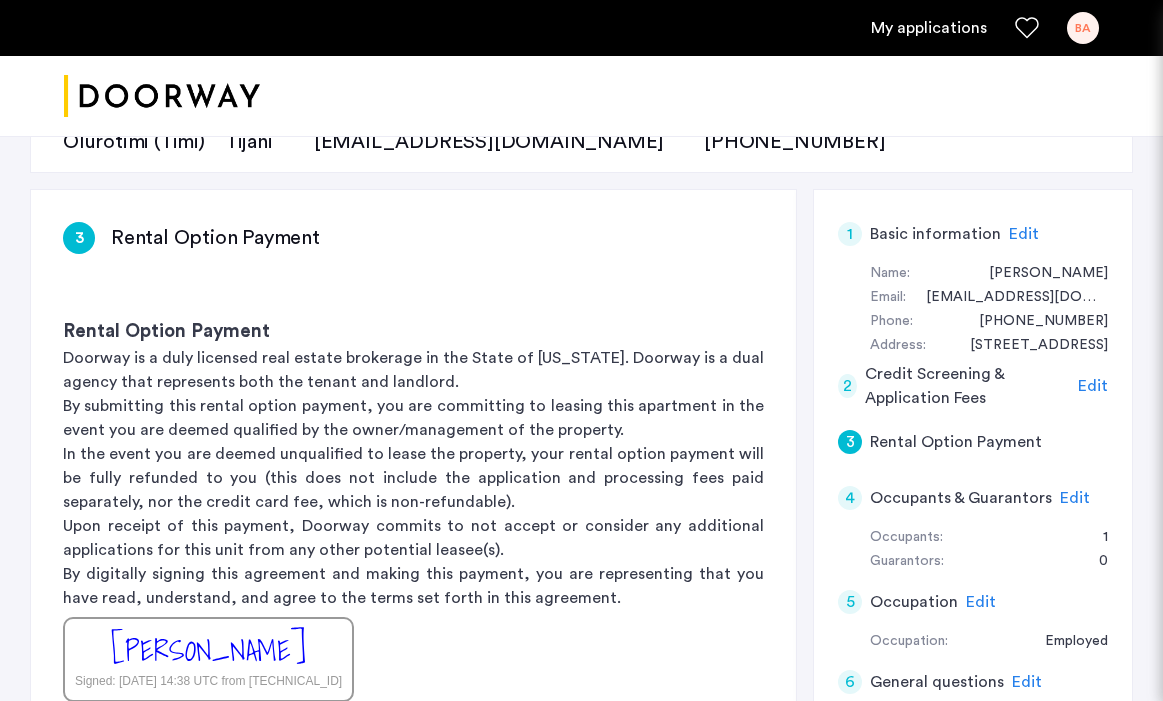 scroll, scrollTop: 434, scrollLeft: 0, axis: vertical 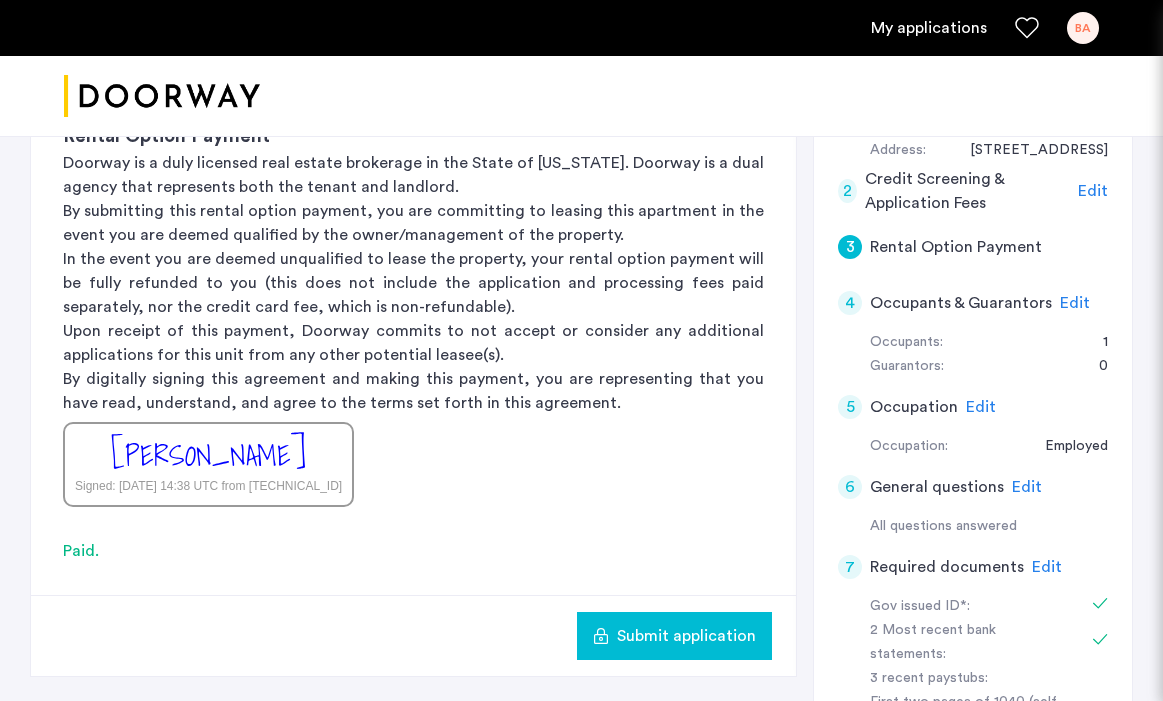 click on "Submit application" 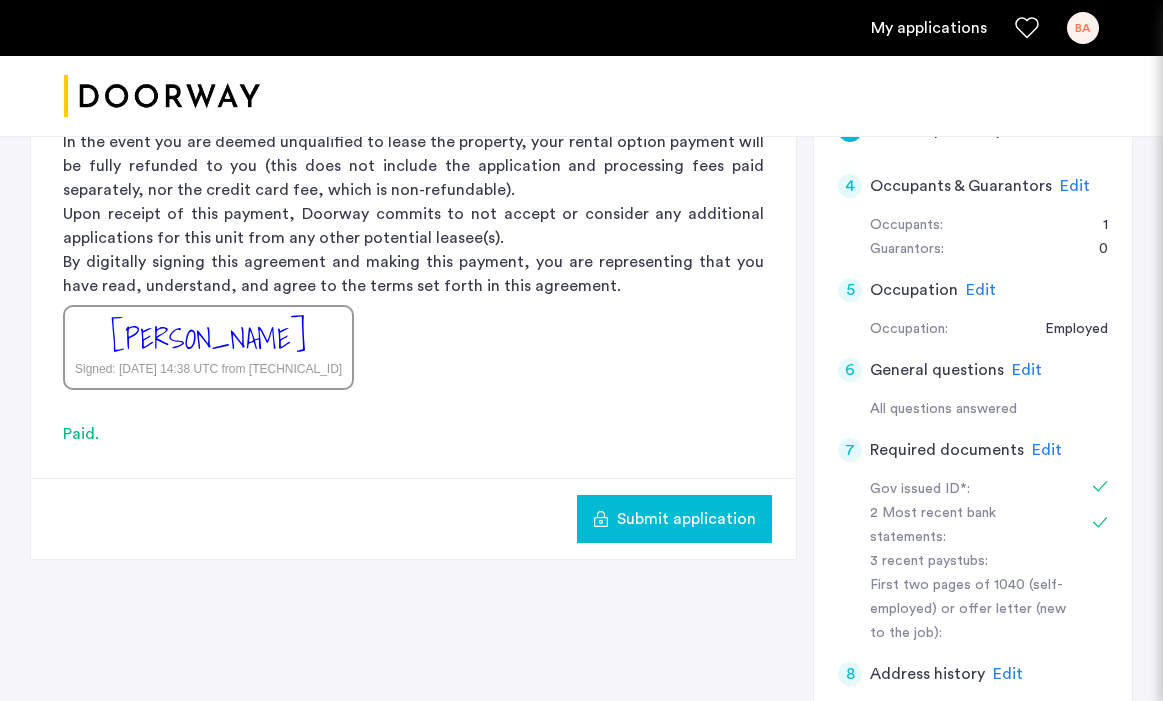 scroll, scrollTop: 567, scrollLeft: 0, axis: vertical 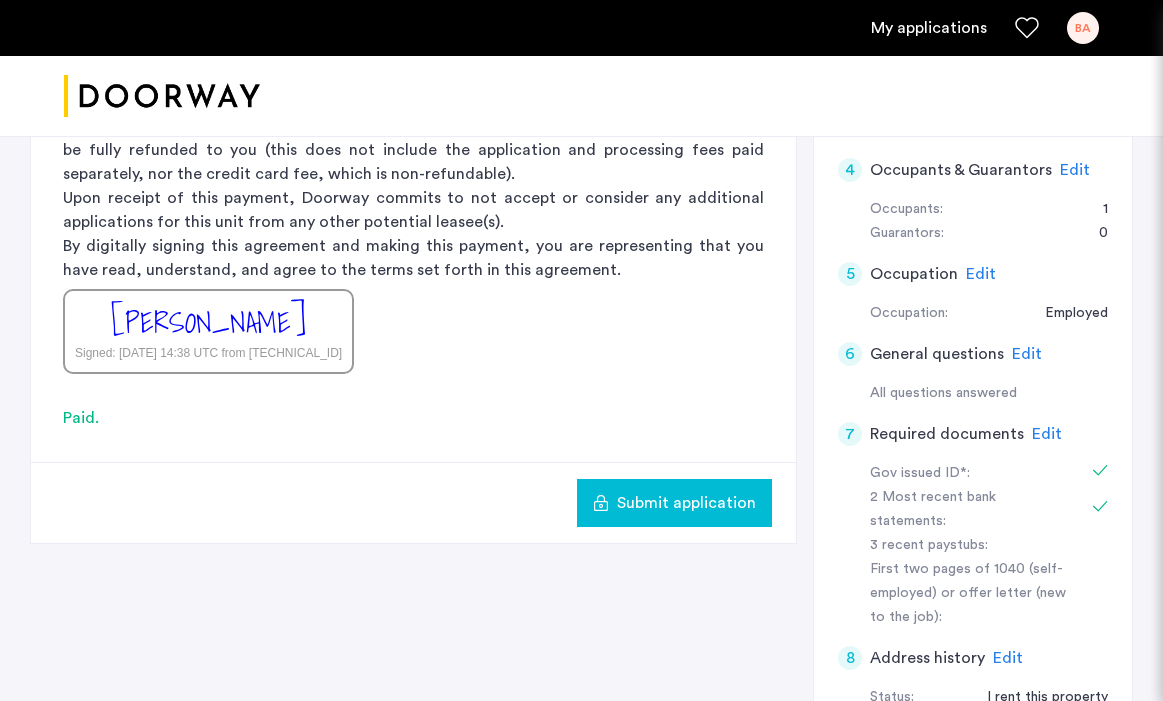click on "Submit application" 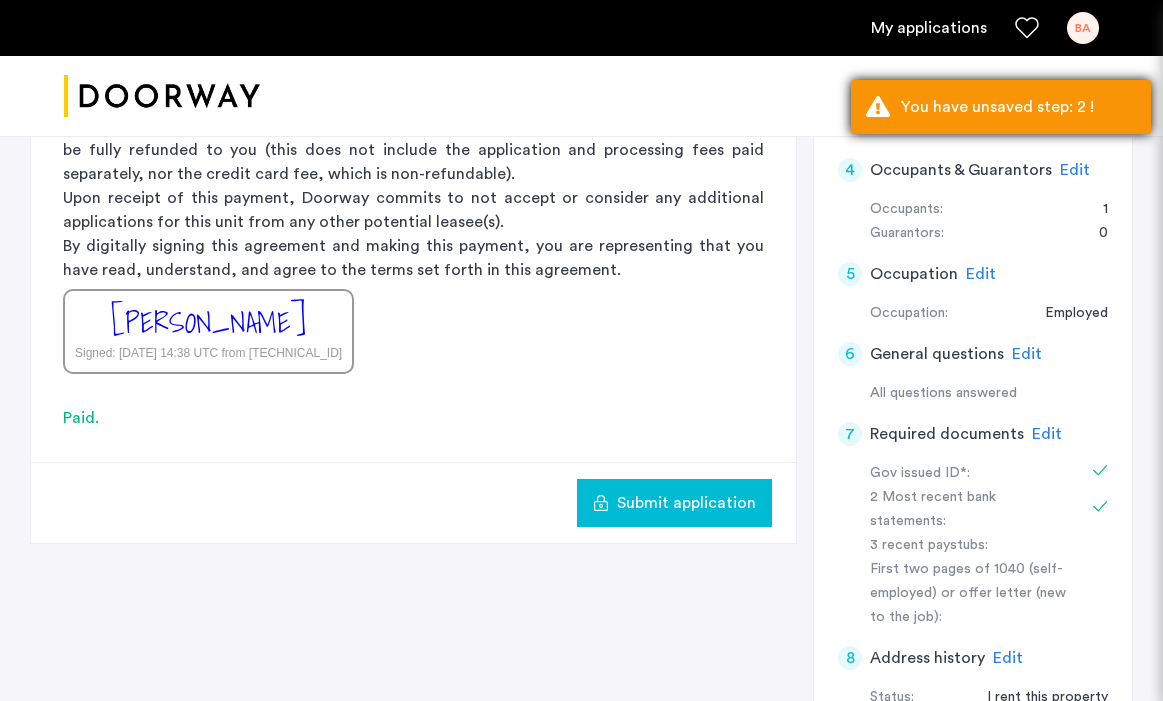 click on "You have unsaved step: 2 !" at bounding box center [1018, 107] 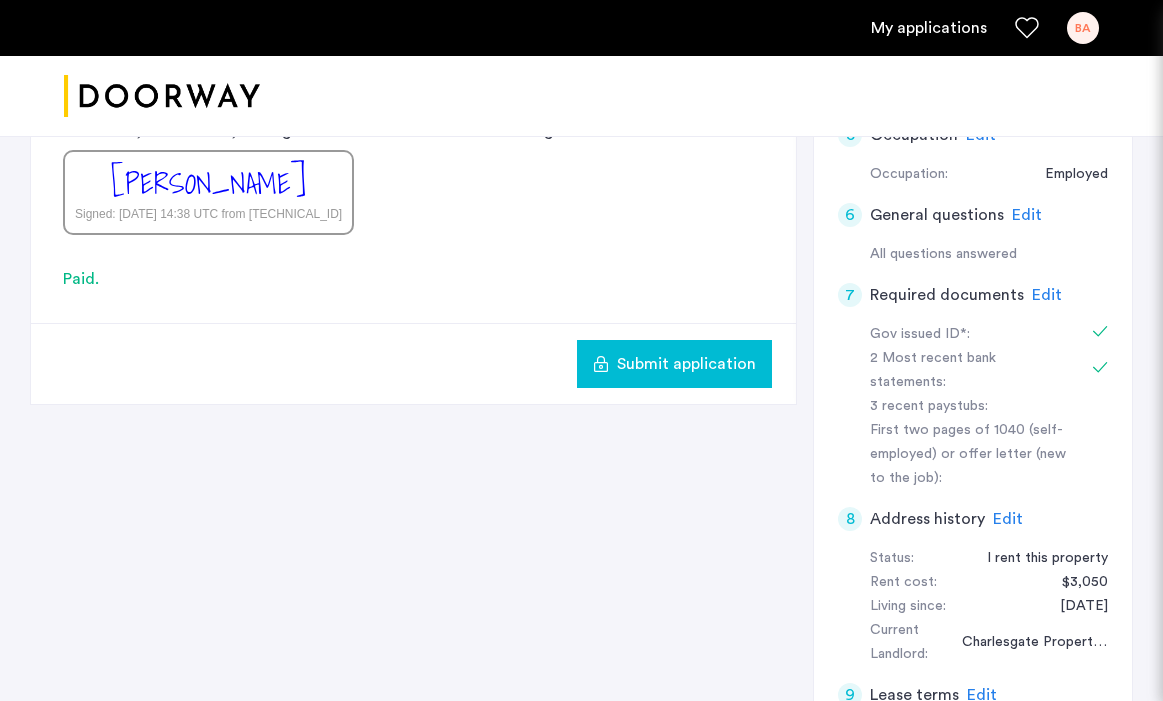 scroll, scrollTop: 729, scrollLeft: 0, axis: vertical 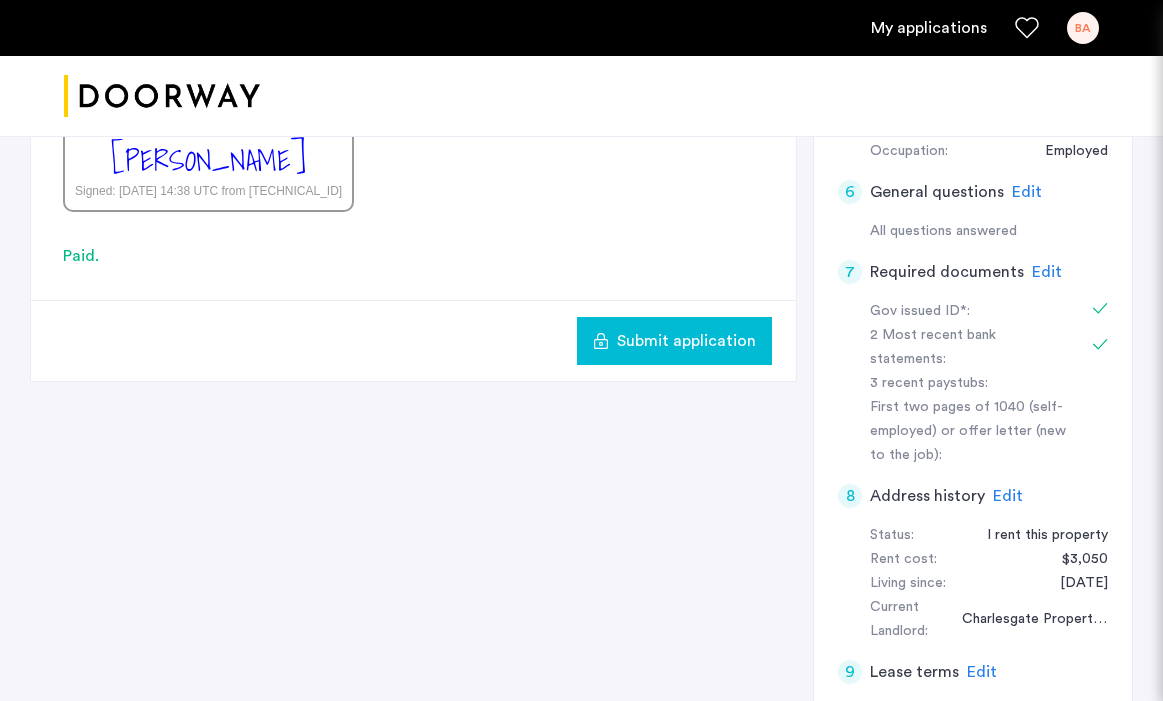 click on "Edit" 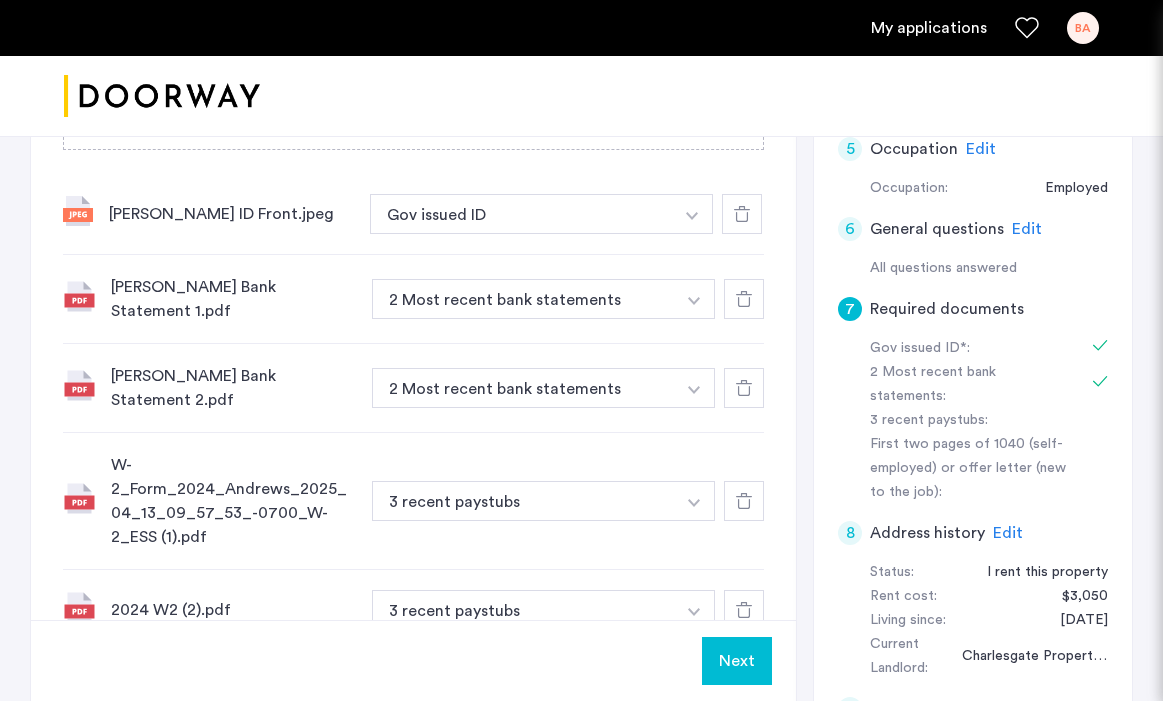 scroll, scrollTop: 715, scrollLeft: 0, axis: vertical 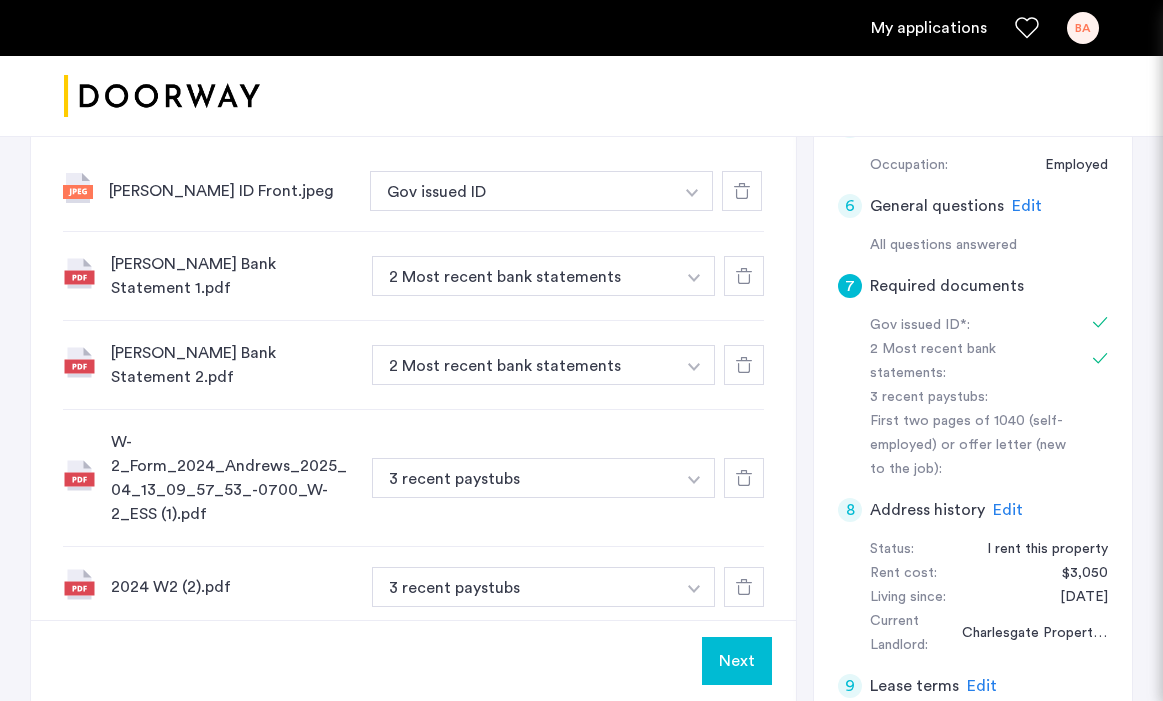click at bounding box center (581, 96) 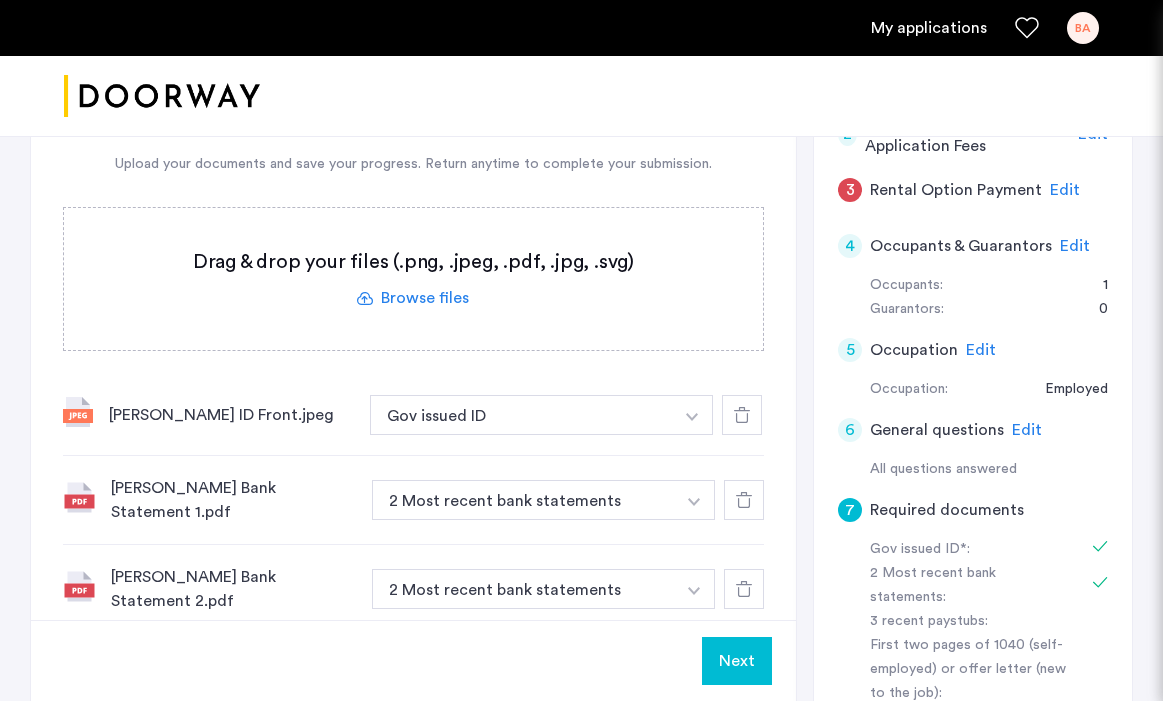 scroll, scrollTop: 474, scrollLeft: 0, axis: vertical 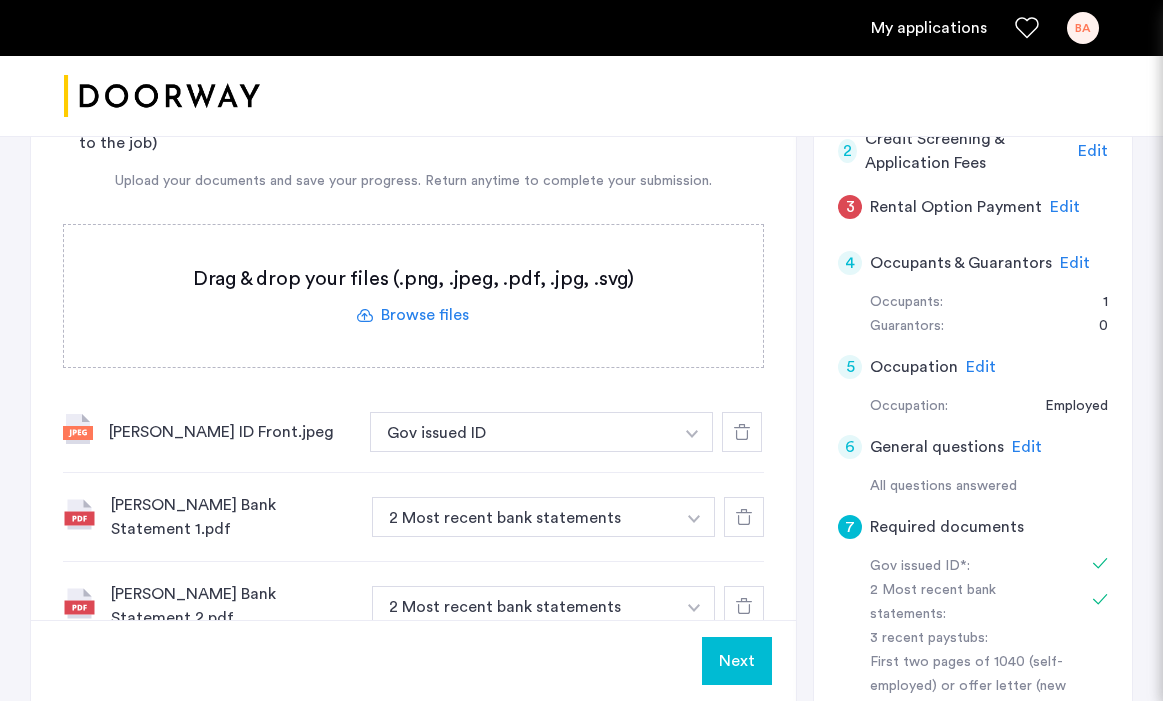 click 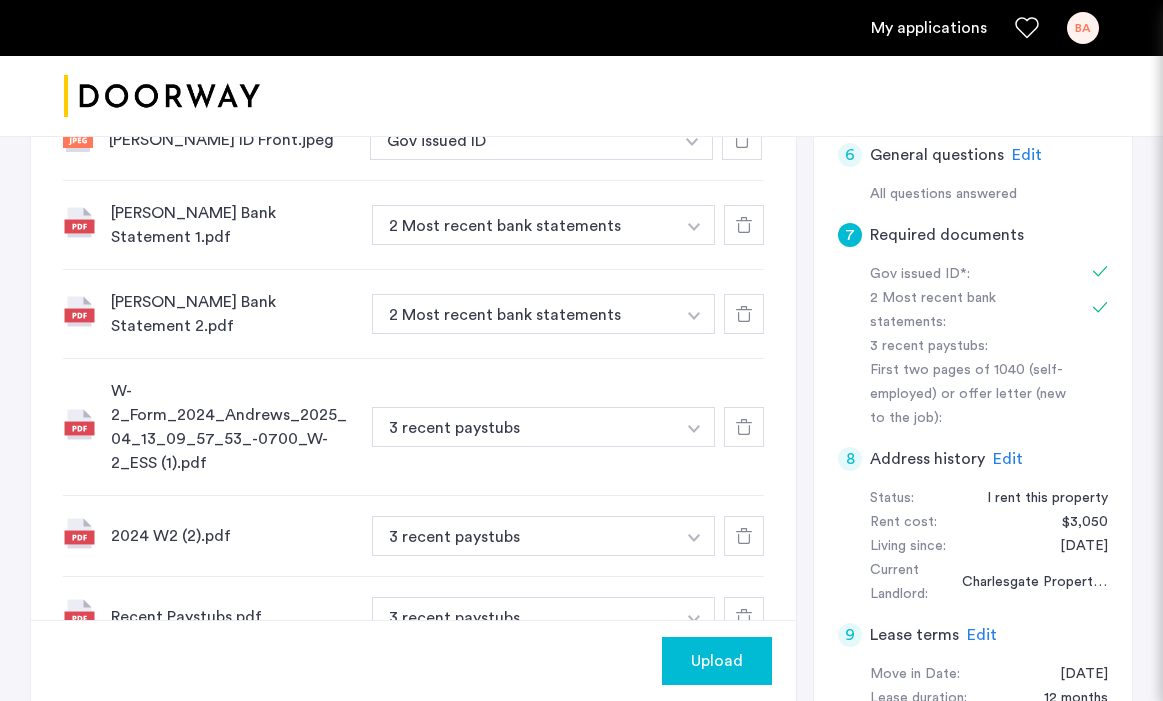scroll, scrollTop: 955, scrollLeft: 0, axis: vertical 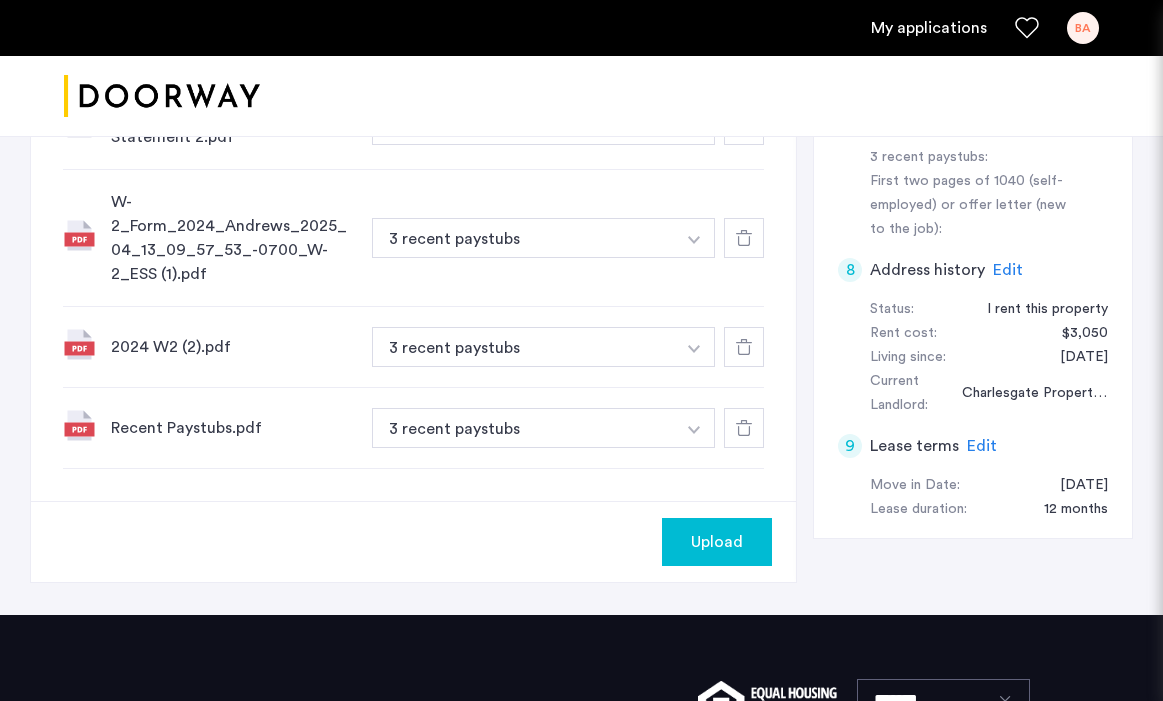 click on "Upload" 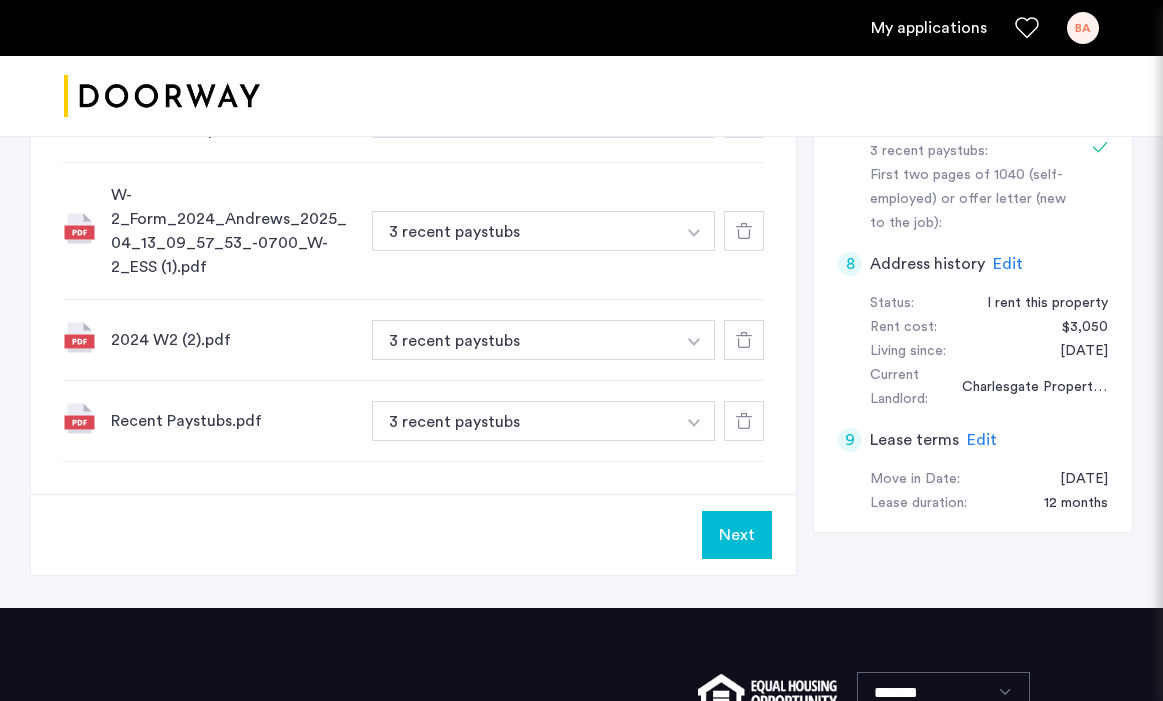scroll, scrollTop: 974, scrollLeft: 0, axis: vertical 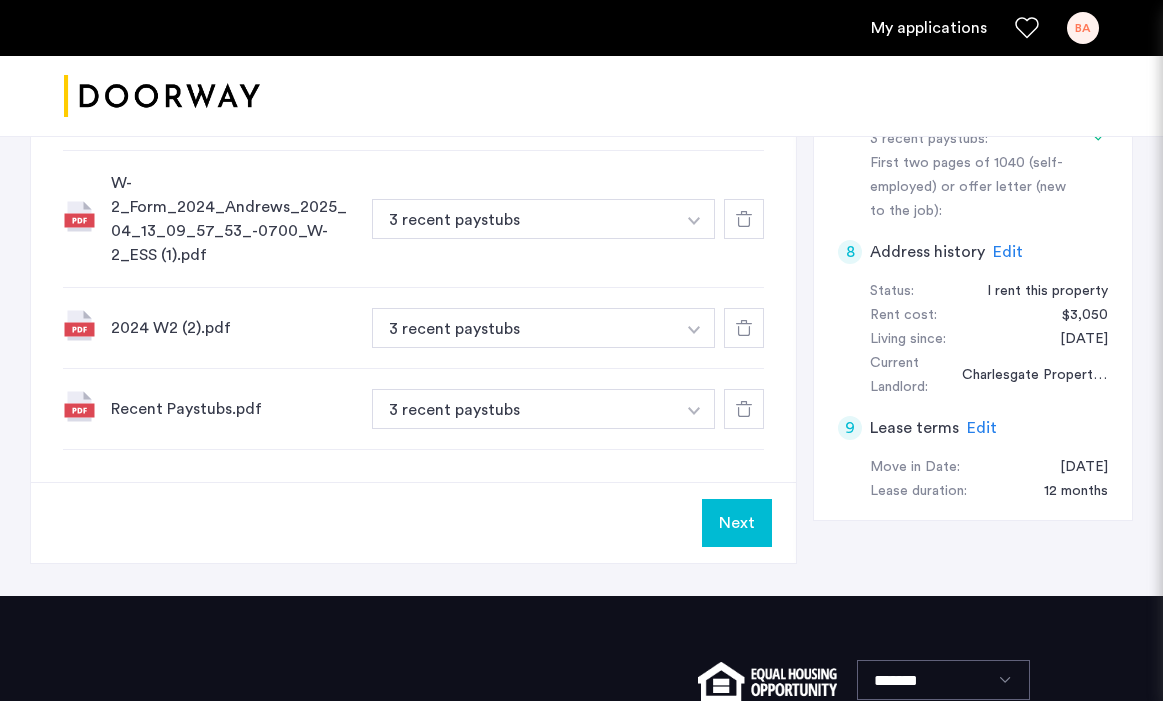 click on "Next" 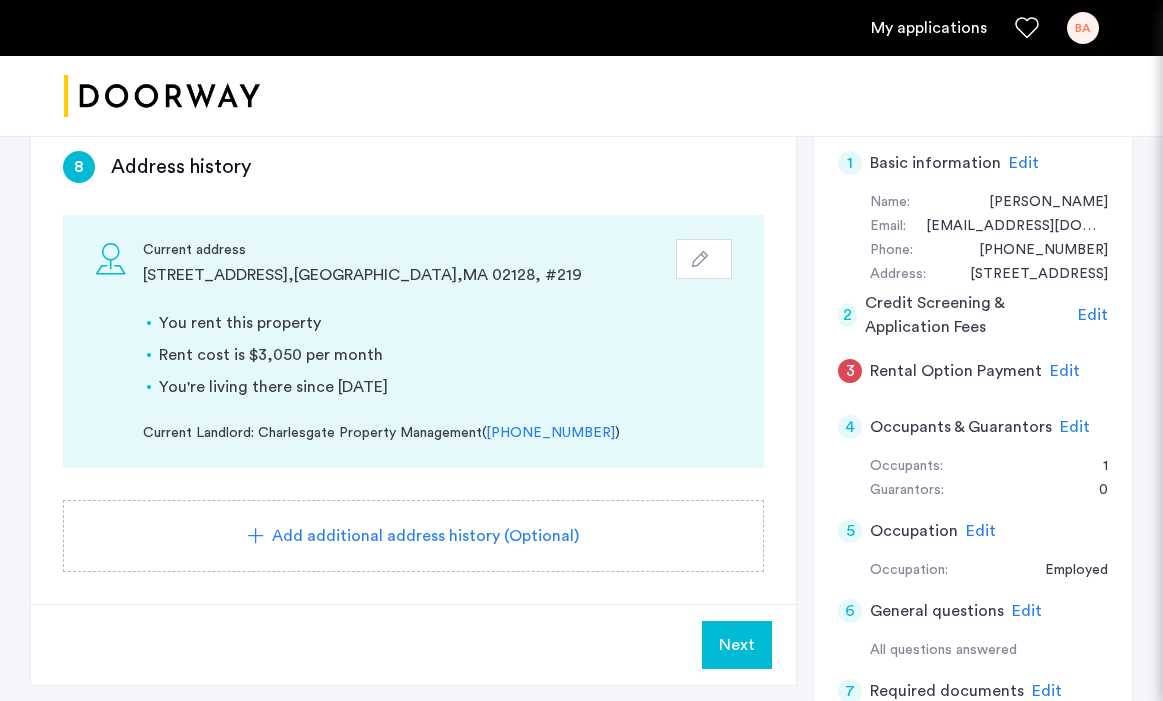 scroll, scrollTop: 308, scrollLeft: 0, axis: vertical 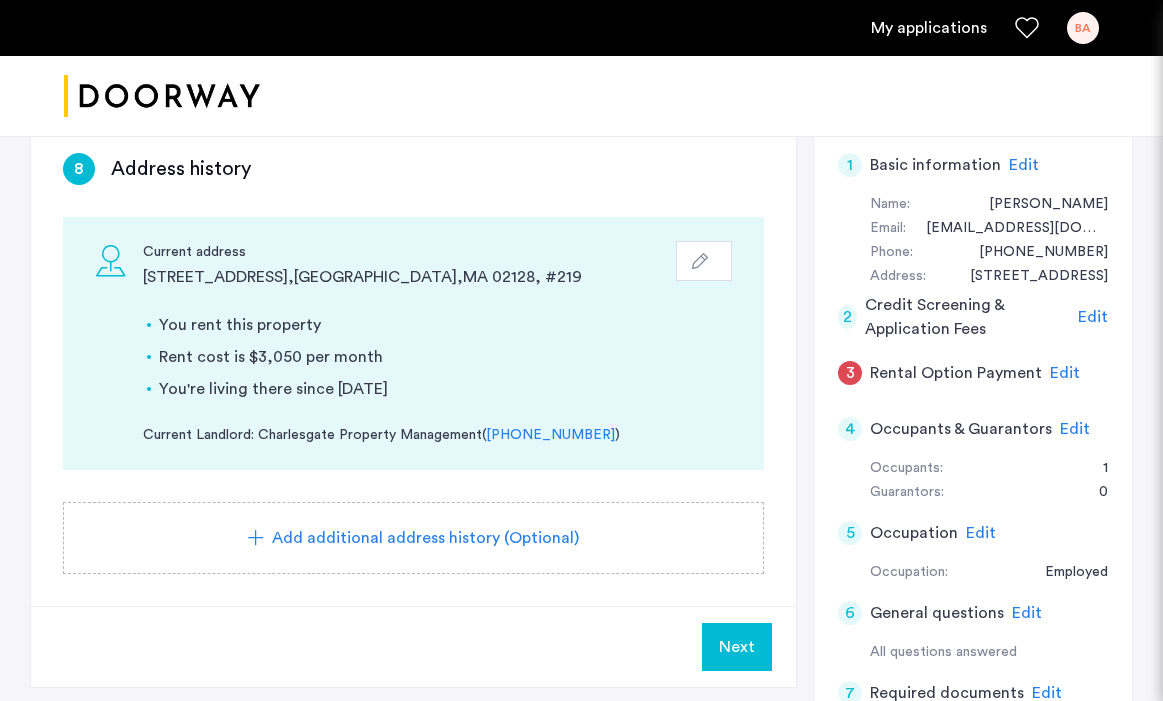 click on "Next" 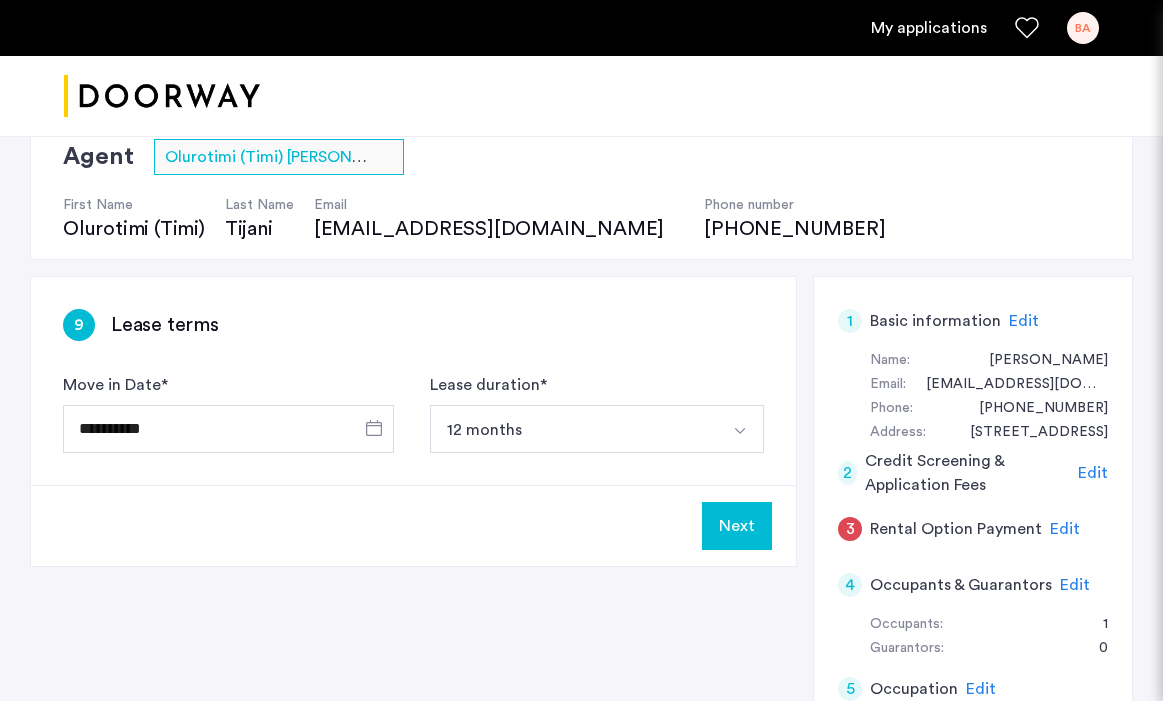 scroll, scrollTop: 182, scrollLeft: 0, axis: vertical 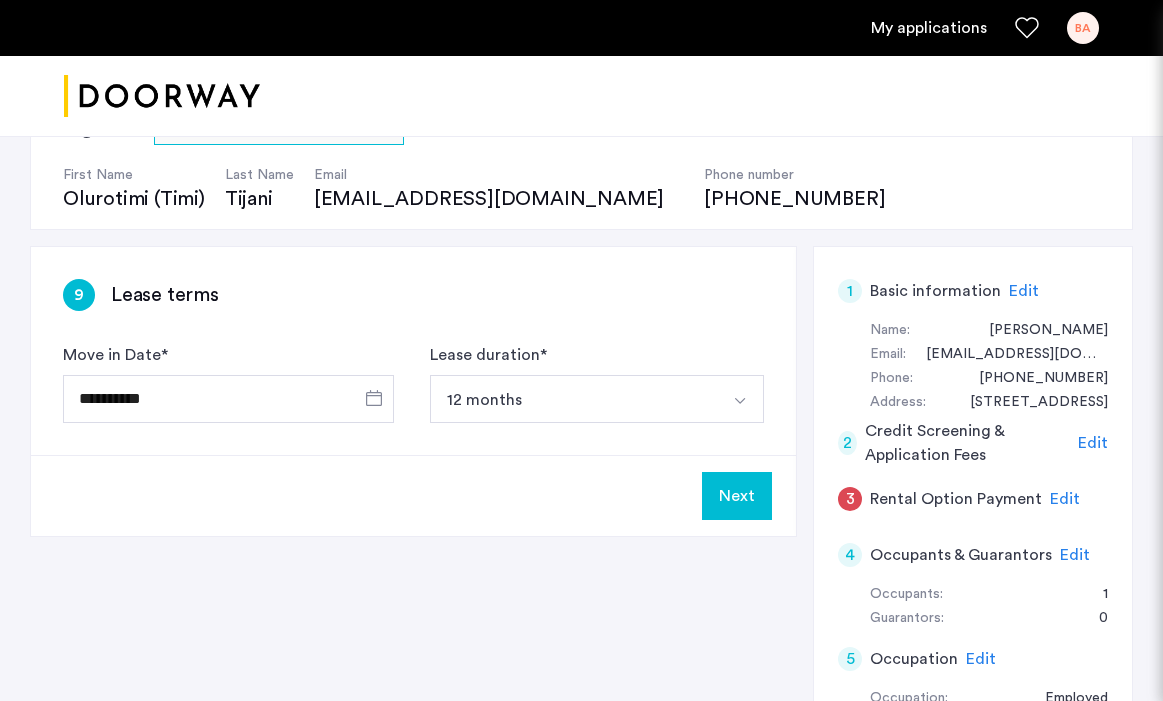 click on "Next" 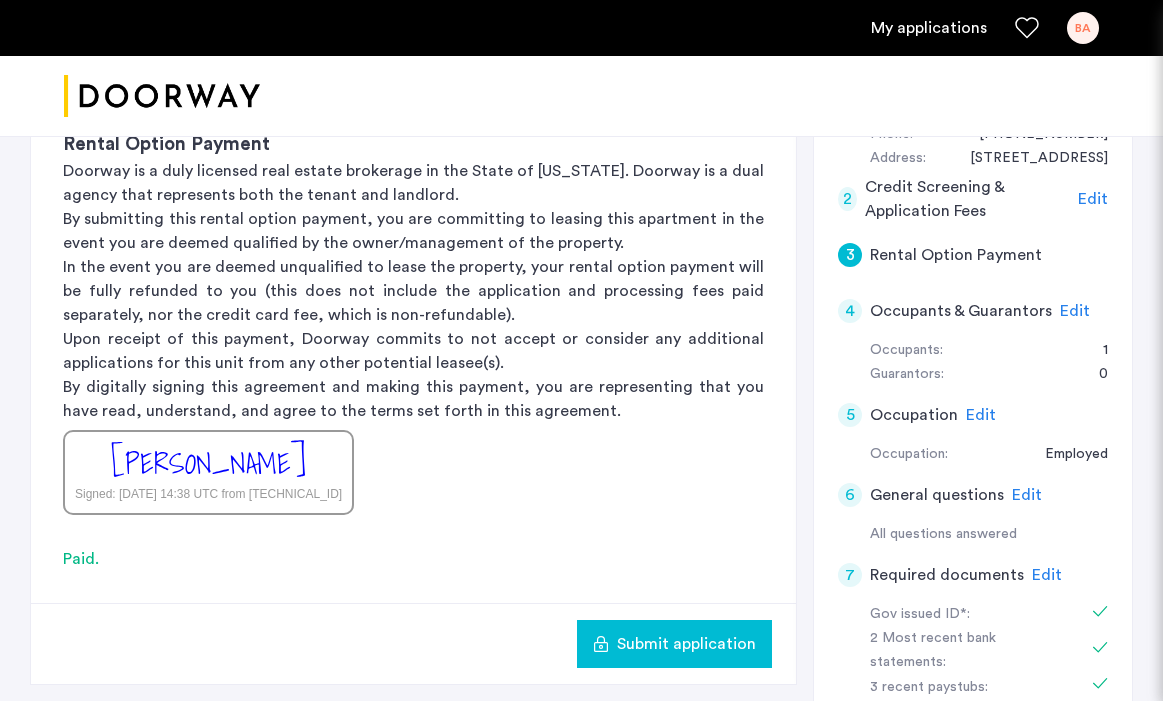 scroll, scrollTop: 427, scrollLeft: 0, axis: vertical 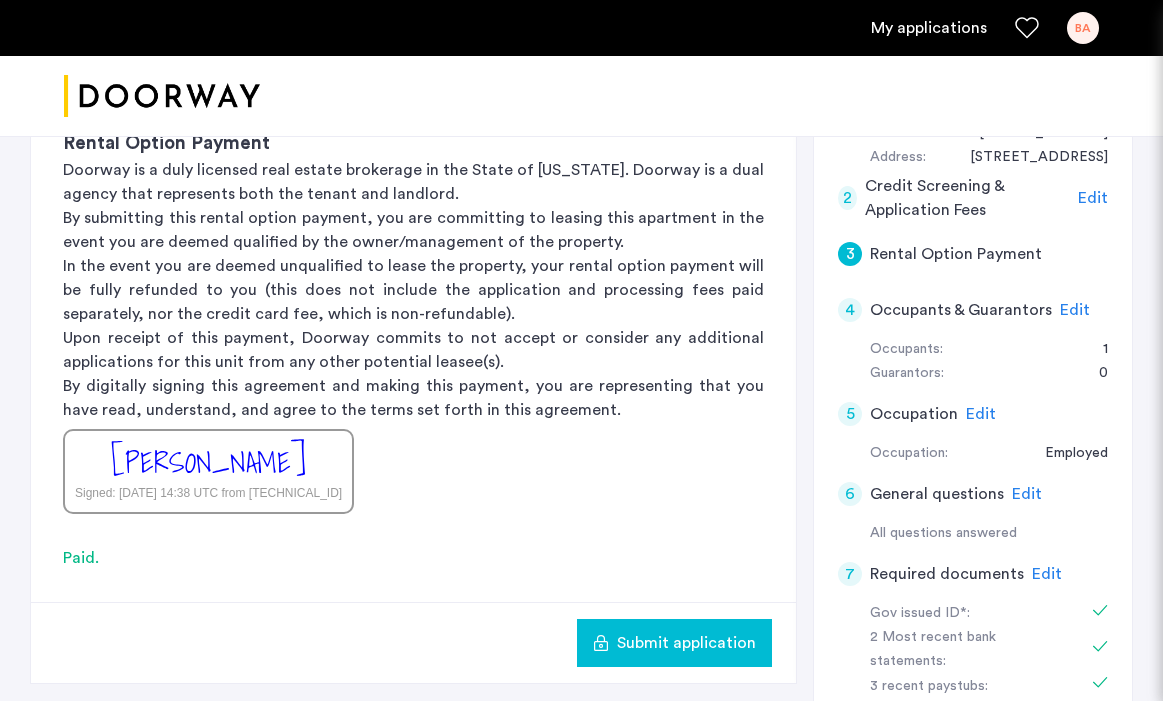 click on "Submit application" 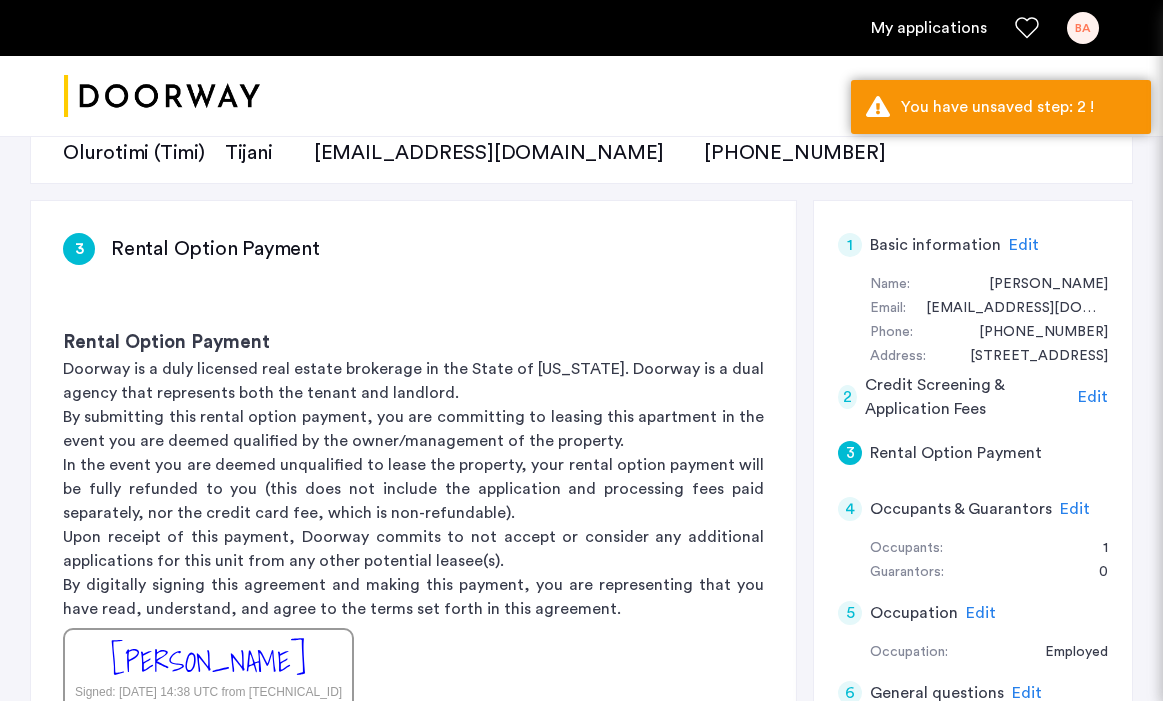 scroll, scrollTop: 139, scrollLeft: 0, axis: vertical 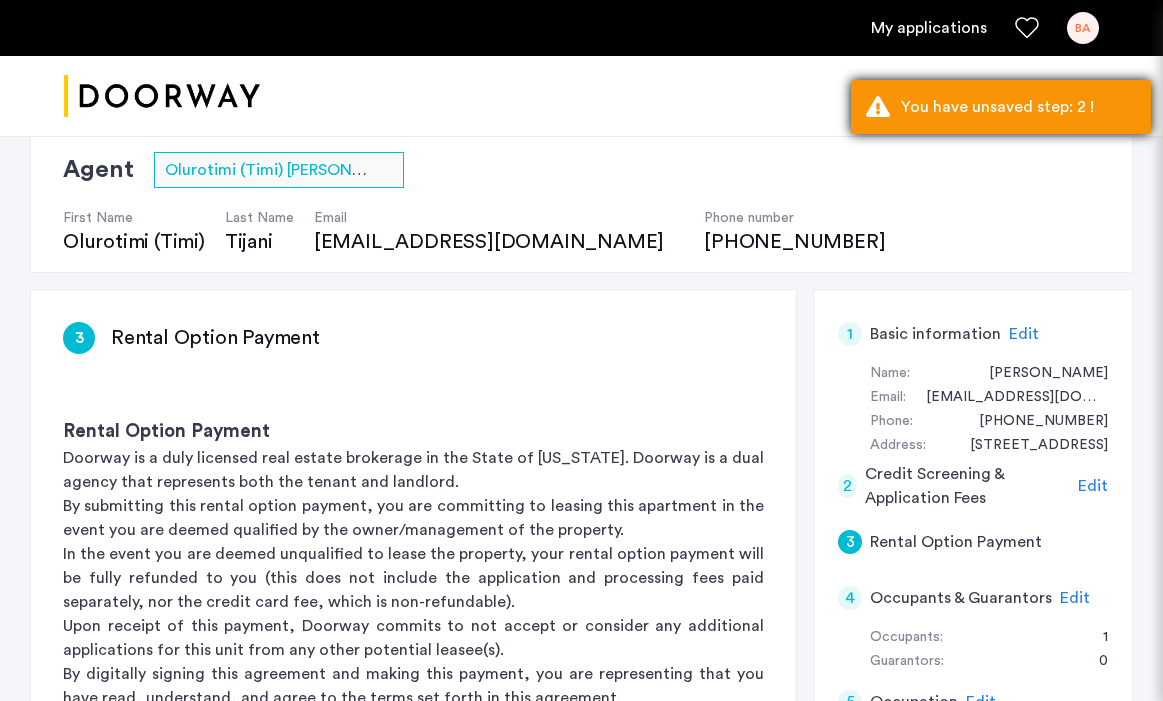 click on "You have unsaved step: 2 !" at bounding box center (1001, 107) 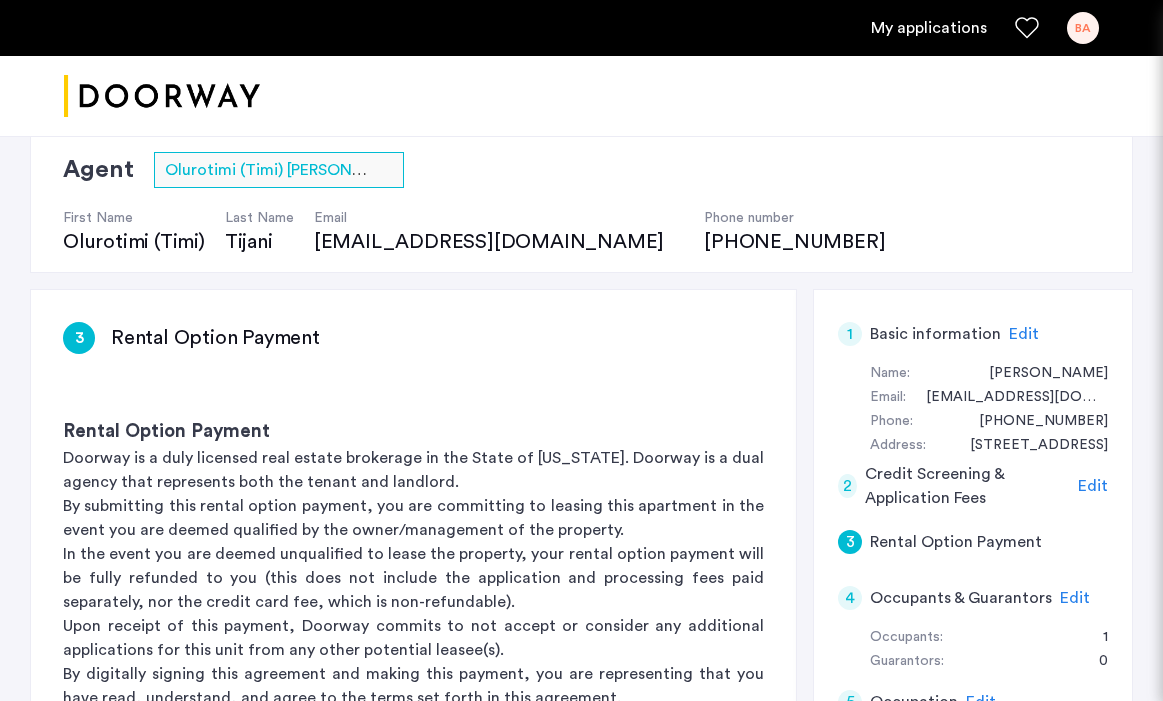 click on "Edit" 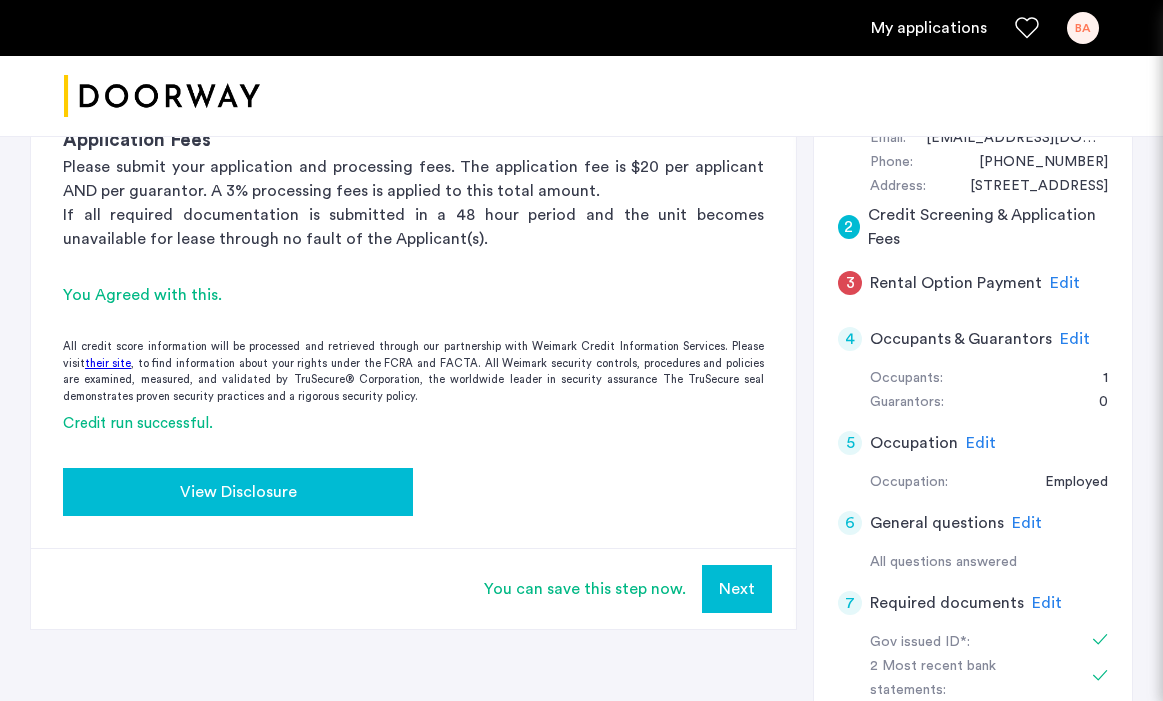 scroll, scrollTop: 484, scrollLeft: 0, axis: vertical 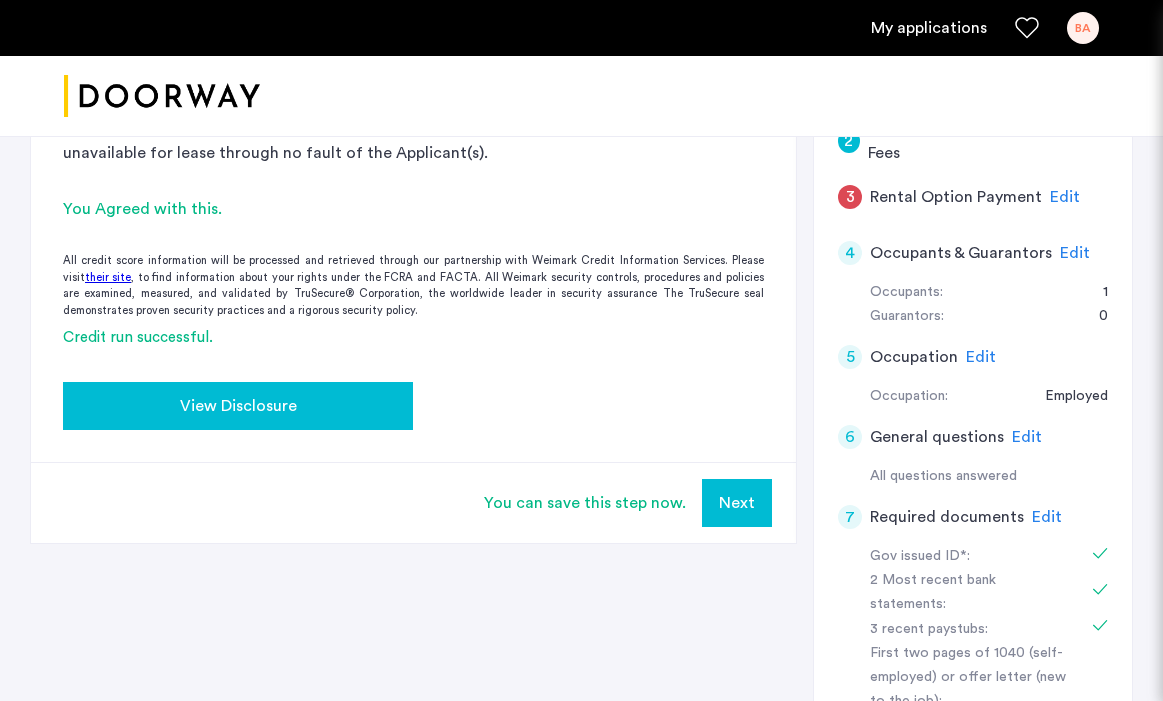 click on "View Disclosure" 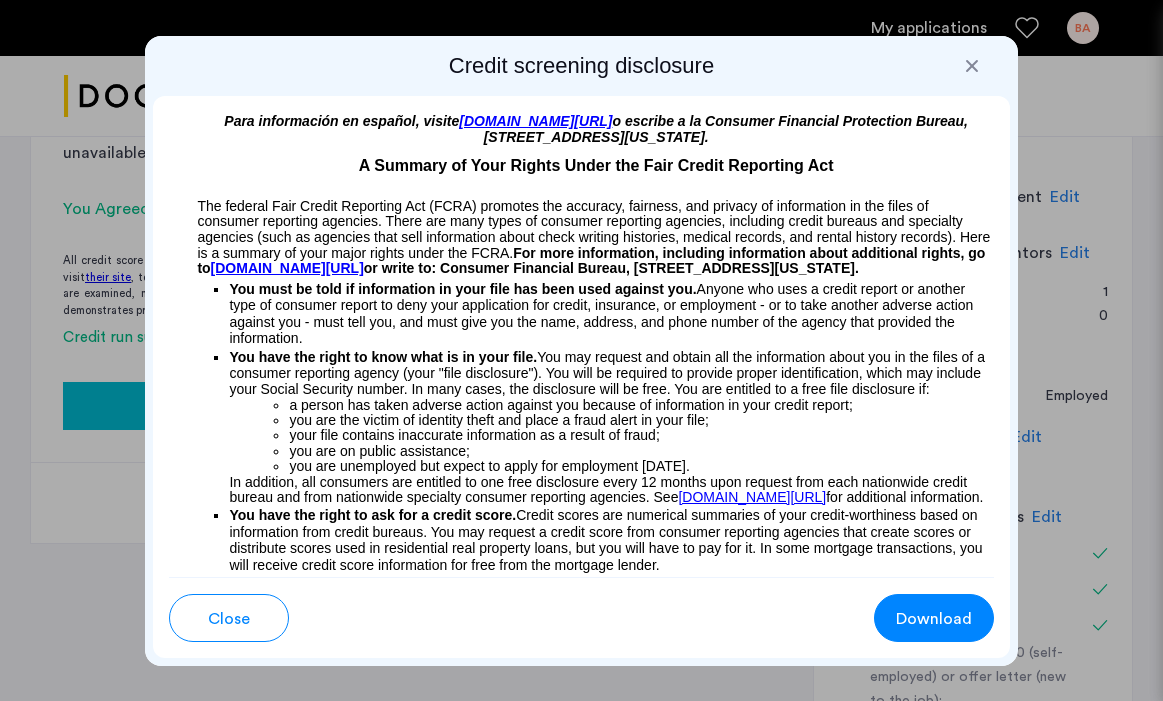 scroll, scrollTop: 0, scrollLeft: 0, axis: both 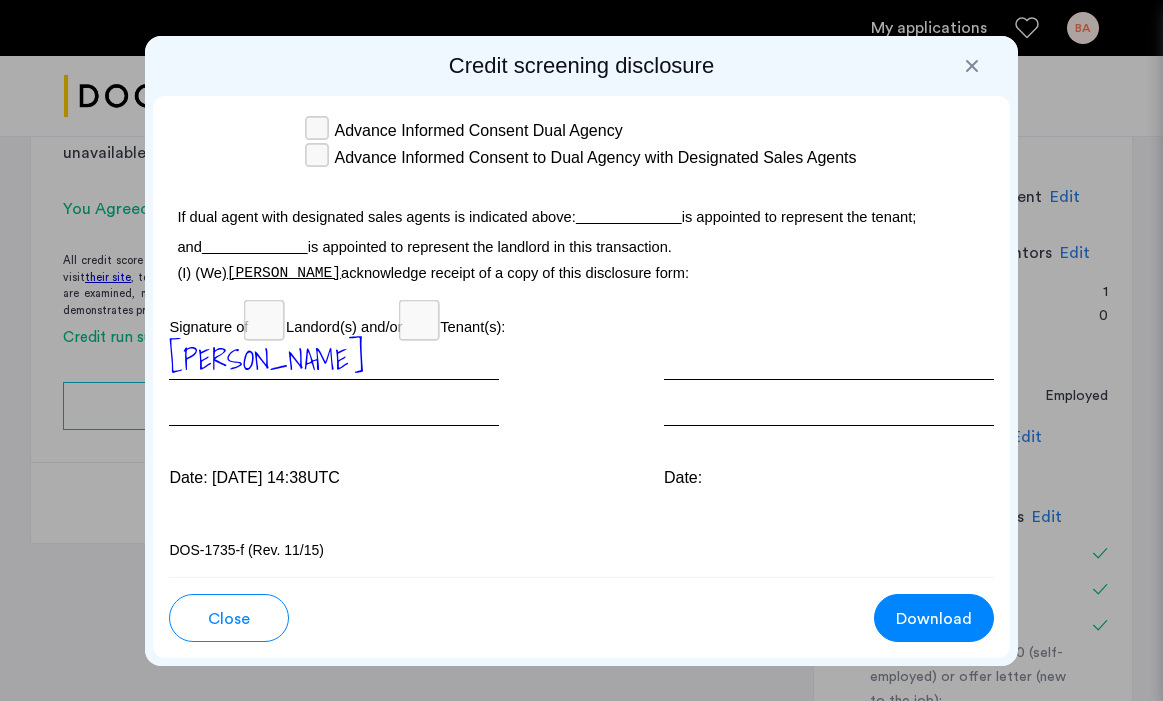 click at bounding box center [972, 66] 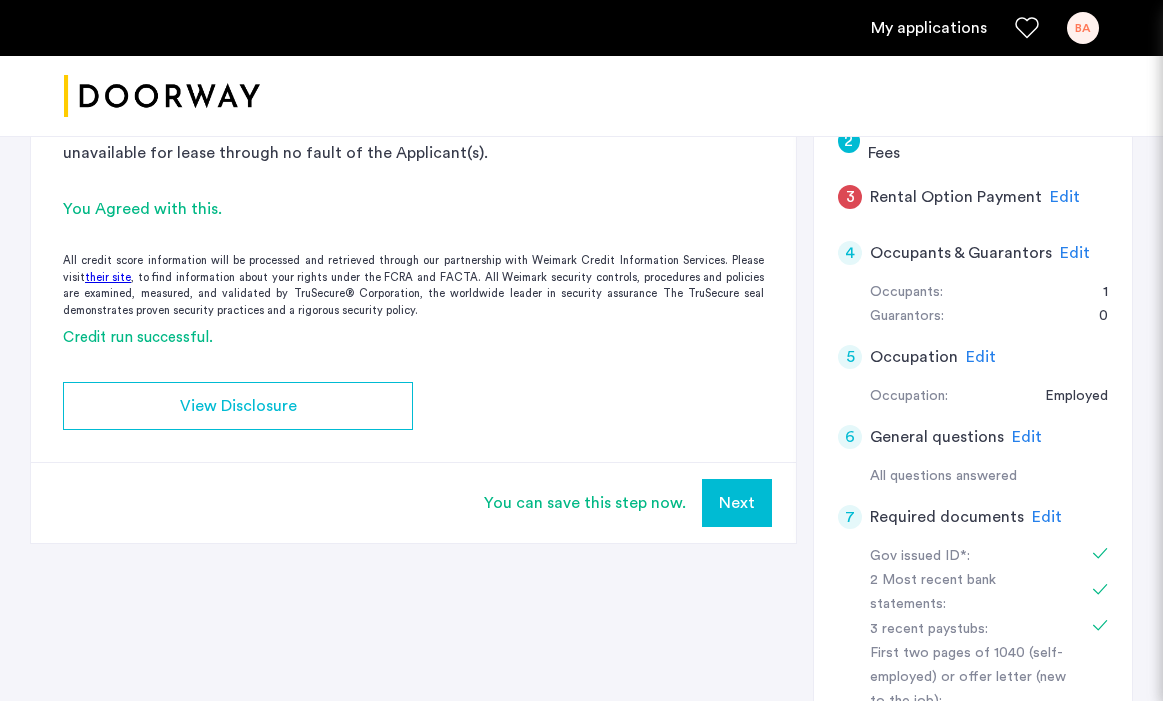 scroll, scrollTop: 484, scrollLeft: 0, axis: vertical 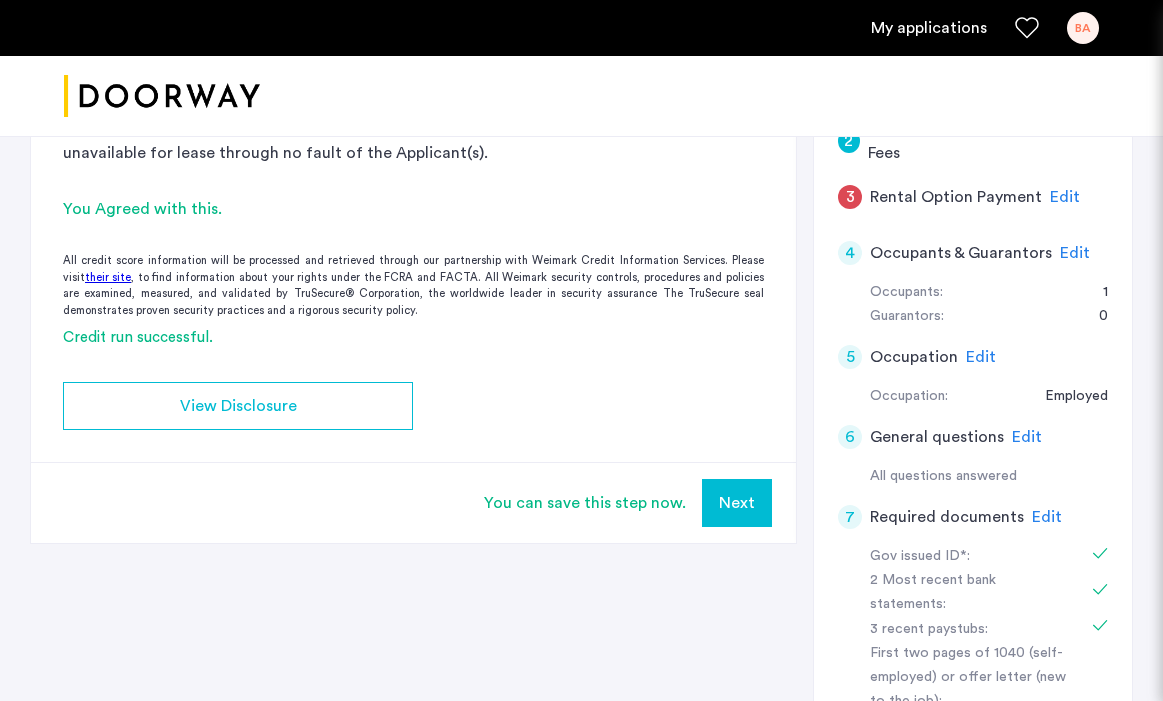 click on "Next" at bounding box center [737, 503] 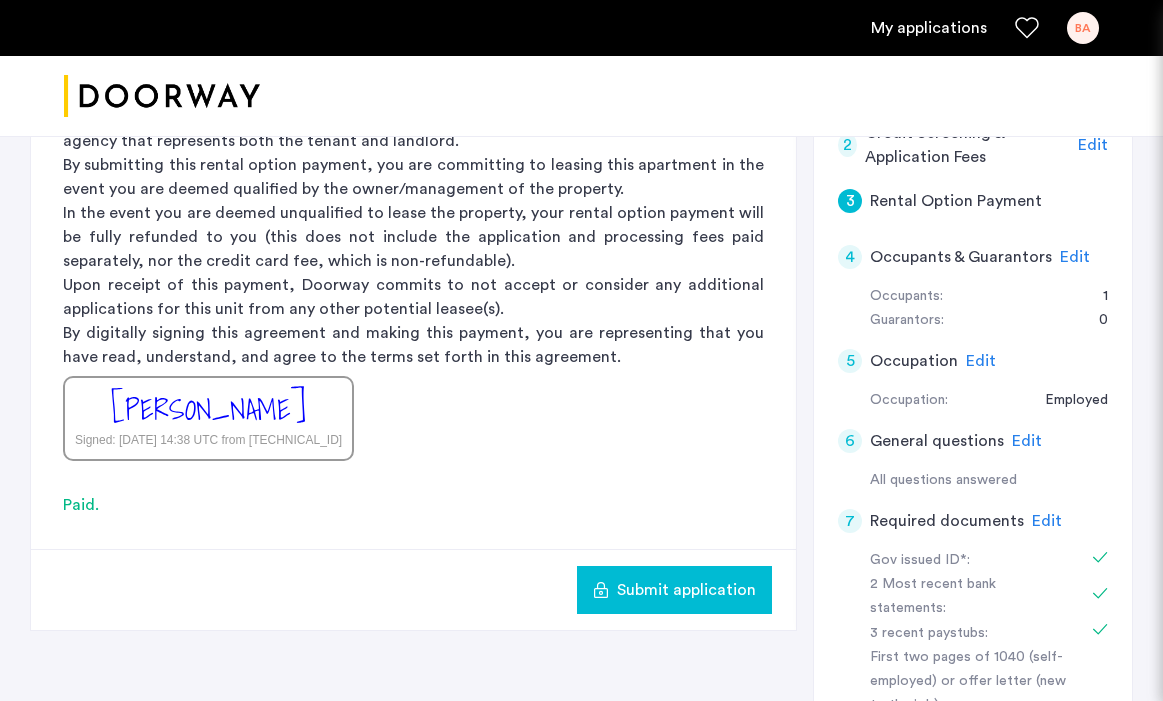 scroll, scrollTop: 496, scrollLeft: 0, axis: vertical 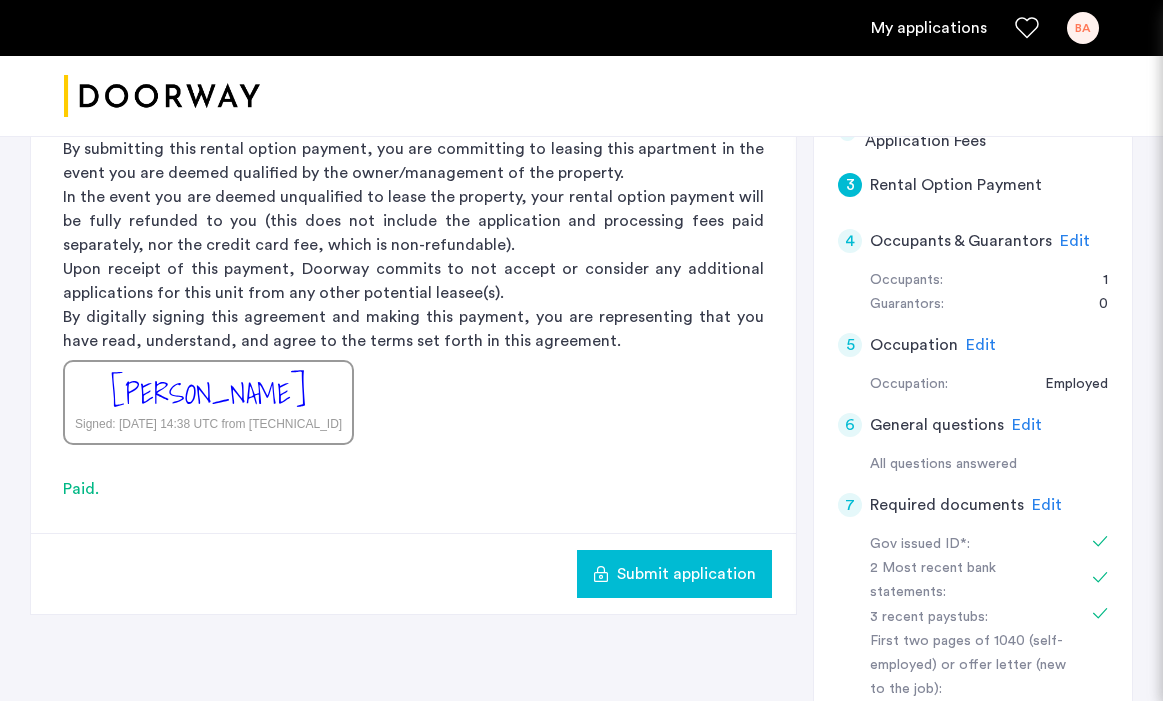 click on "Submit application" 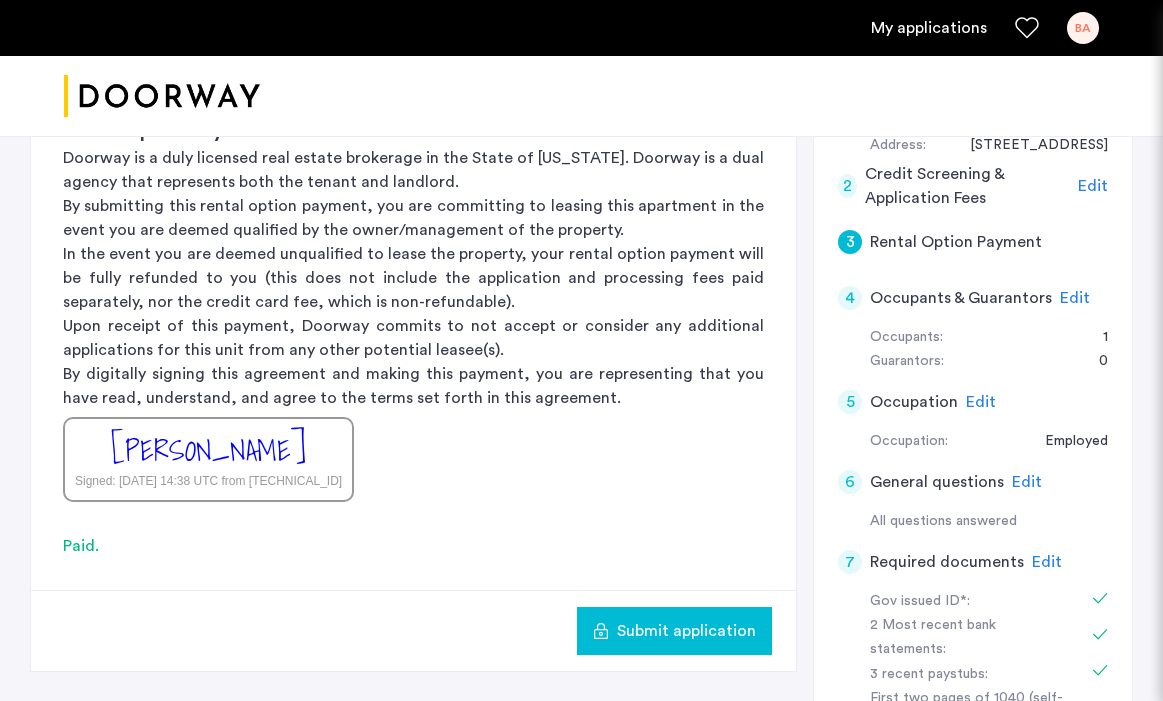 scroll, scrollTop: 437, scrollLeft: 0, axis: vertical 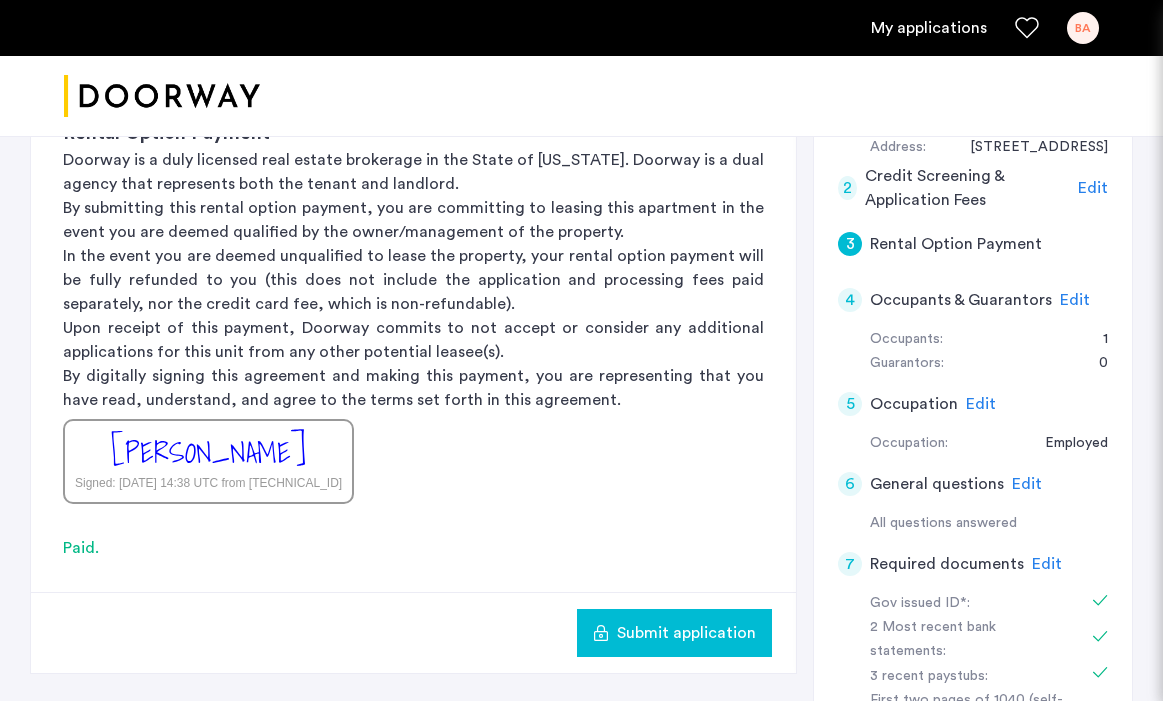 click on "Submit application" 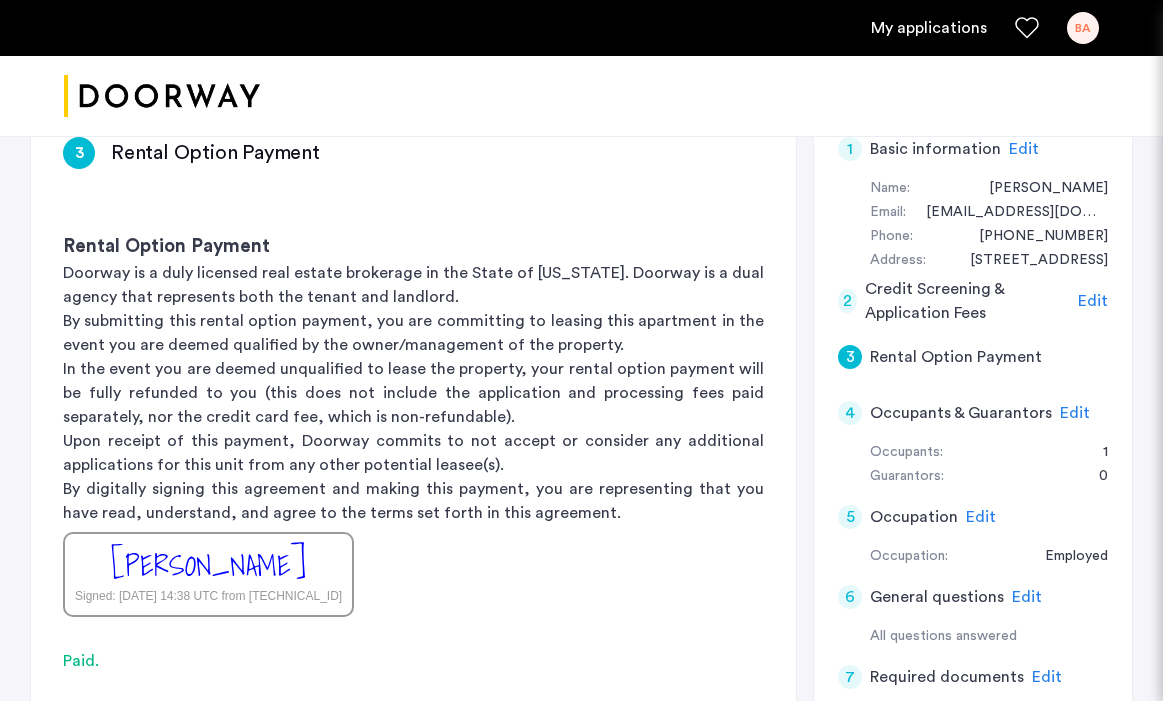 scroll, scrollTop: 319, scrollLeft: 0, axis: vertical 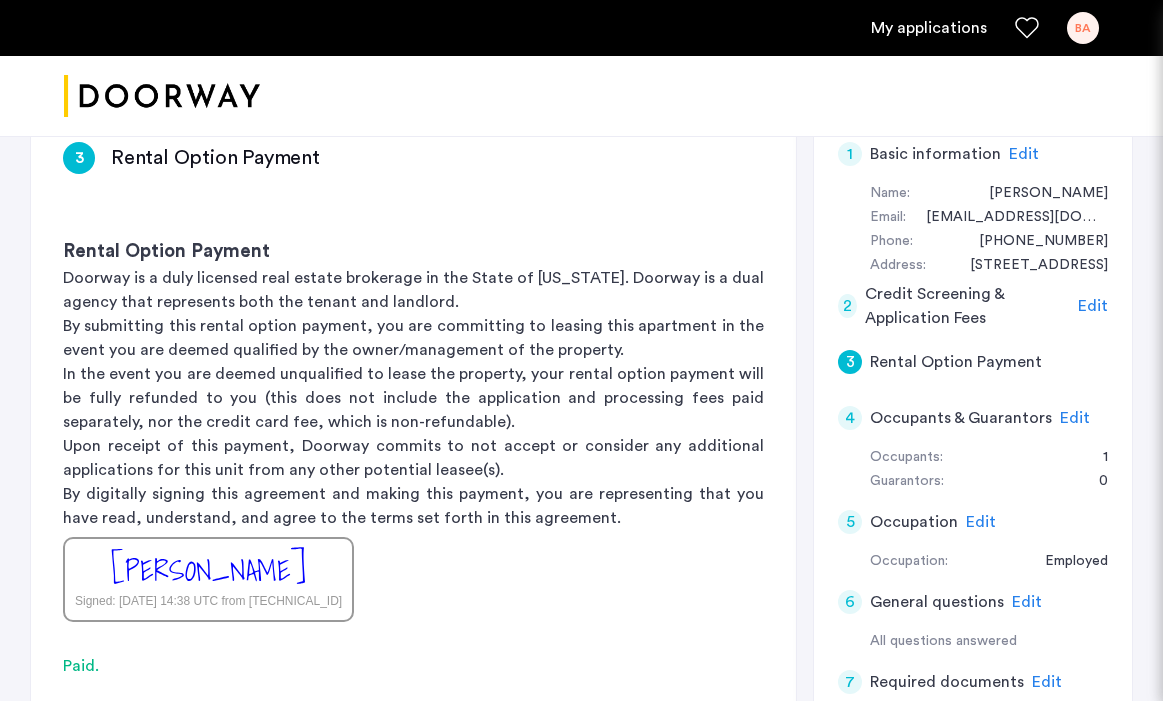 click on "Edit" 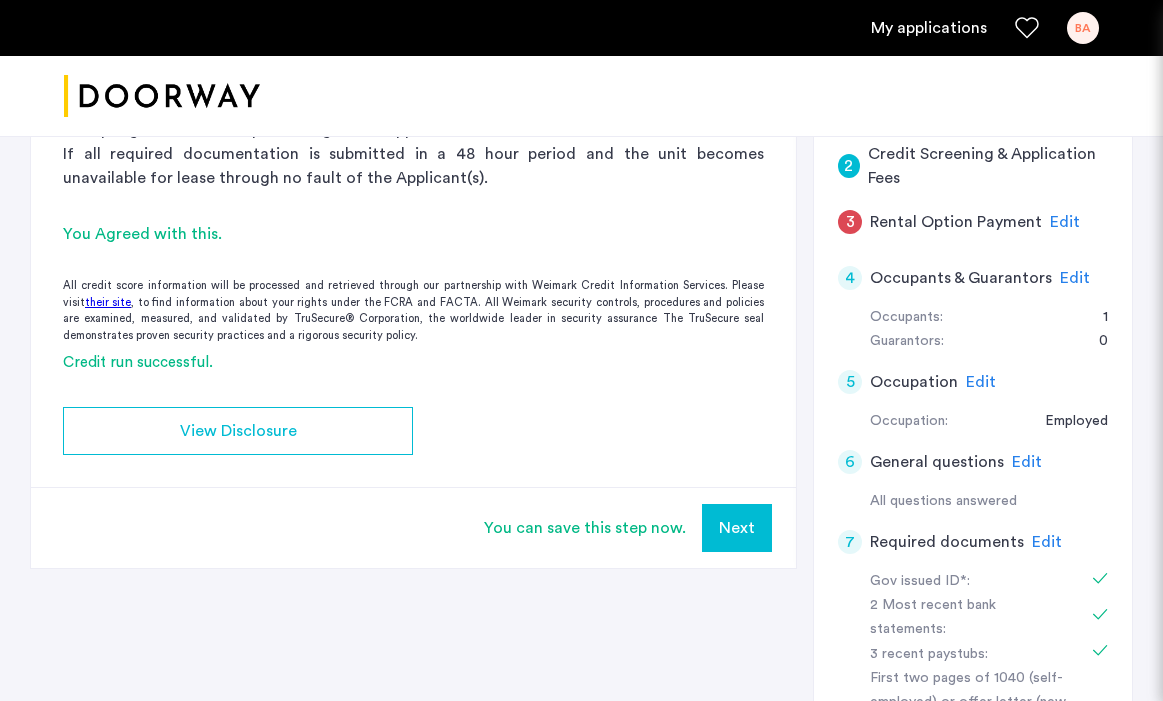 scroll, scrollTop: 464, scrollLeft: 0, axis: vertical 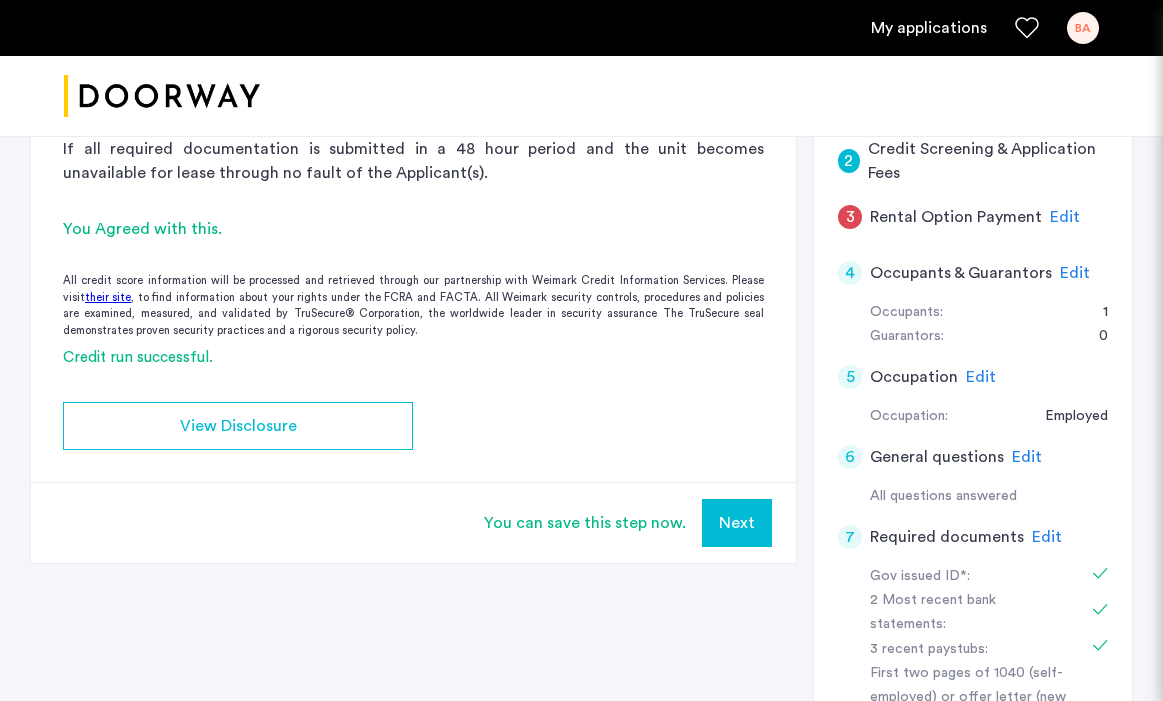 click on "You can save this step now." 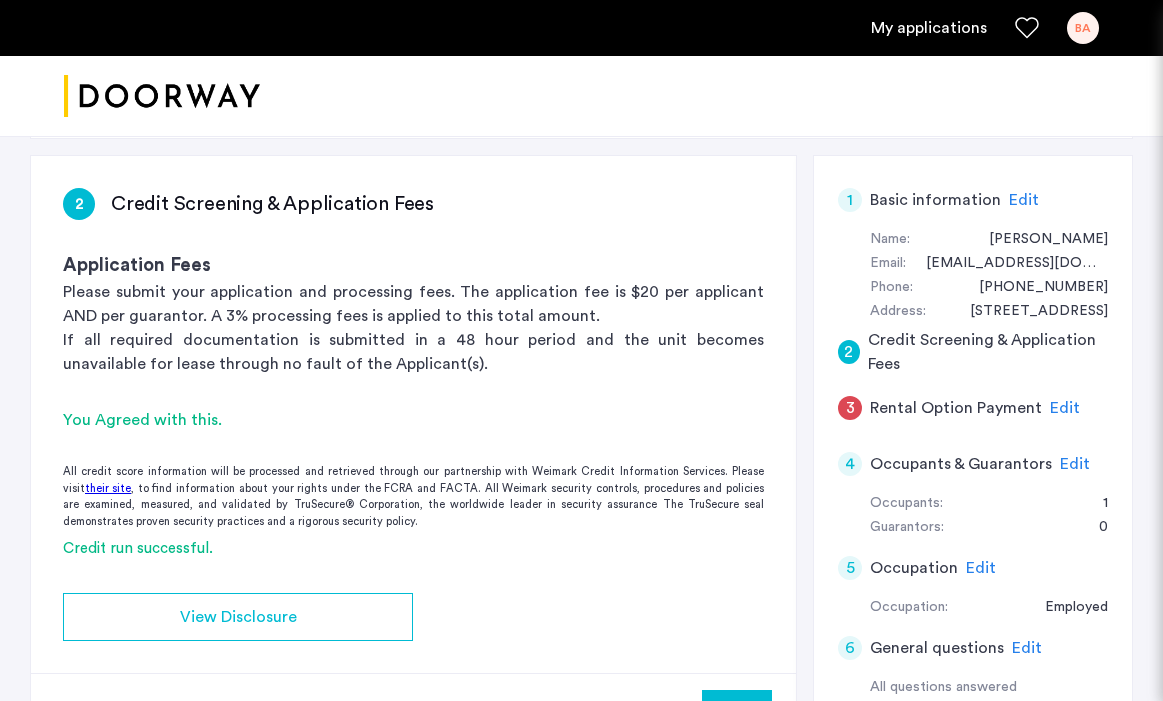 scroll, scrollTop: 277, scrollLeft: 0, axis: vertical 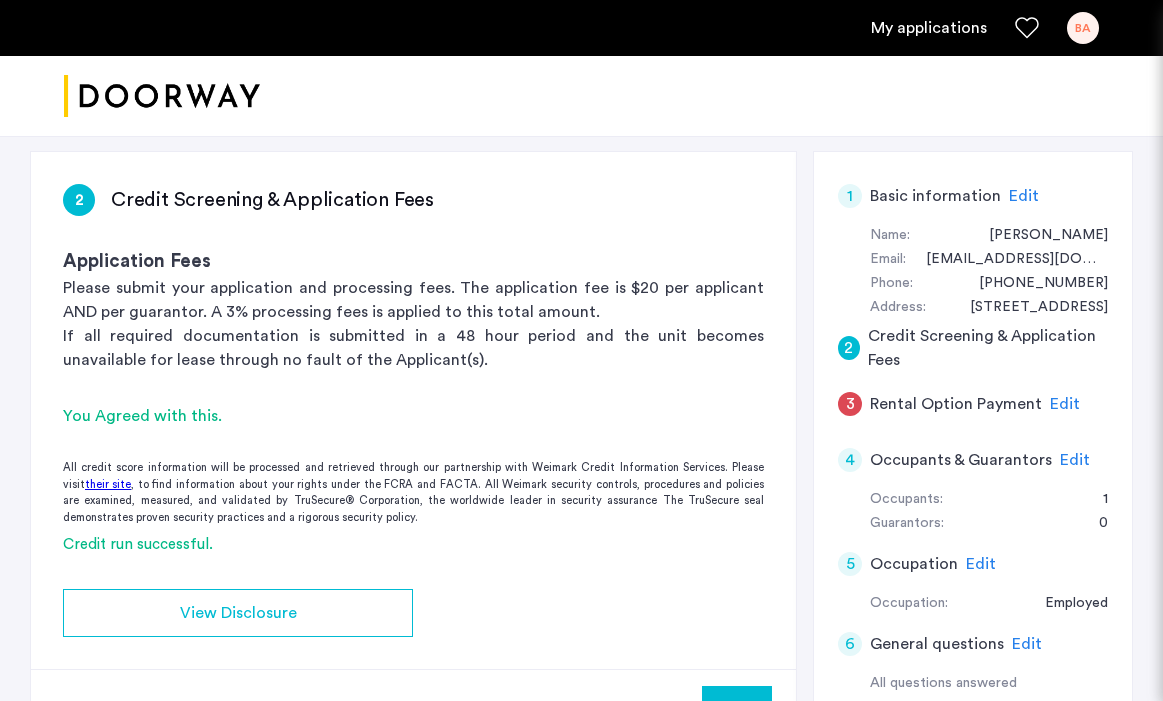 drag, startPoint x: 217, startPoint y: 427, endPoint x: 28, endPoint y: 420, distance: 189.12958 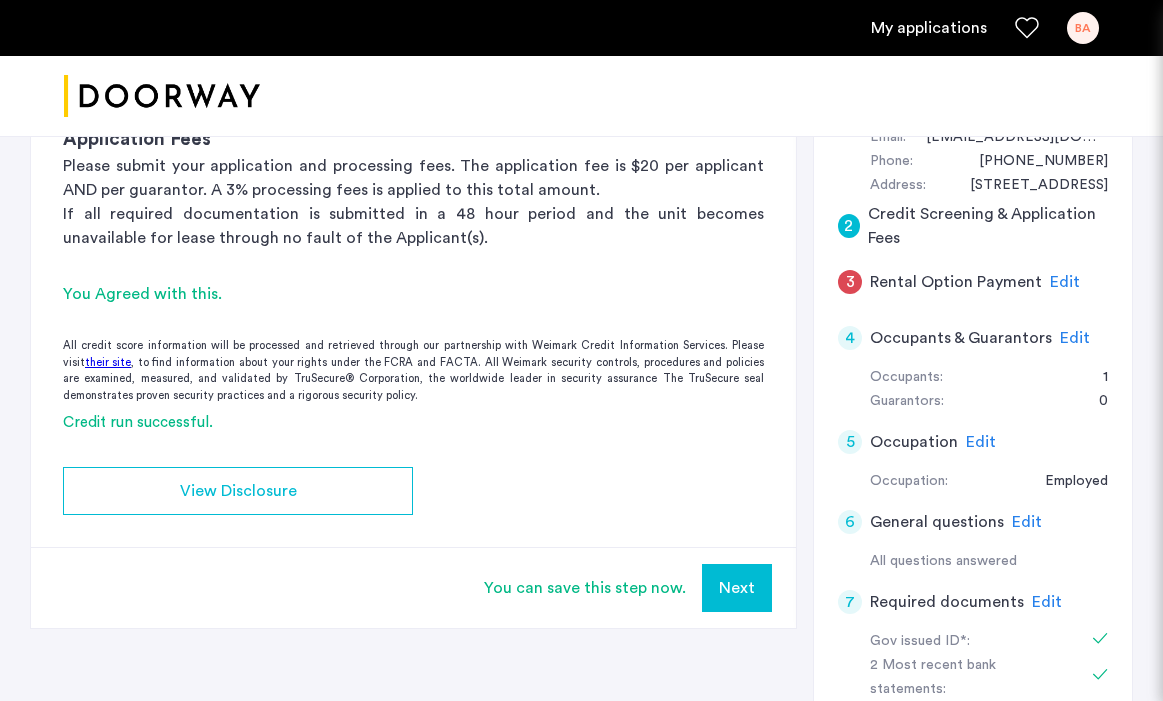 scroll, scrollTop: 423, scrollLeft: 0, axis: vertical 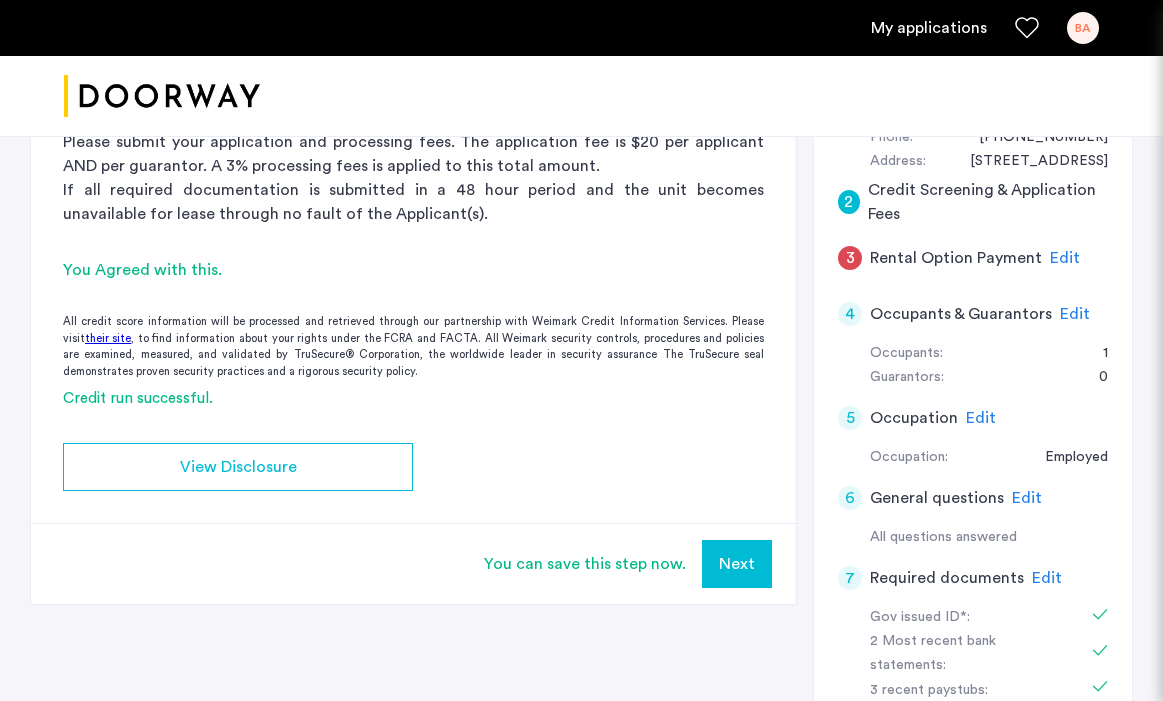 drag, startPoint x: 504, startPoint y: 565, endPoint x: 689, endPoint y: 570, distance: 185.06755 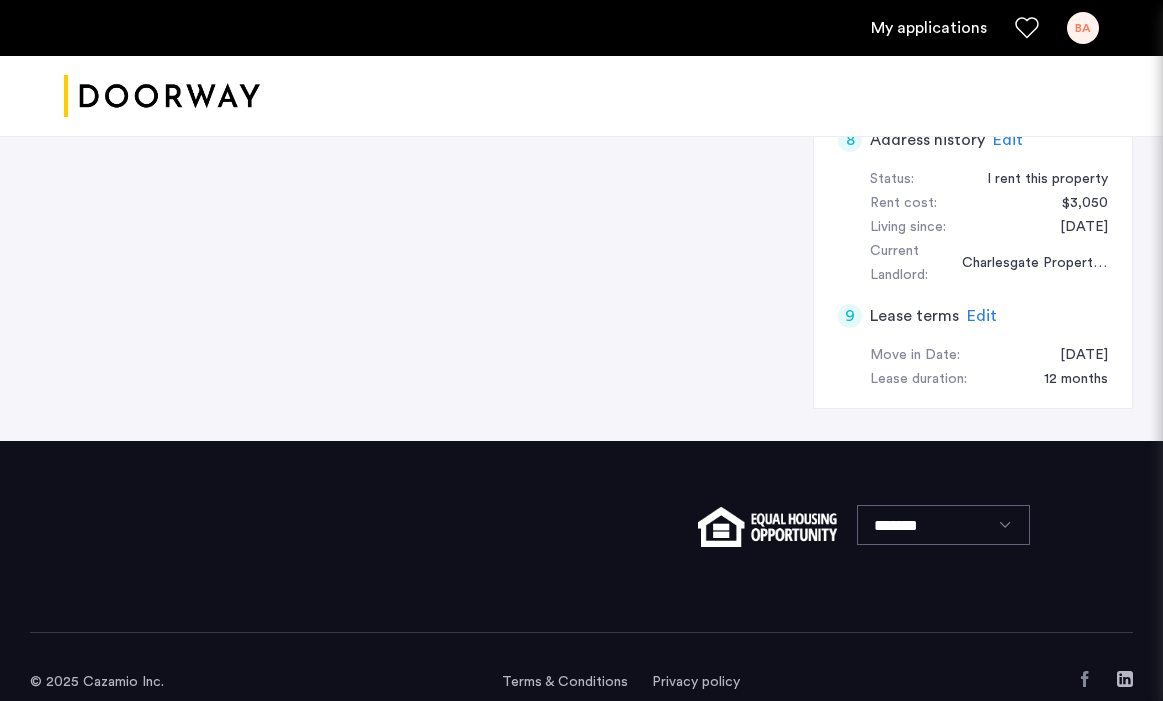 scroll, scrollTop: 1090, scrollLeft: 0, axis: vertical 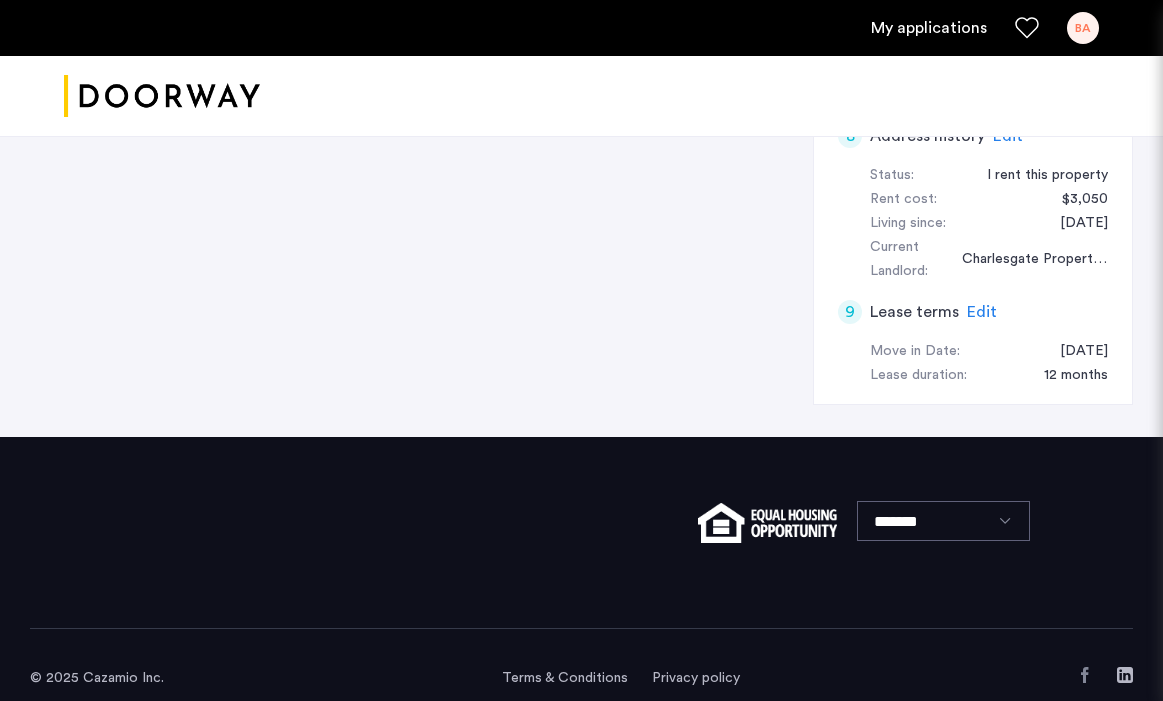 click on "Edit" 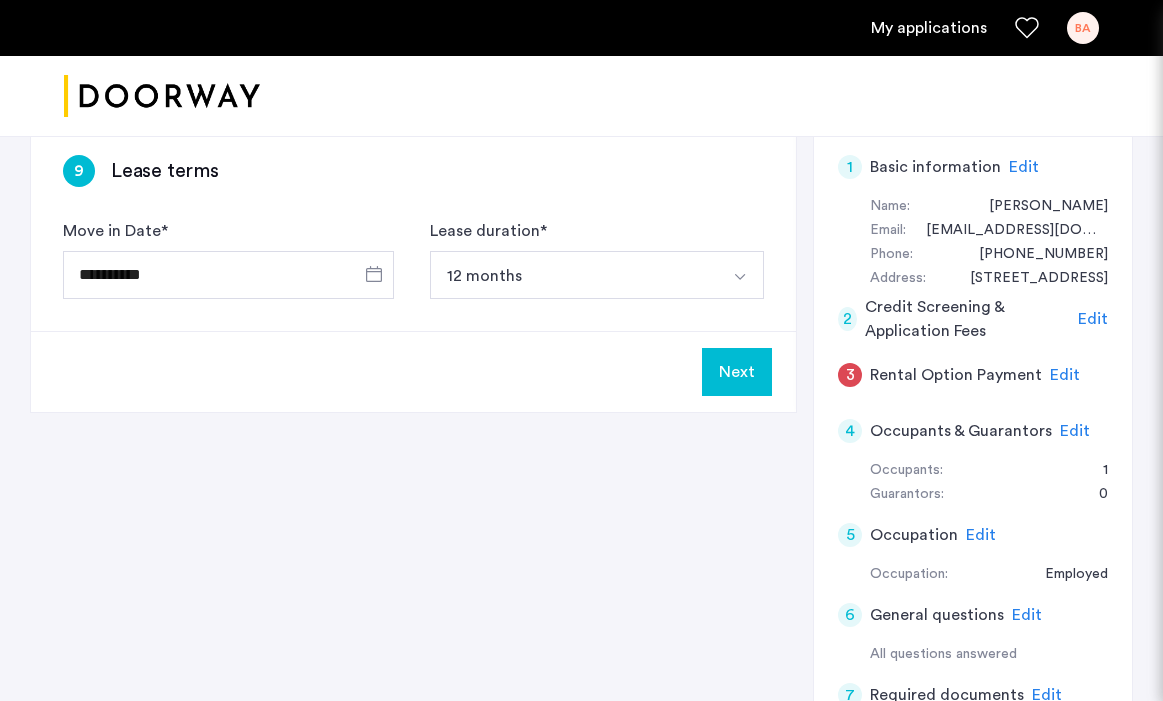 scroll, scrollTop: 243, scrollLeft: 0, axis: vertical 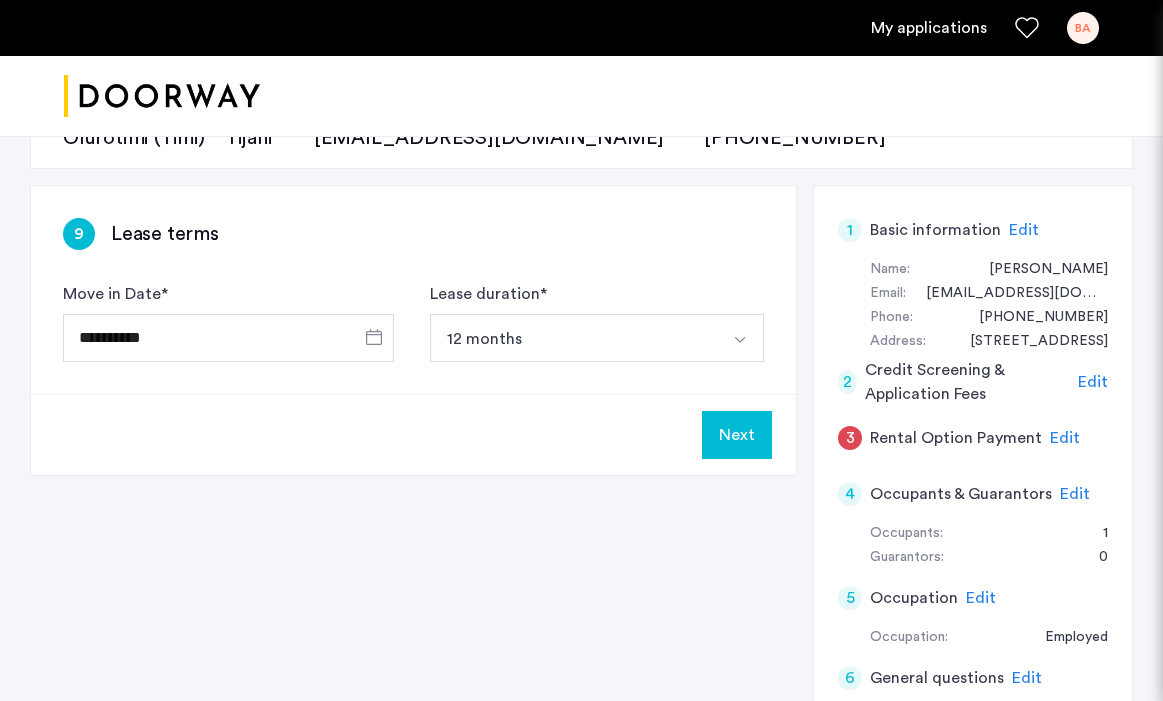 click on "Next" 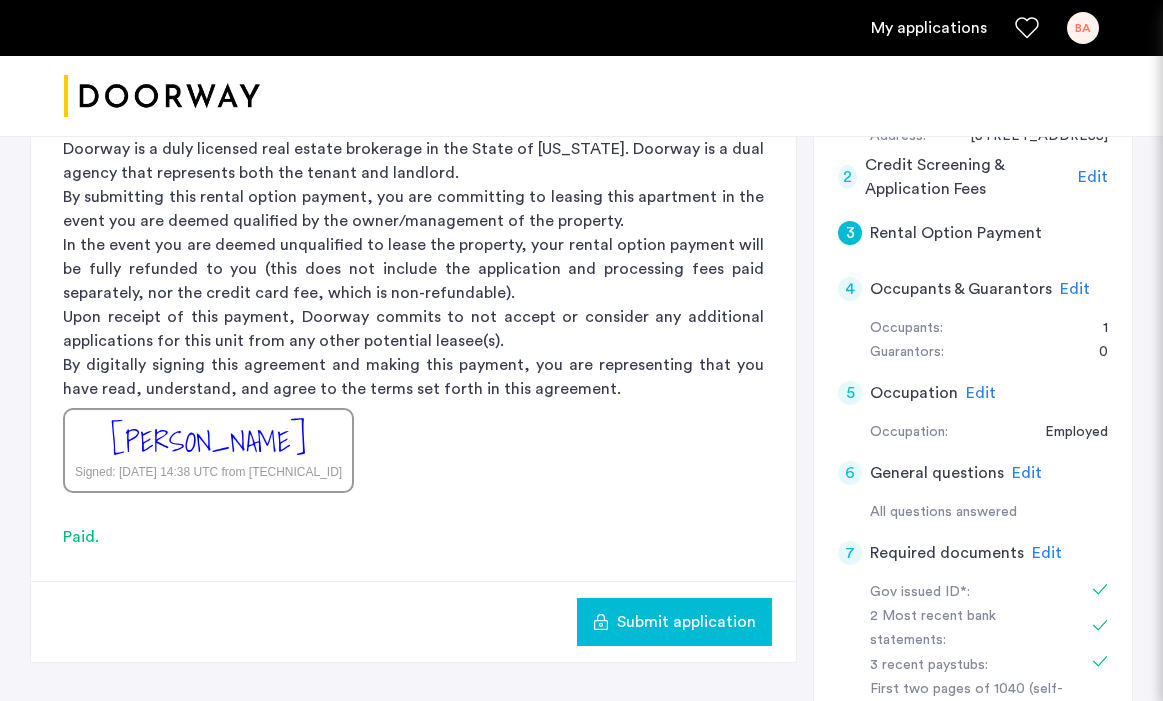 scroll, scrollTop: 449, scrollLeft: 0, axis: vertical 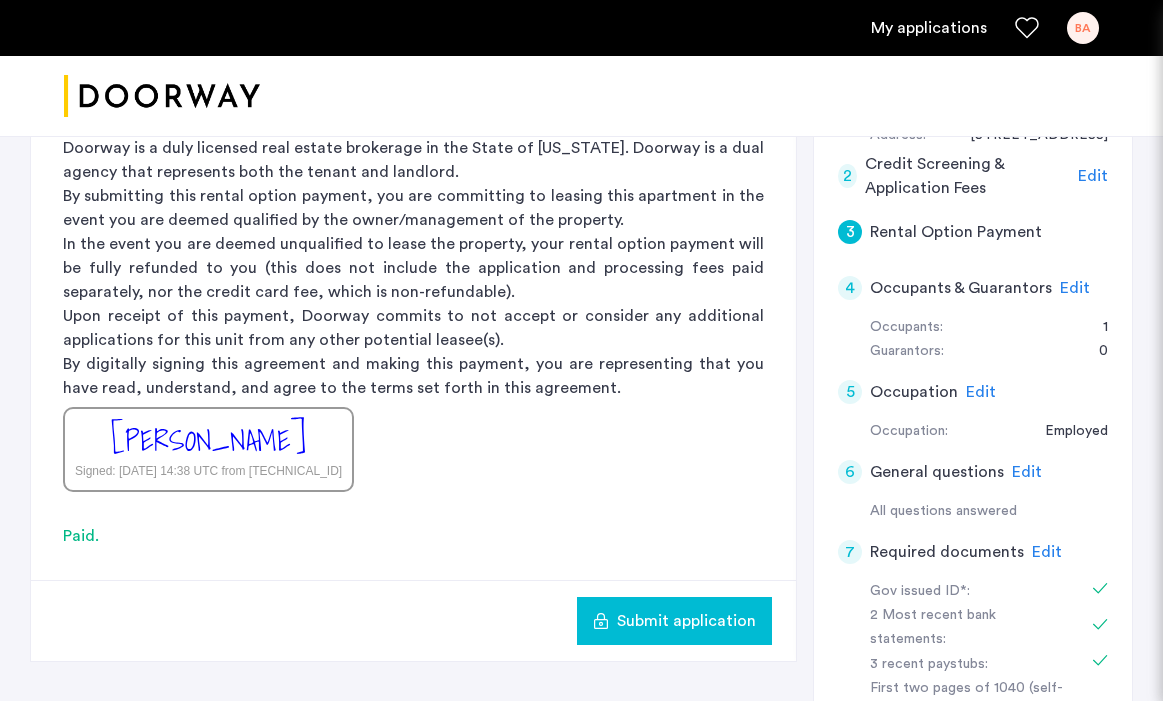 click on "Submit application" 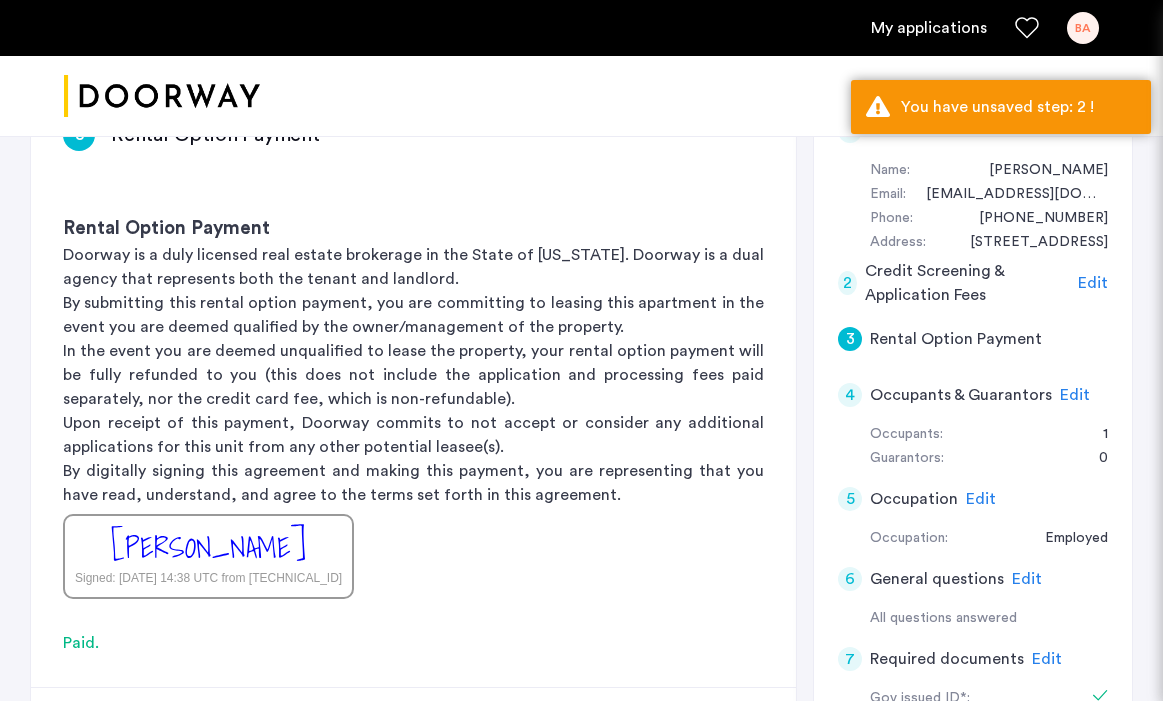 scroll, scrollTop: 260, scrollLeft: 0, axis: vertical 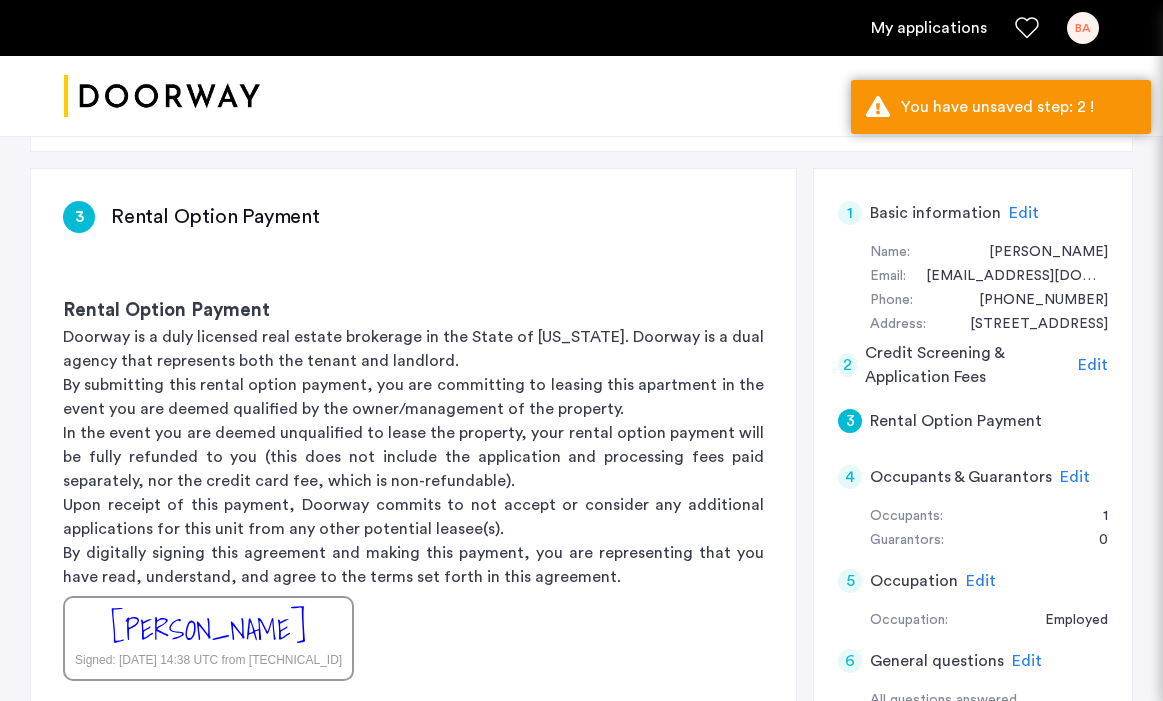 click on "Edit" 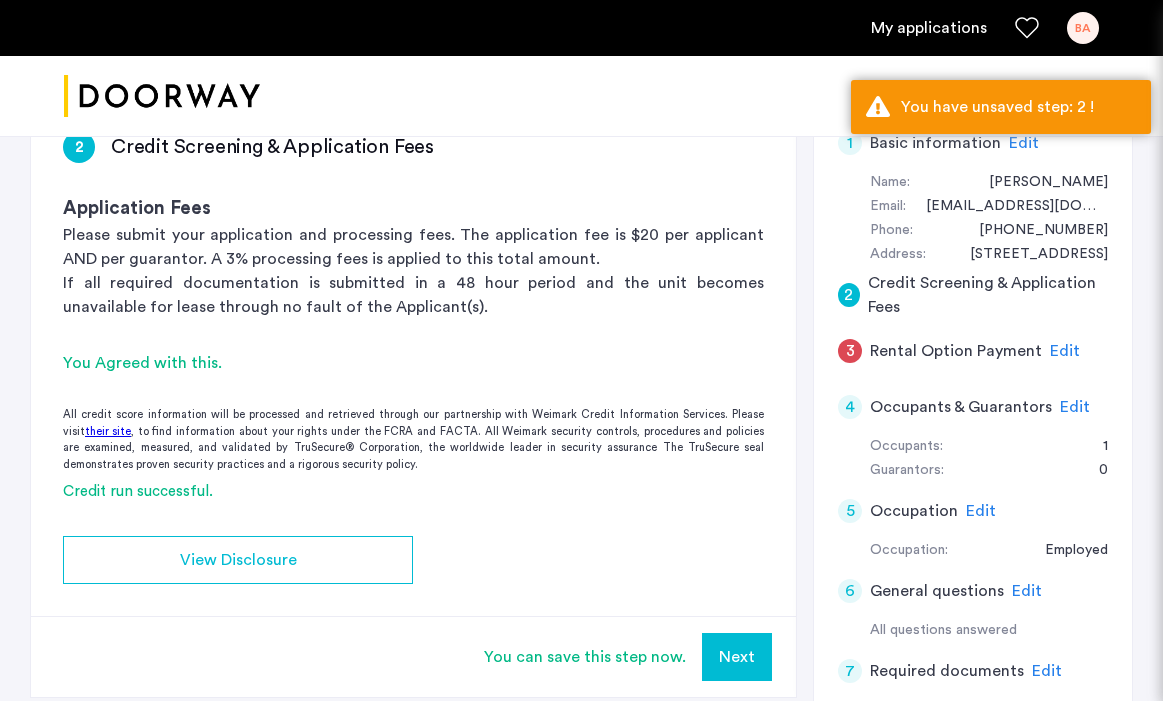 scroll, scrollTop: 350, scrollLeft: 0, axis: vertical 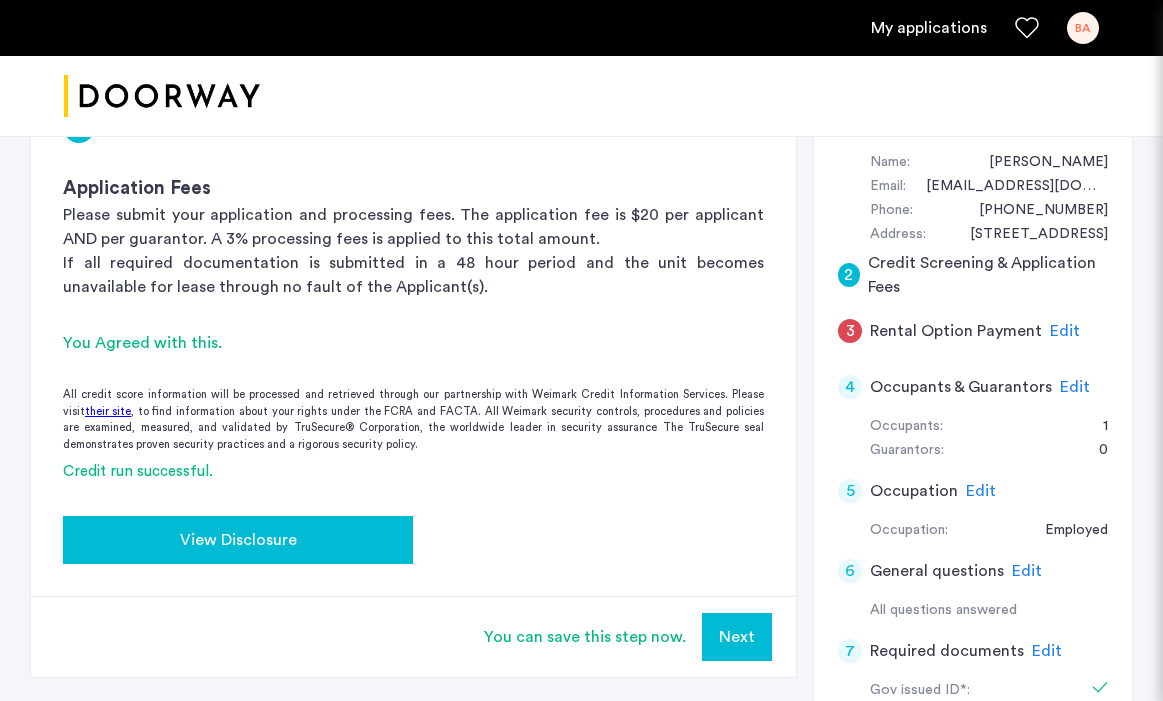 click on "View Disclosure" 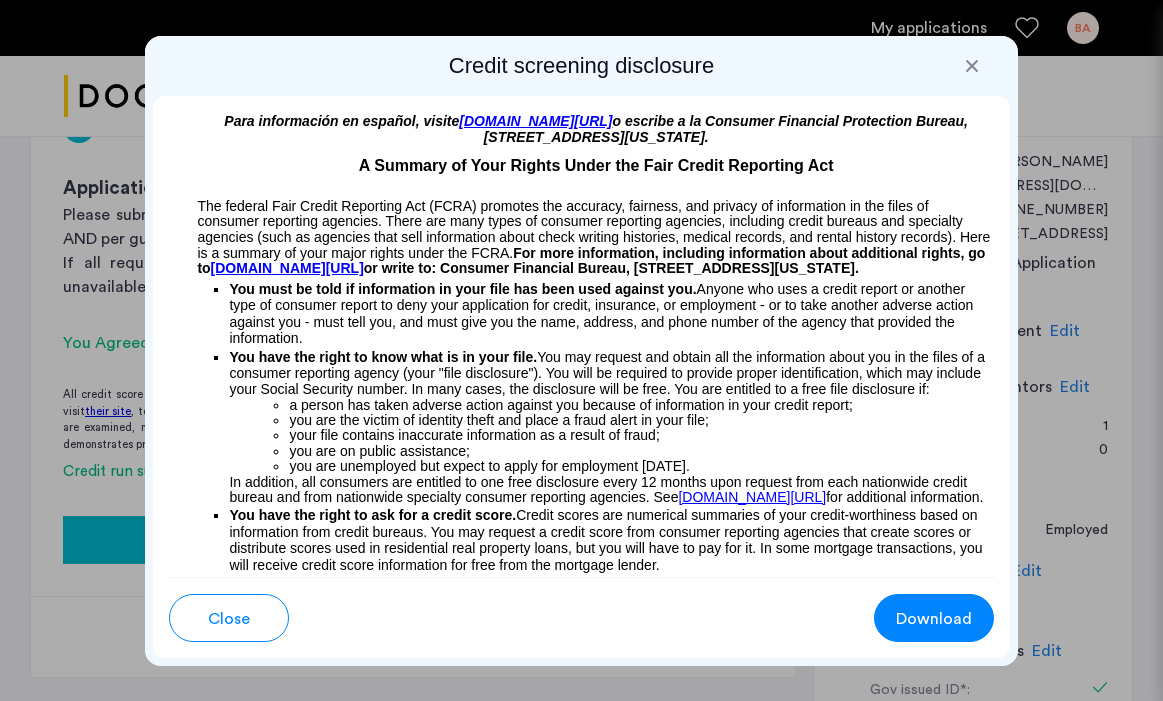 scroll, scrollTop: 0, scrollLeft: 0, axis: both 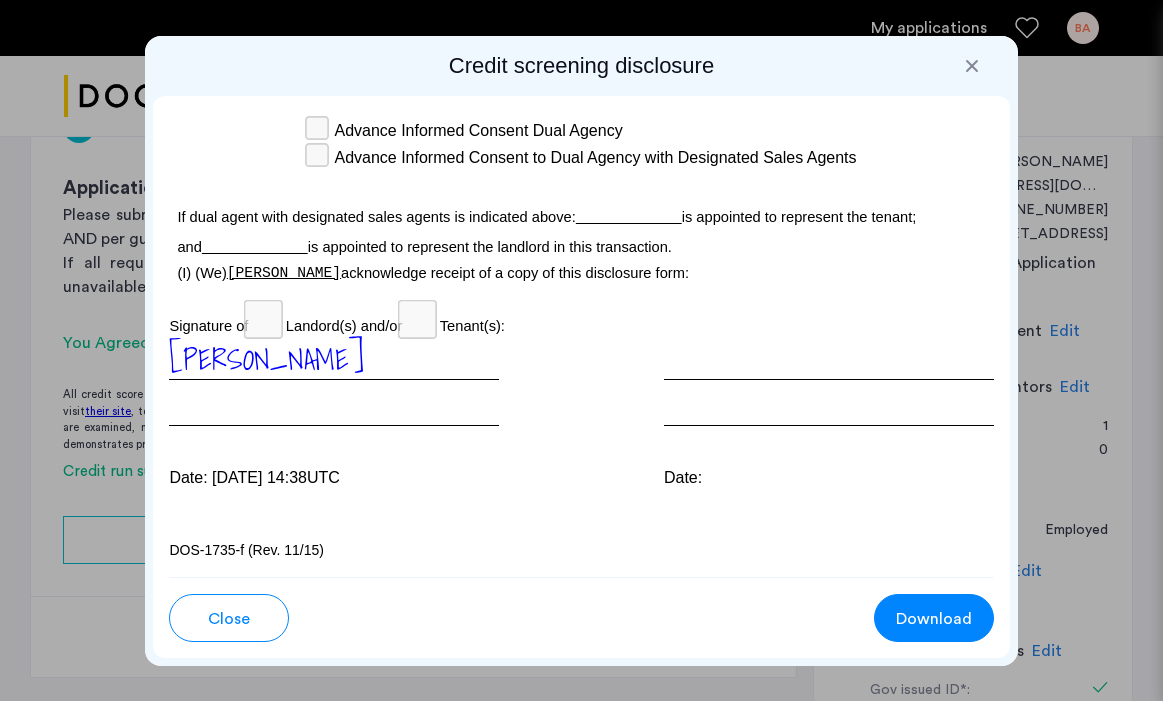 click at bounding box center [972, 66] 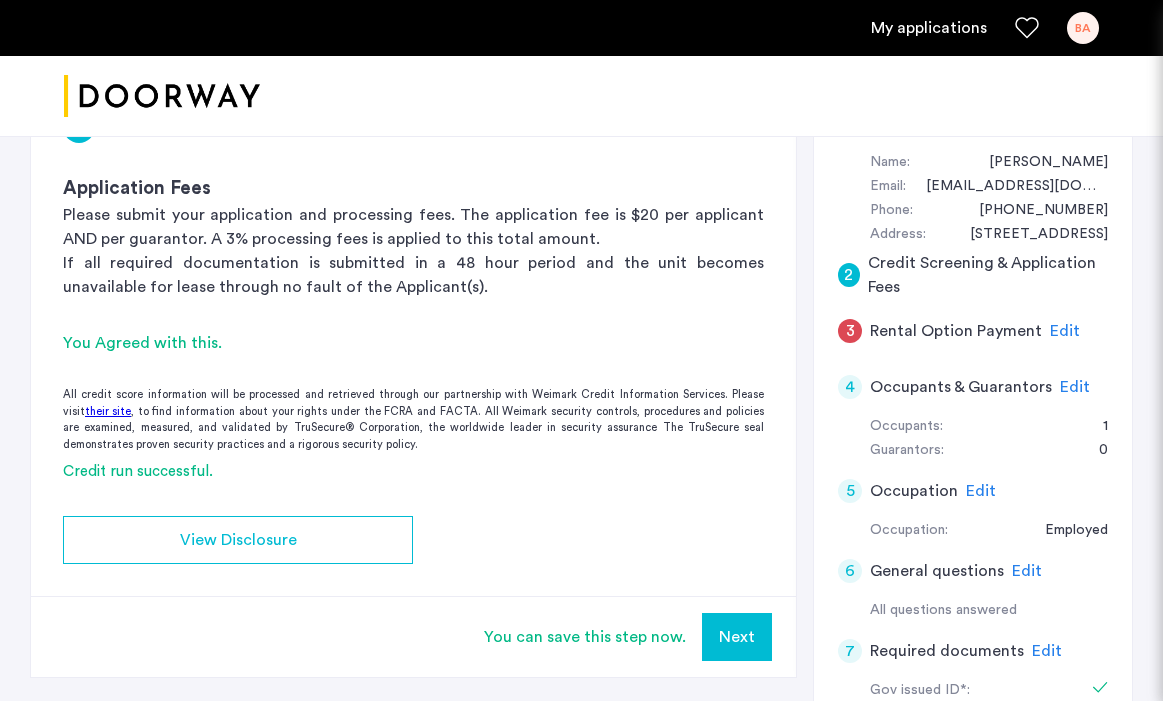 scroll, scrollTop: 350, scrollLeft: 0, axis: vertical 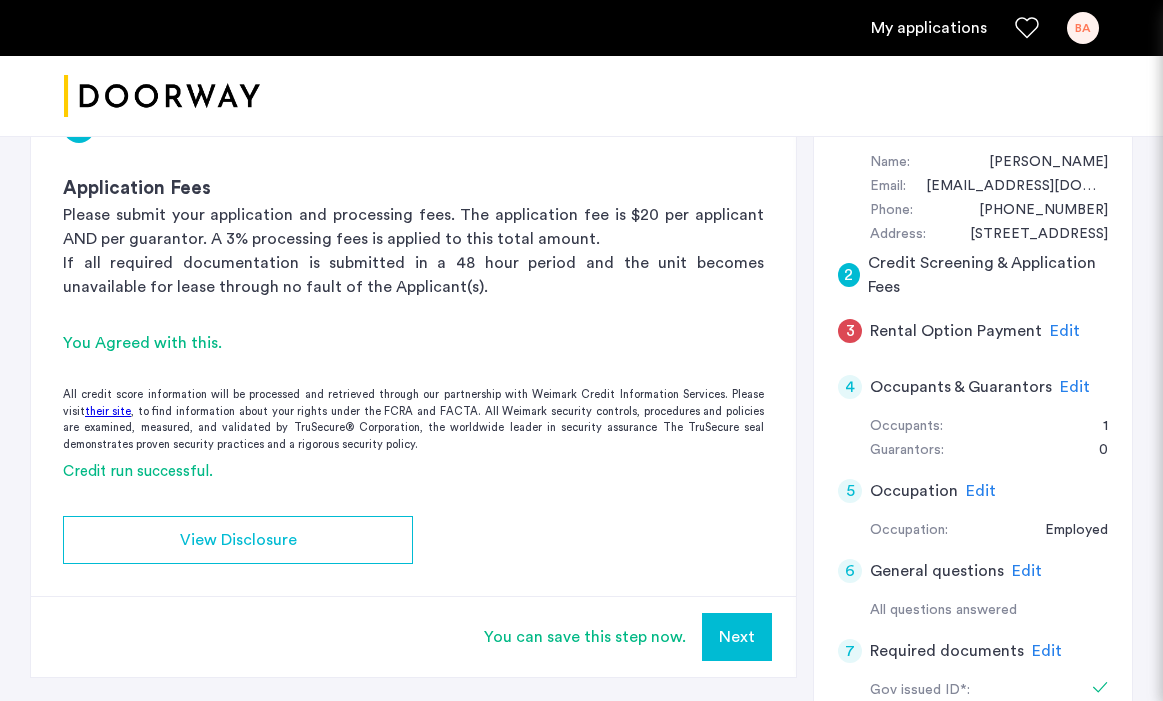 click on "My applications BA" at bounding box center (581, 28) 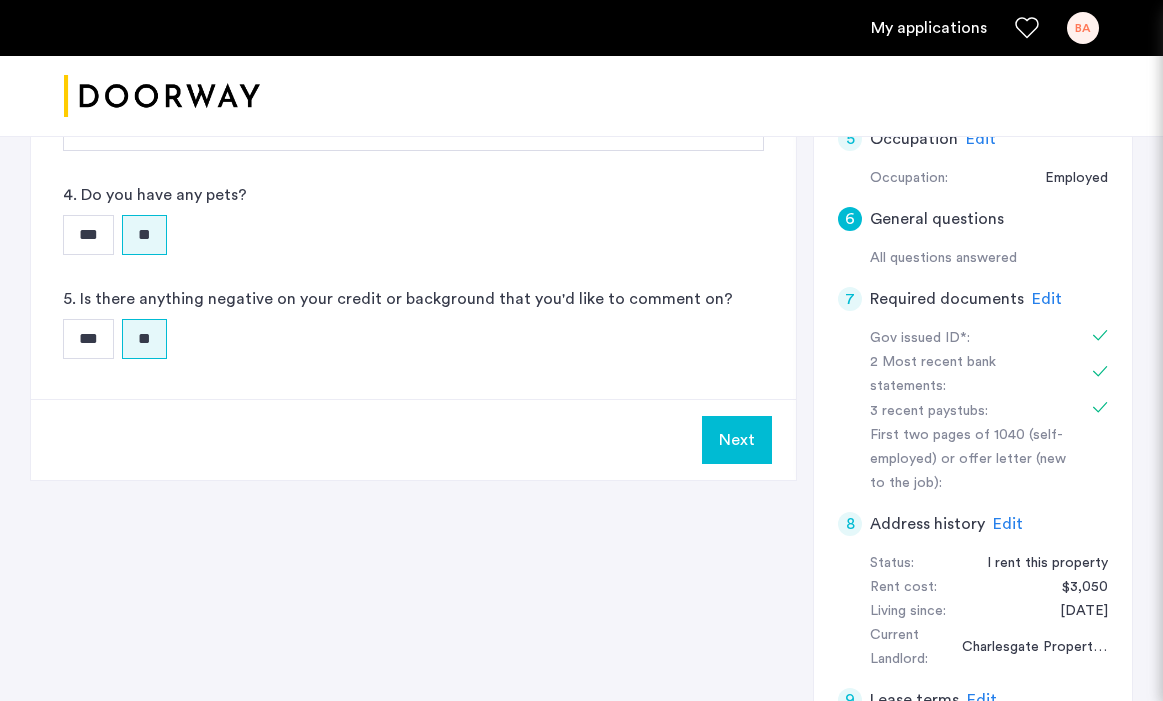 scroll, scrollTop: 687, scrollLeft: 0, axis: vertical 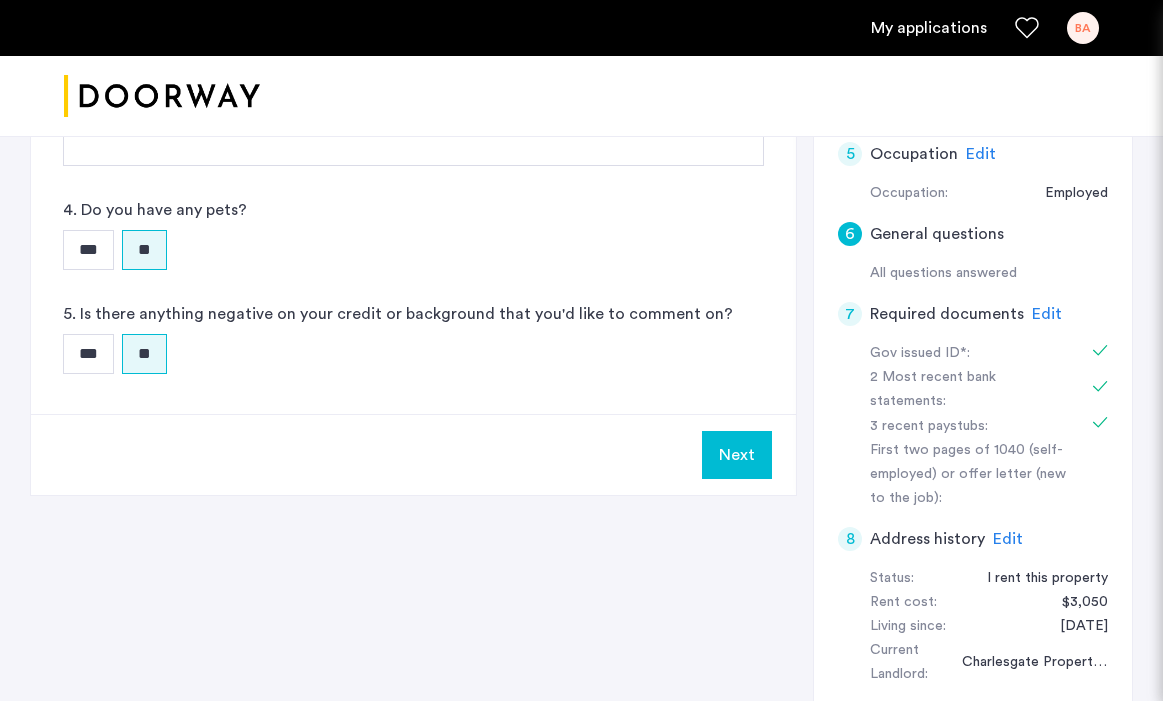 click on "***" at bounding box center (88, 354) 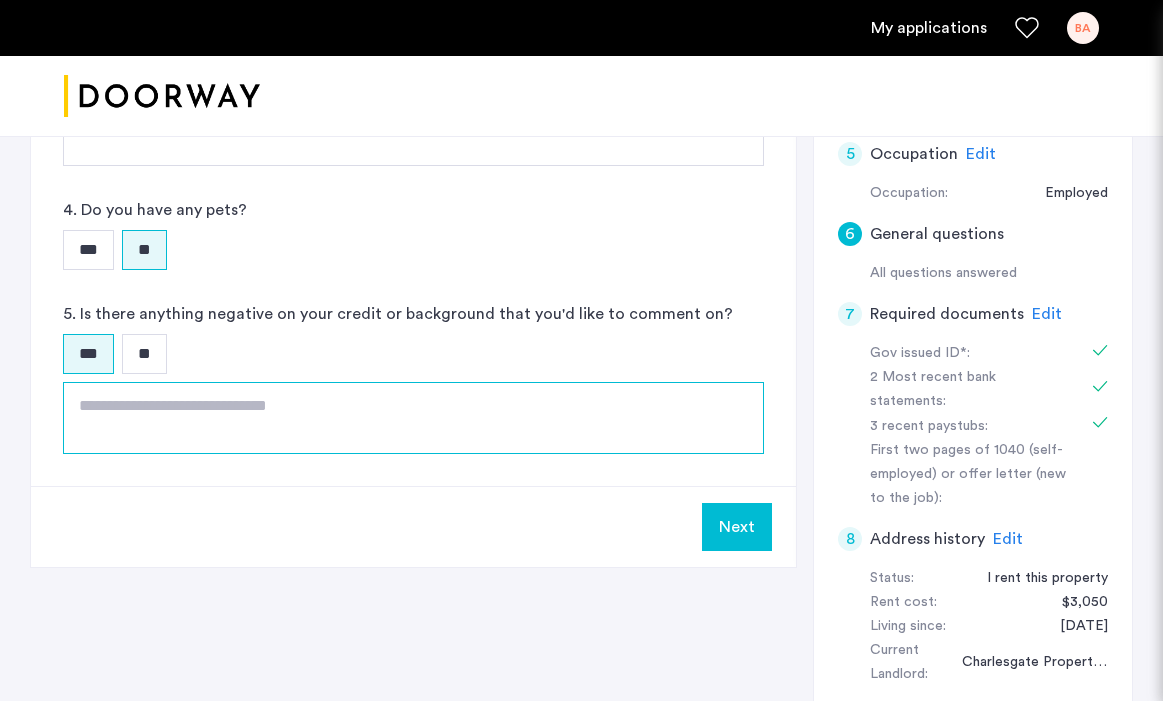 click 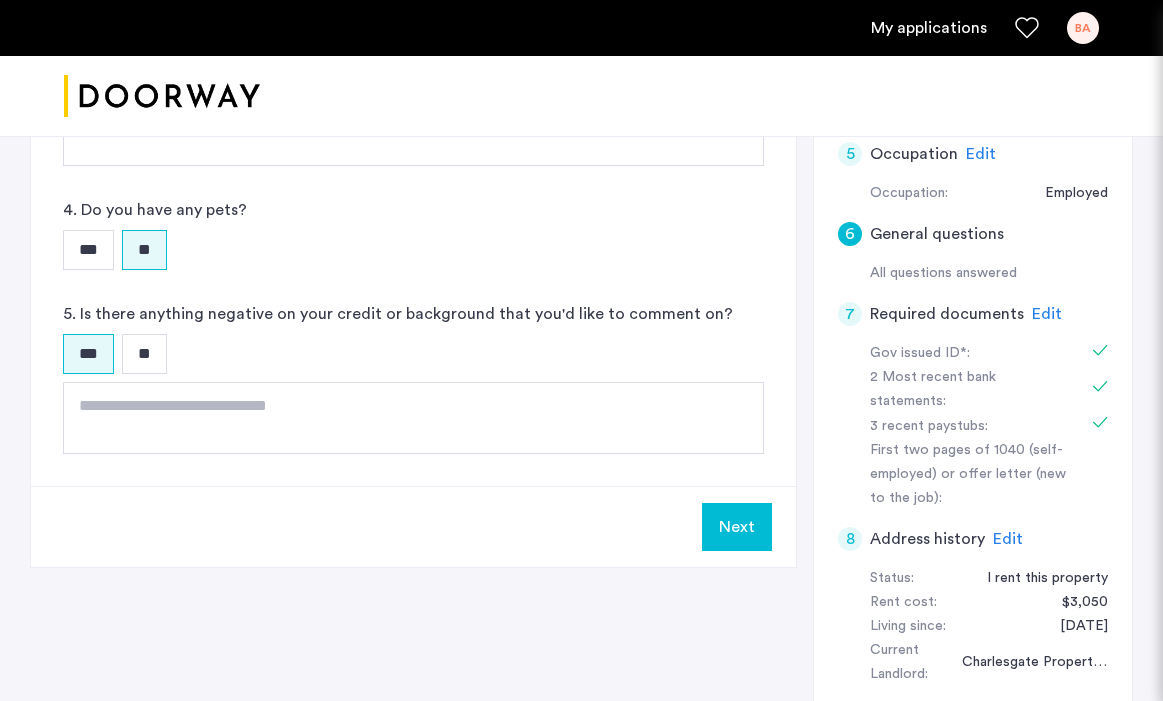 click on "**" at bounding box center [144, 354] 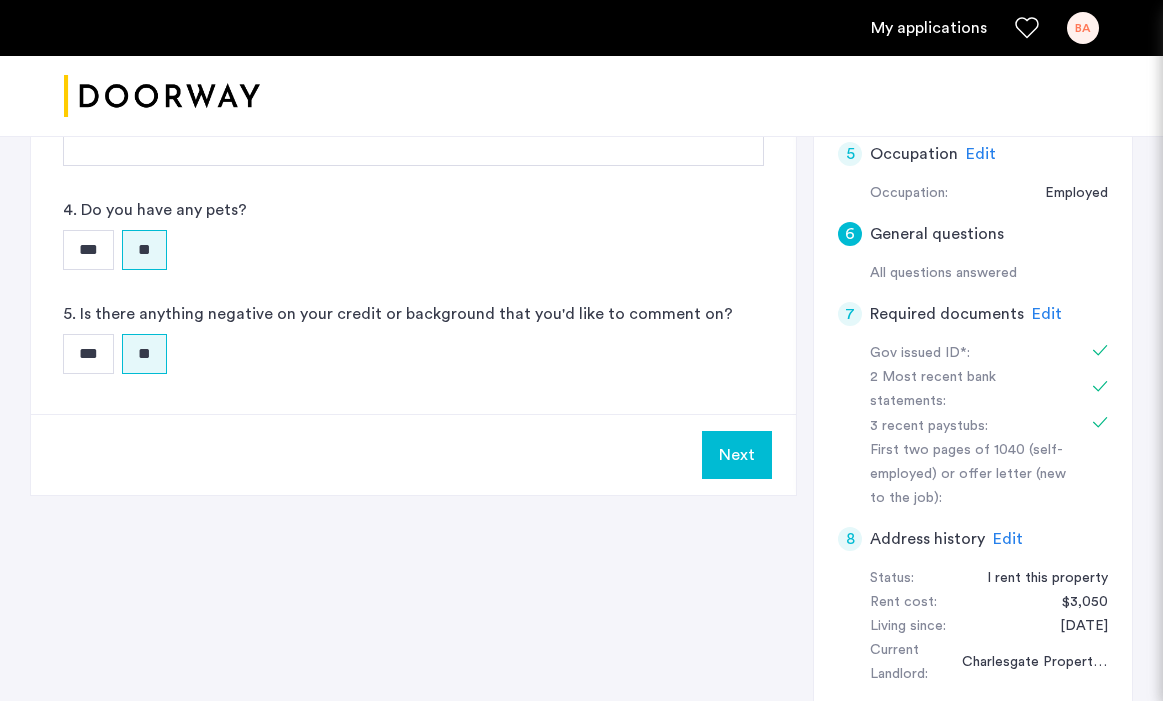 click on "***" at bounding box center (88, 354) 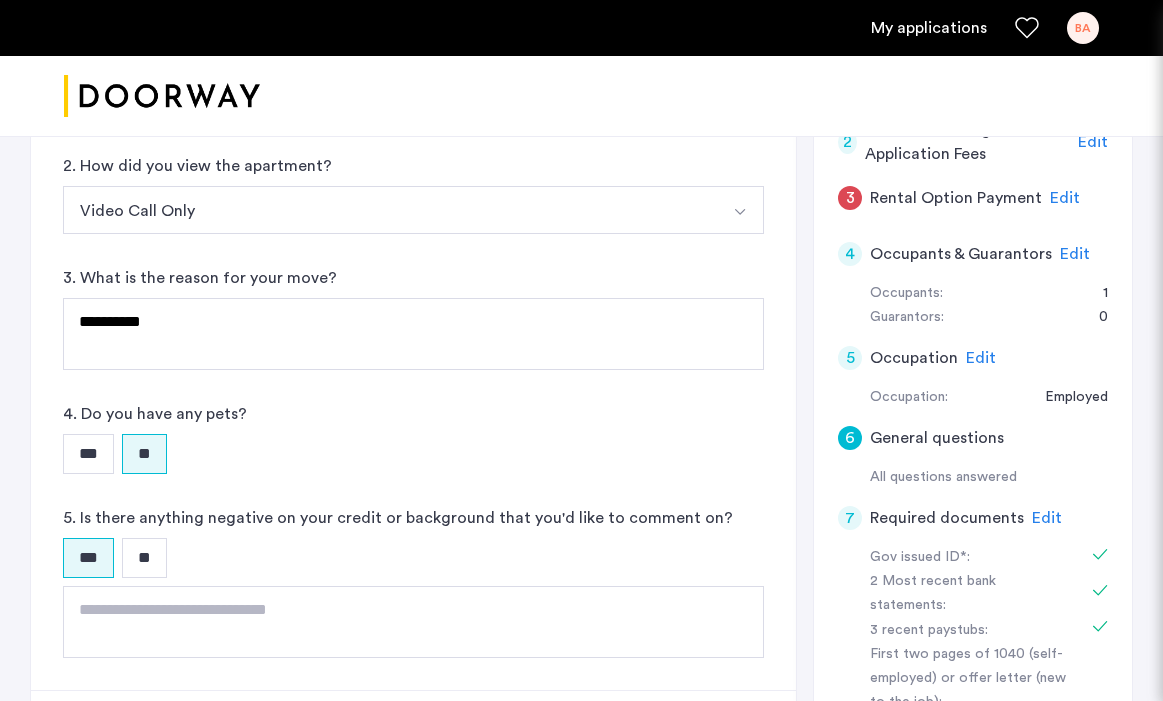scroll, scrollTop: 603, scrollLeft: 0, axis: vertical 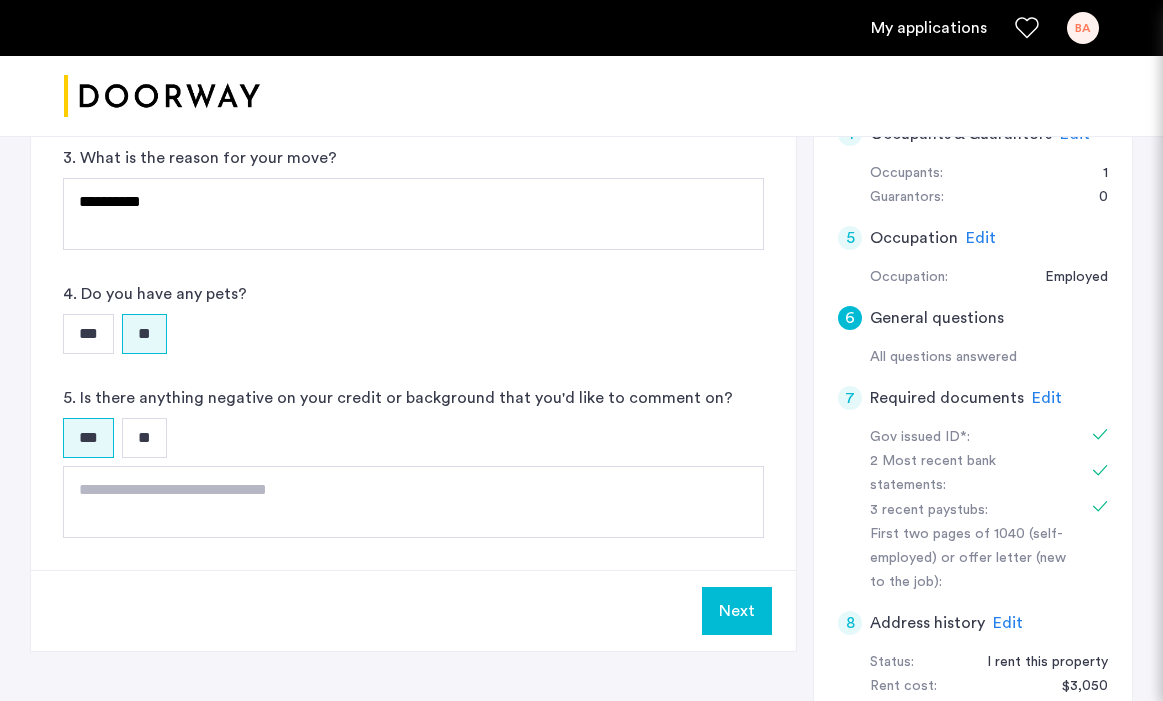 click on "**" at bounding box center [144, 438] 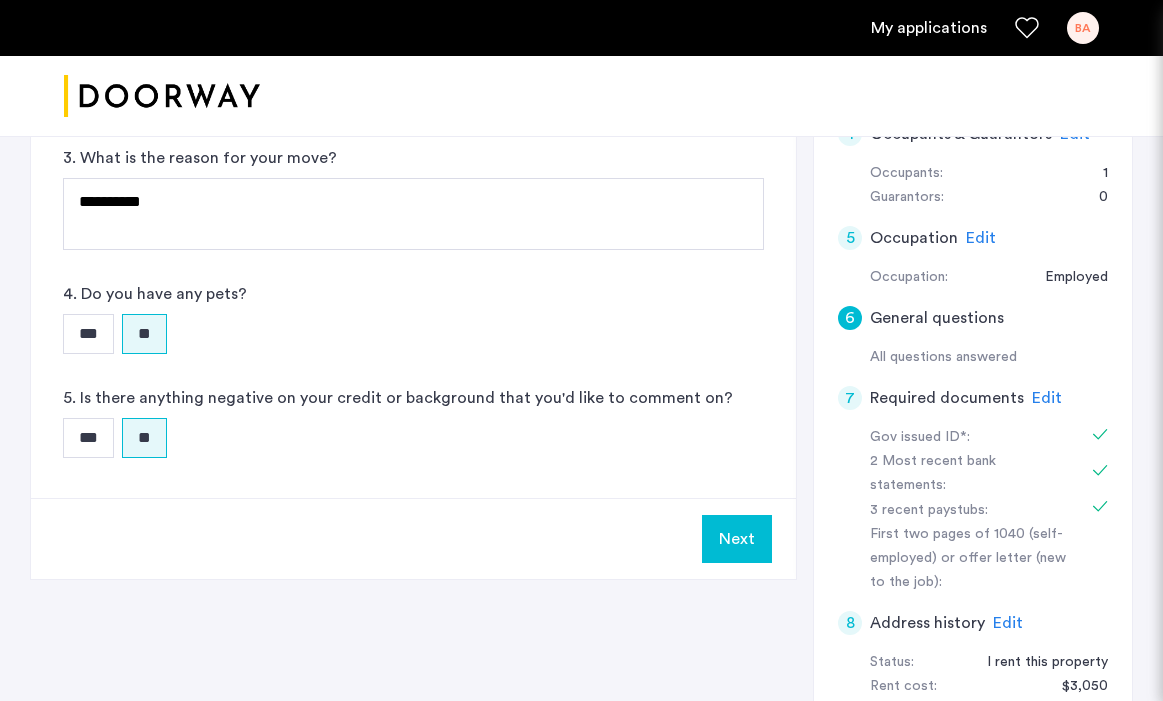 click on "Next" at bounding box center (737, 539) 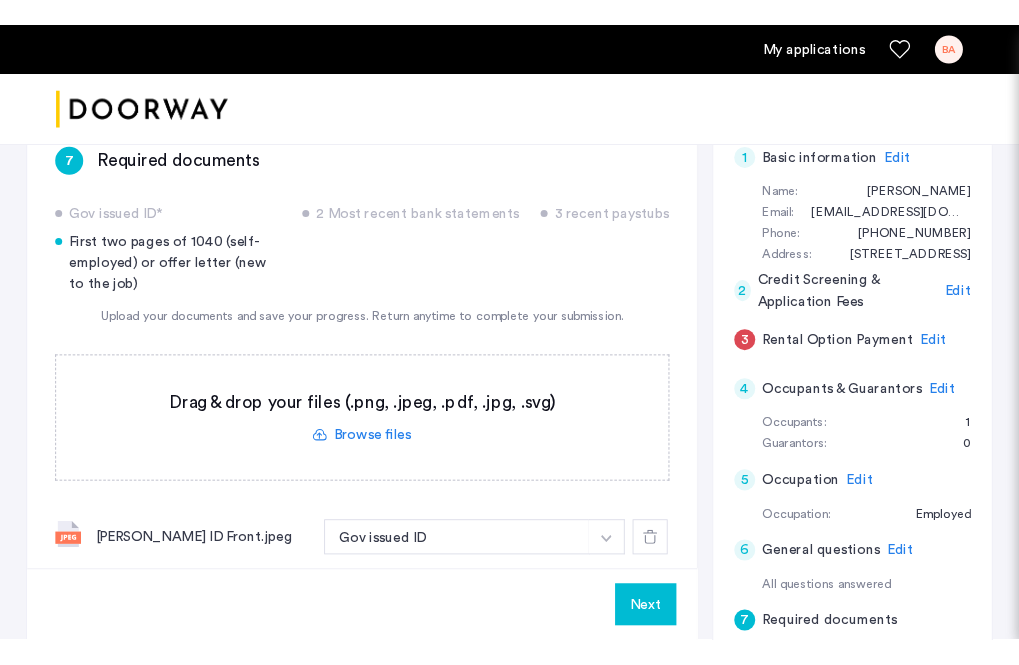 scroll, scrollTop: 0, scrollLeft: 0, axis: both 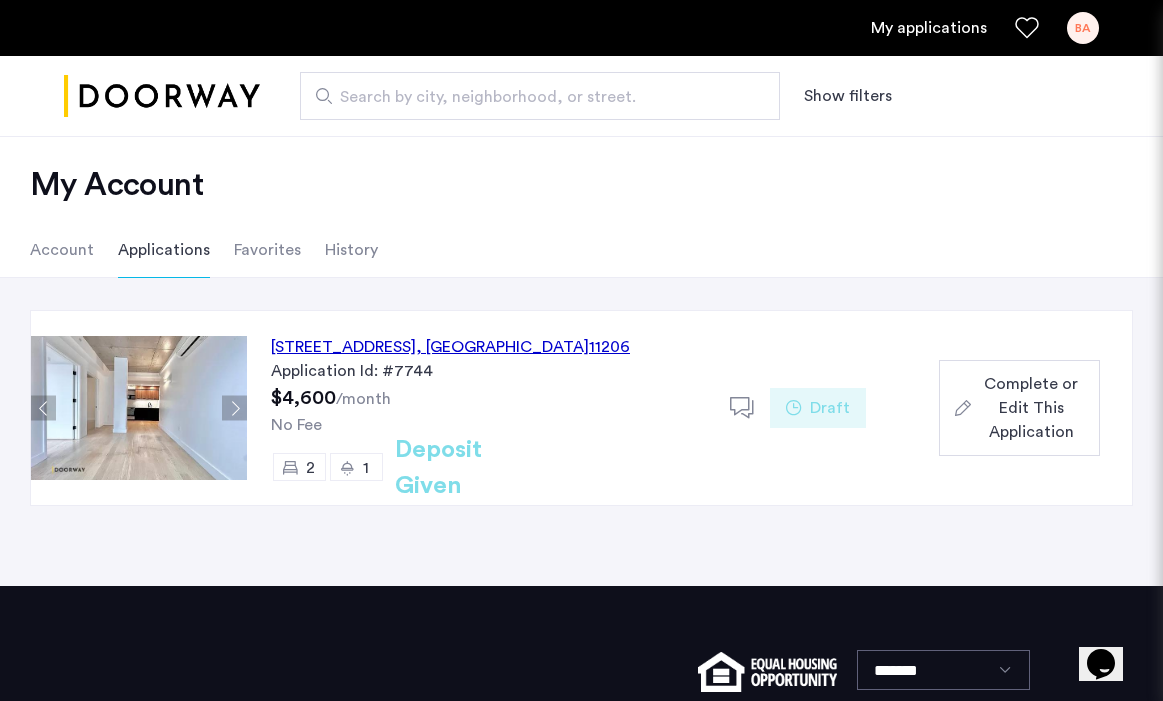 click on "Complete or Edit This Application" 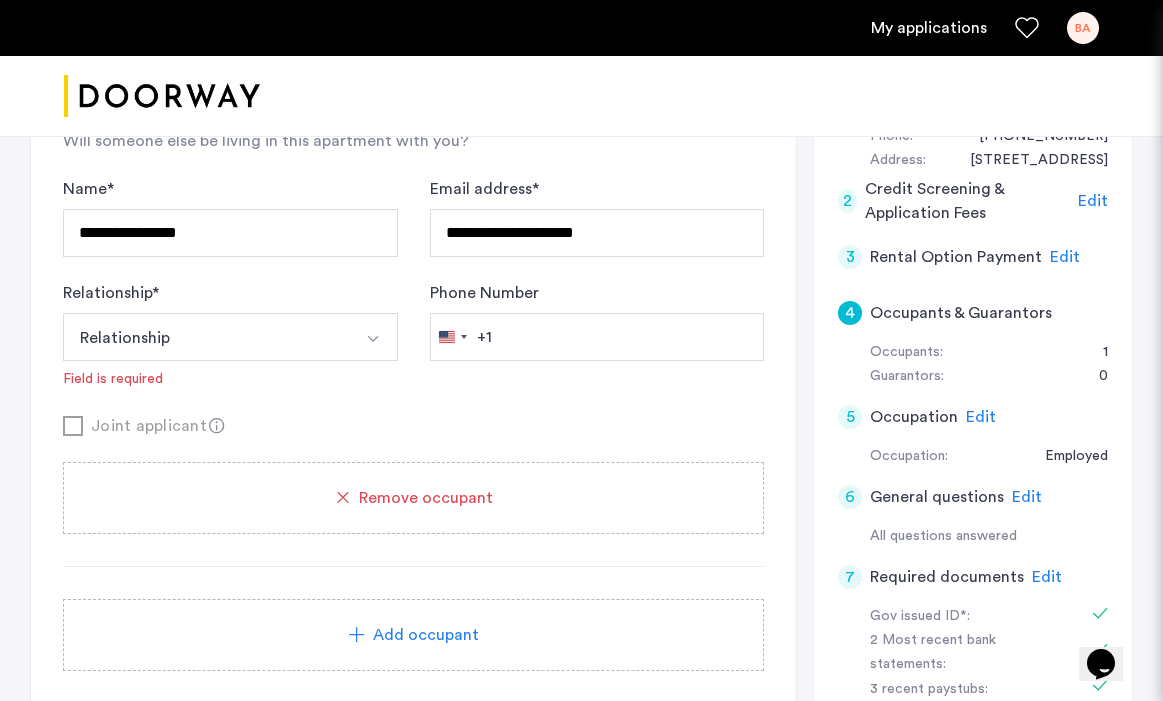 scroll, scrollTop: 430, scrollLeft: 0, axis: vertical 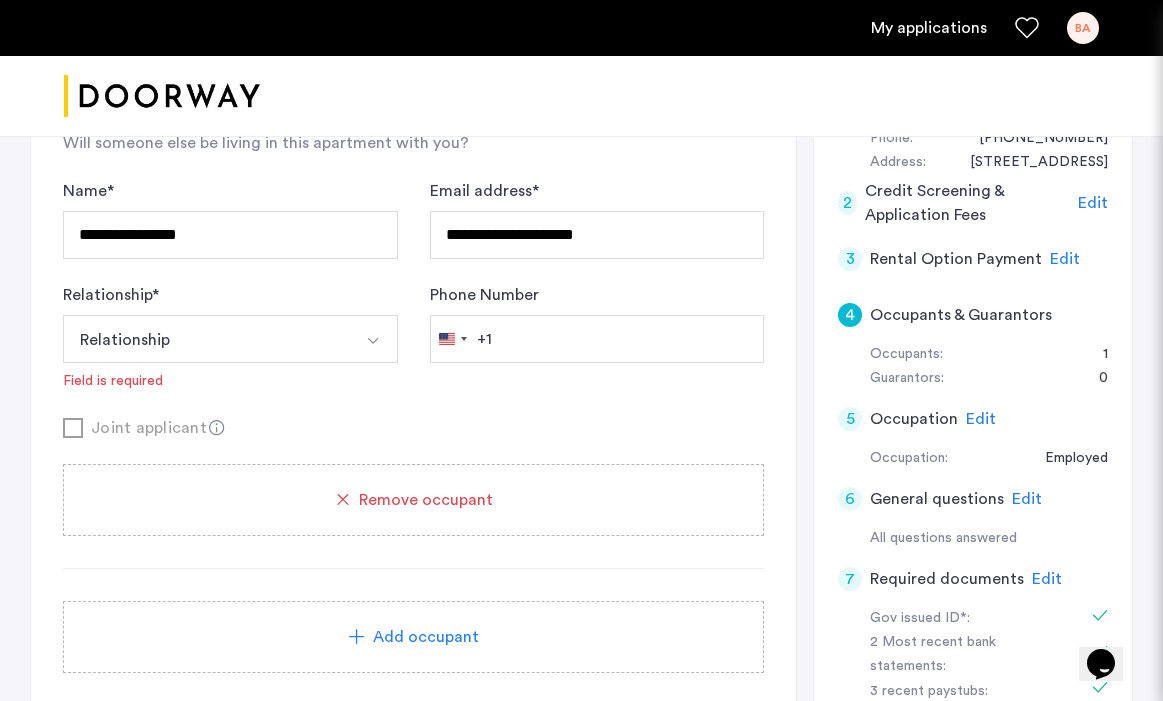 click on "Edit" 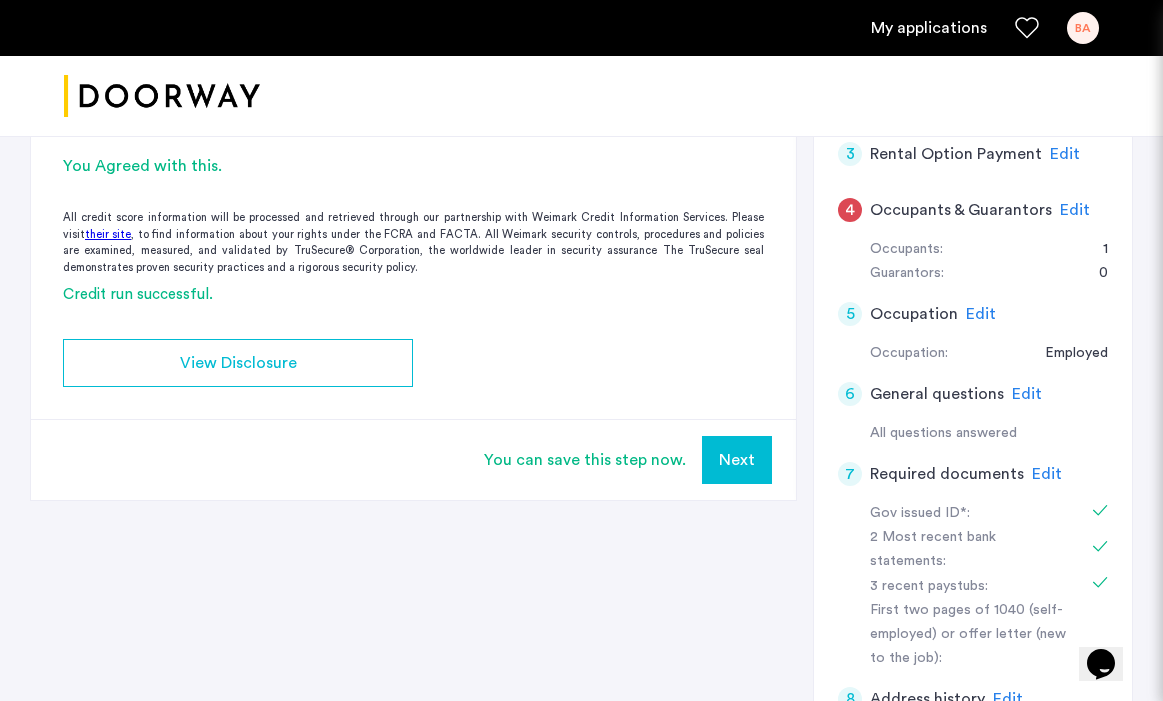 scroll, scrollTop: 637, scrollLeft: 0, axis: vertical 